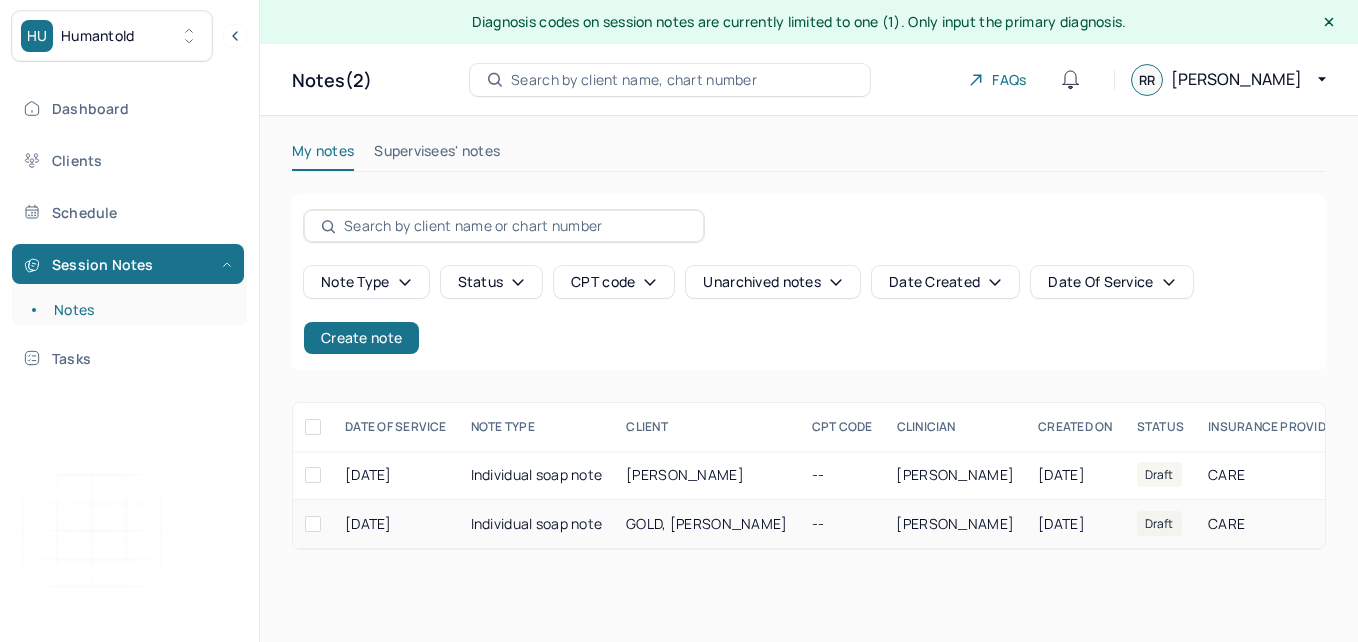 scroll, scrollTop: 0, scrollLeft: 0, axis: both 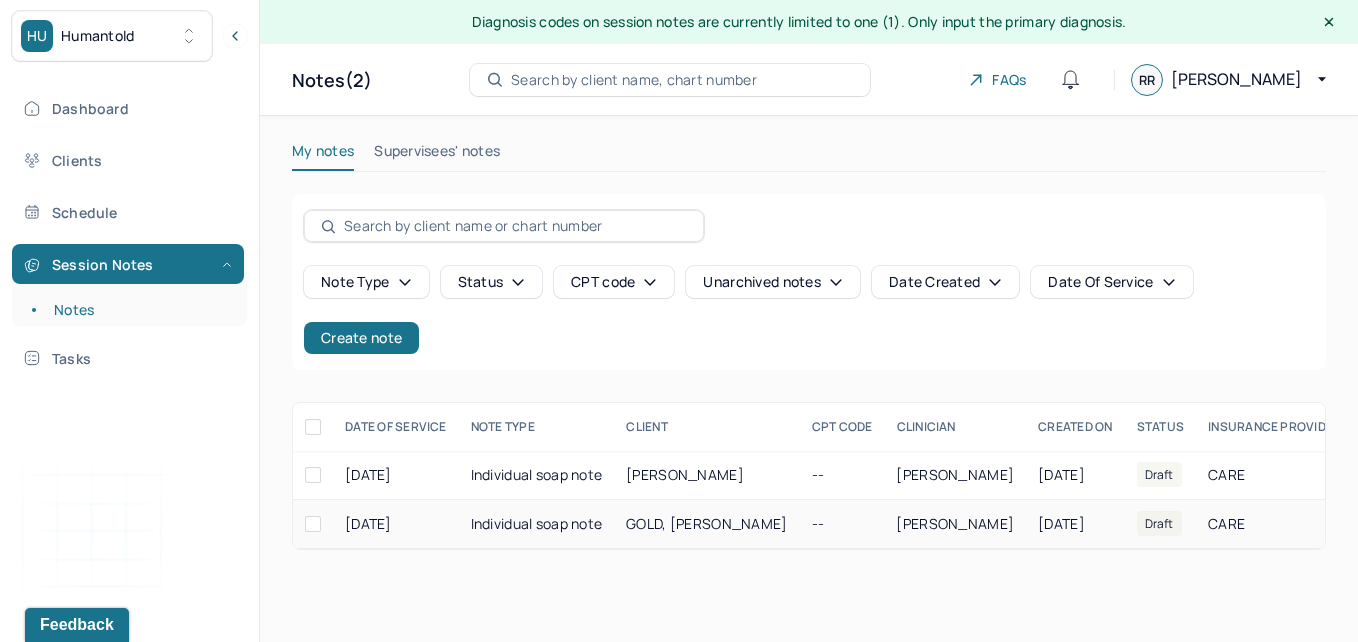 click on "GOLD, [PERSON_NAME]" at bounding box center (706, 524) 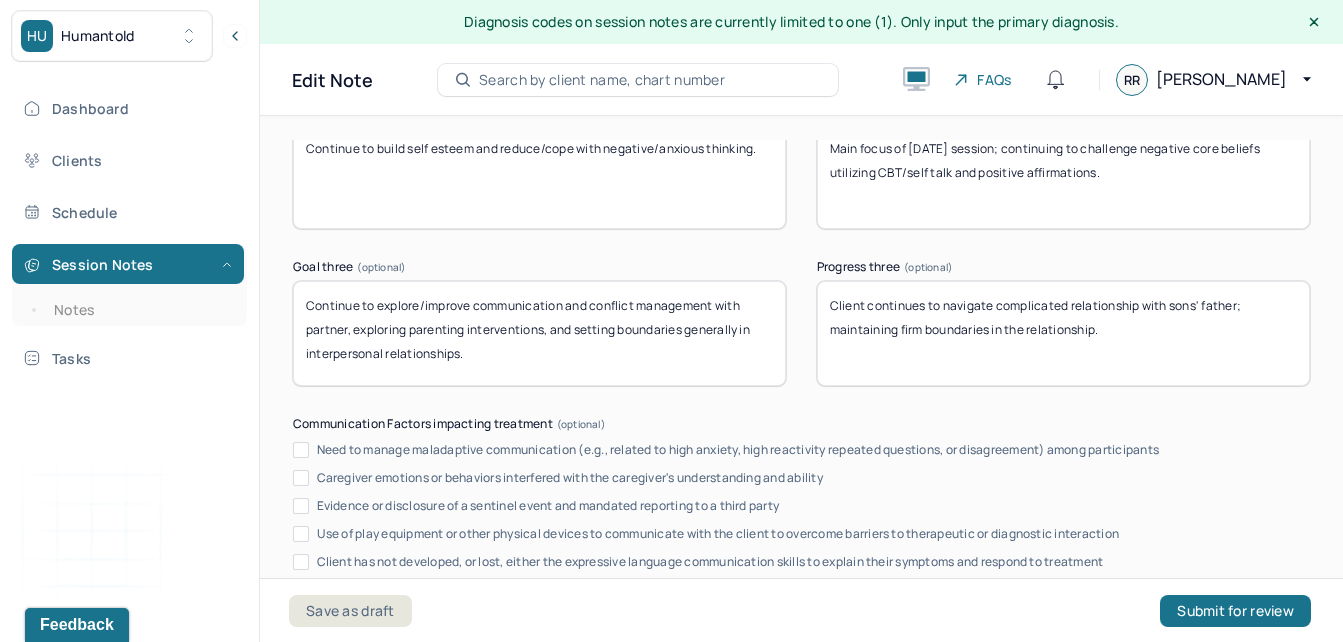 scroll, scrollTop: 4022, scrollLeft: 0, axis: vertical 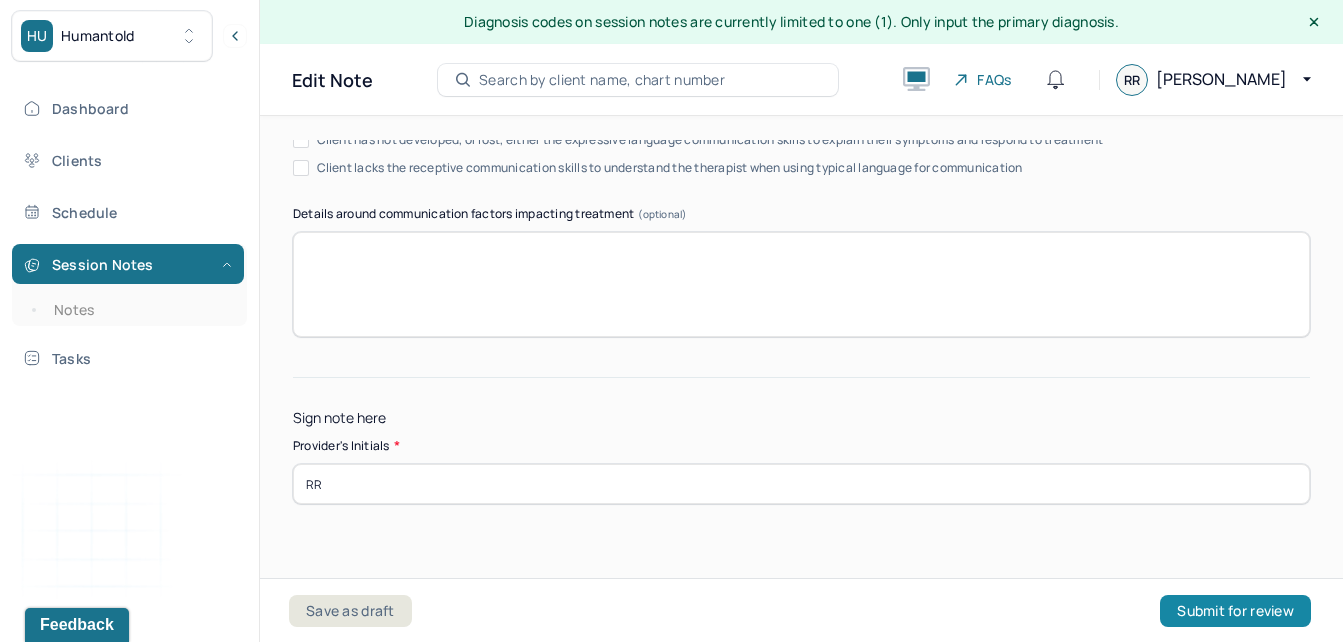 click on "Submit for review" at bounding box center (1235, 611) 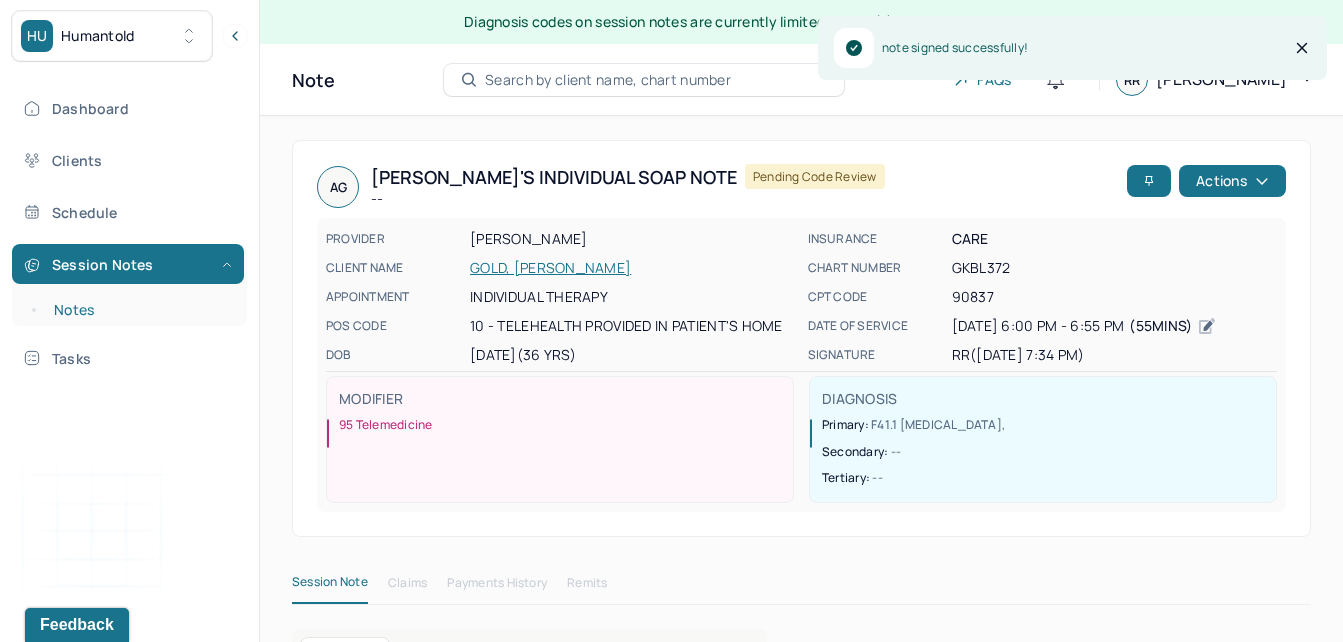 click on "Notes" at bounding box center (139, 310) 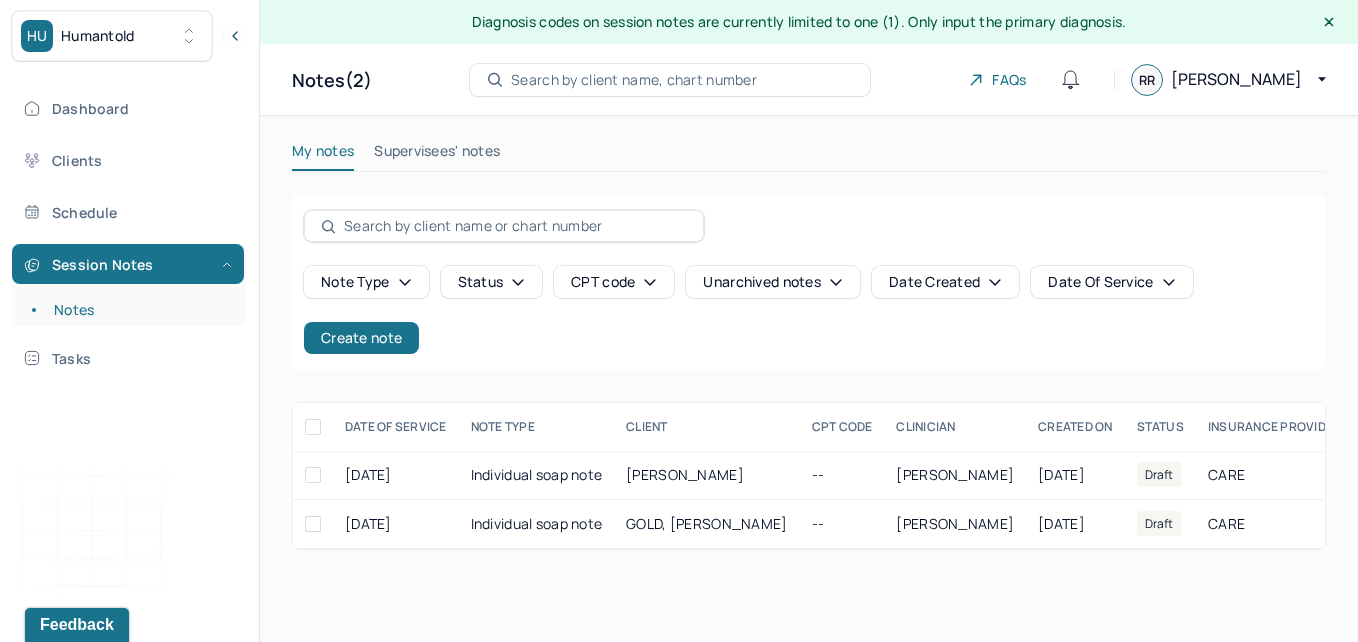click on "Supervisees' notes" at bounding box center [437, 155] 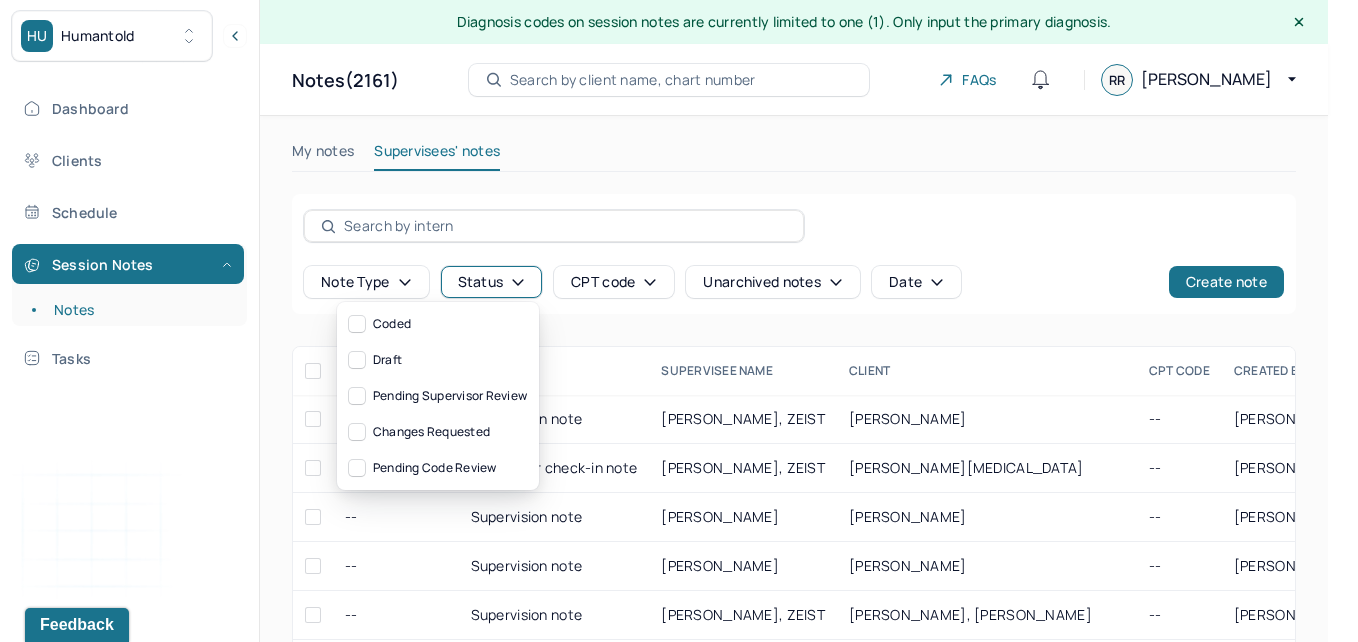 click on "Status" at bounding box center (492, 282) 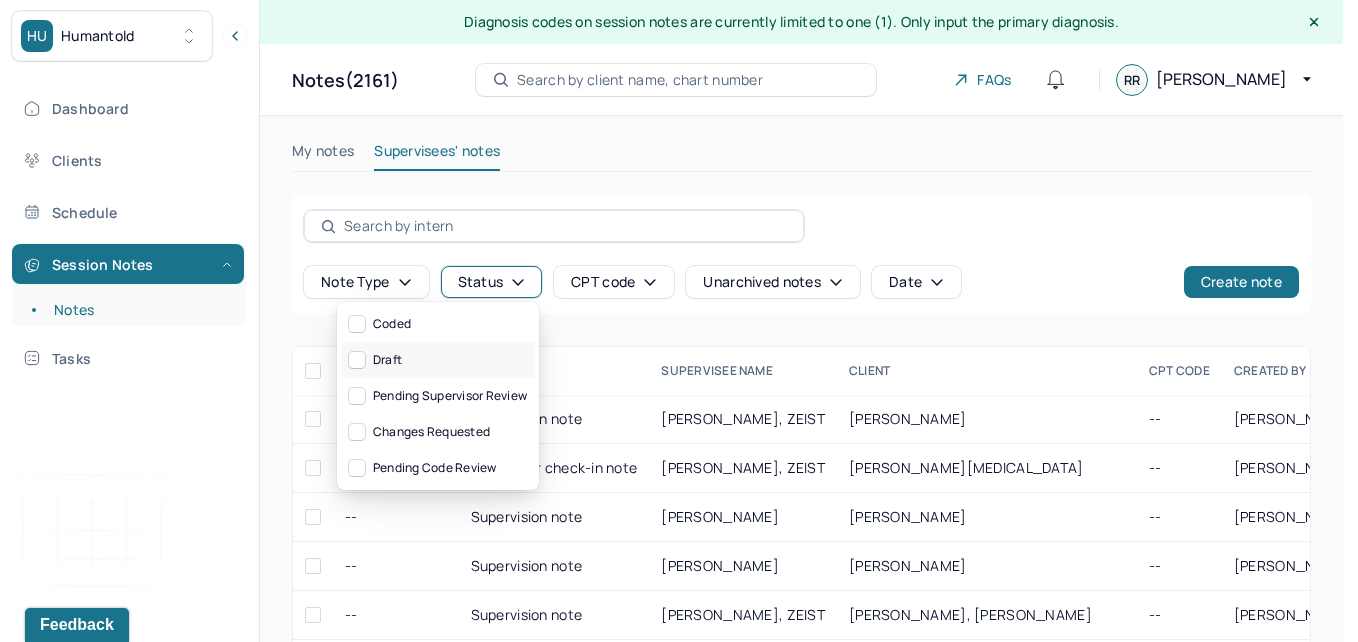 click on "Draft" at bounding box center [438, 360] 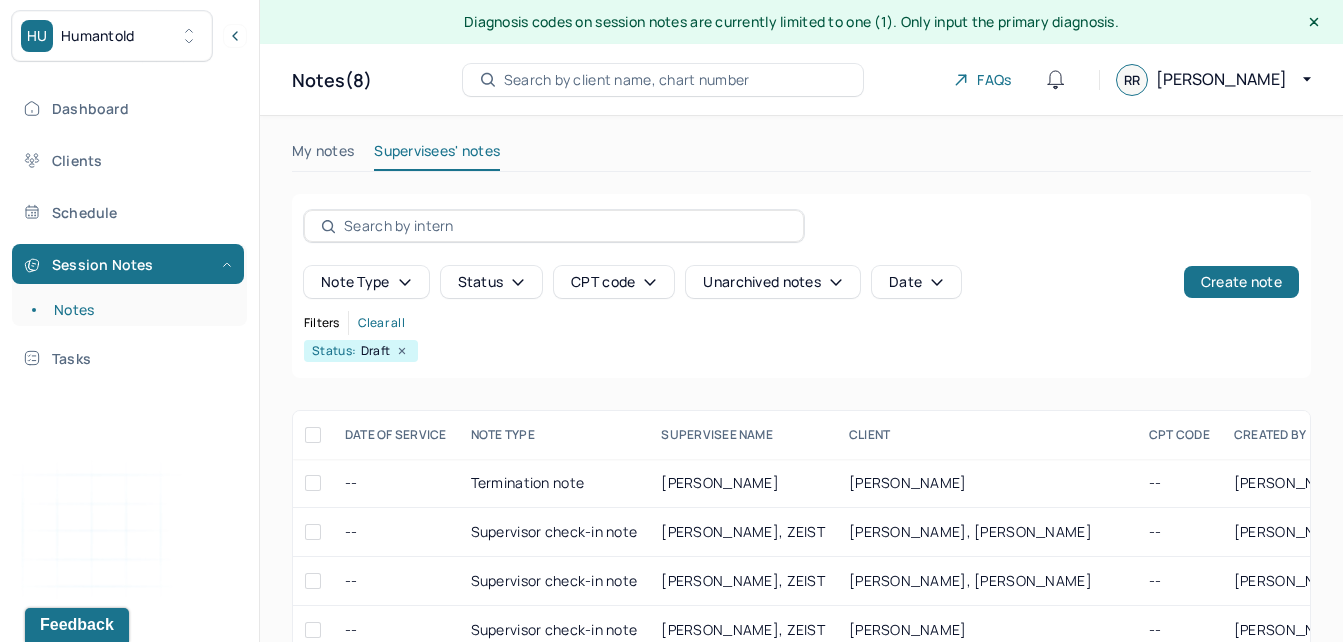 click on "Status" at bounding box center (492, 282) 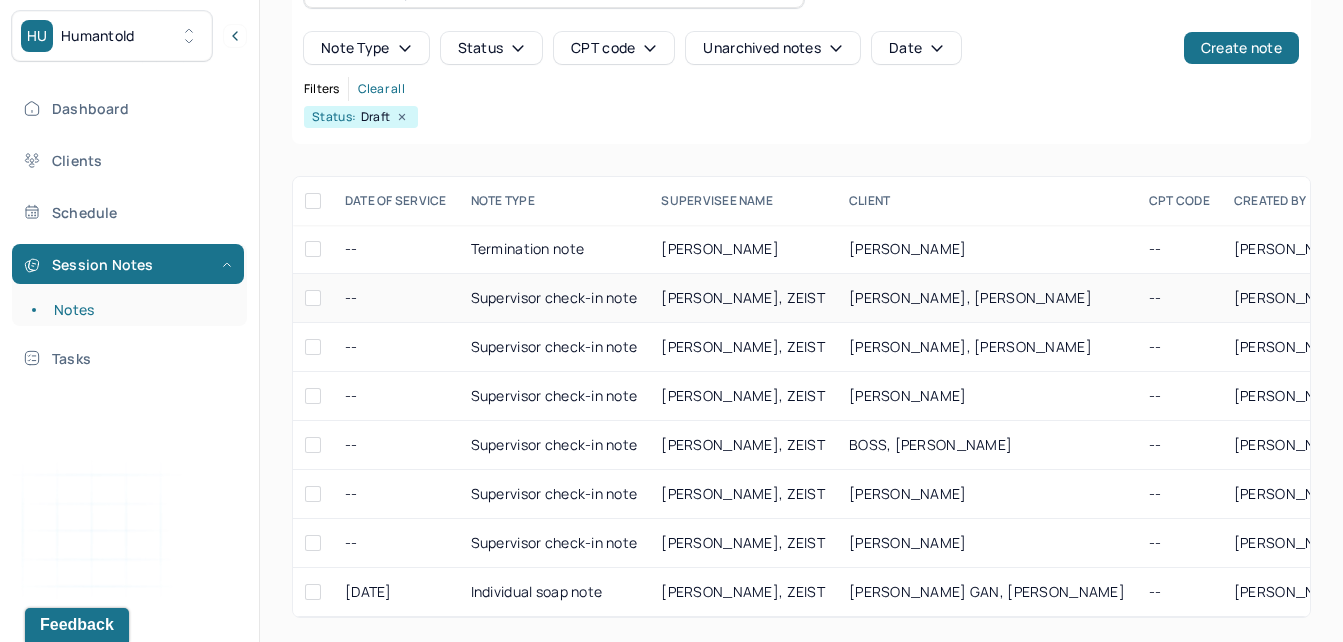 click at bounding box center [313, 298] 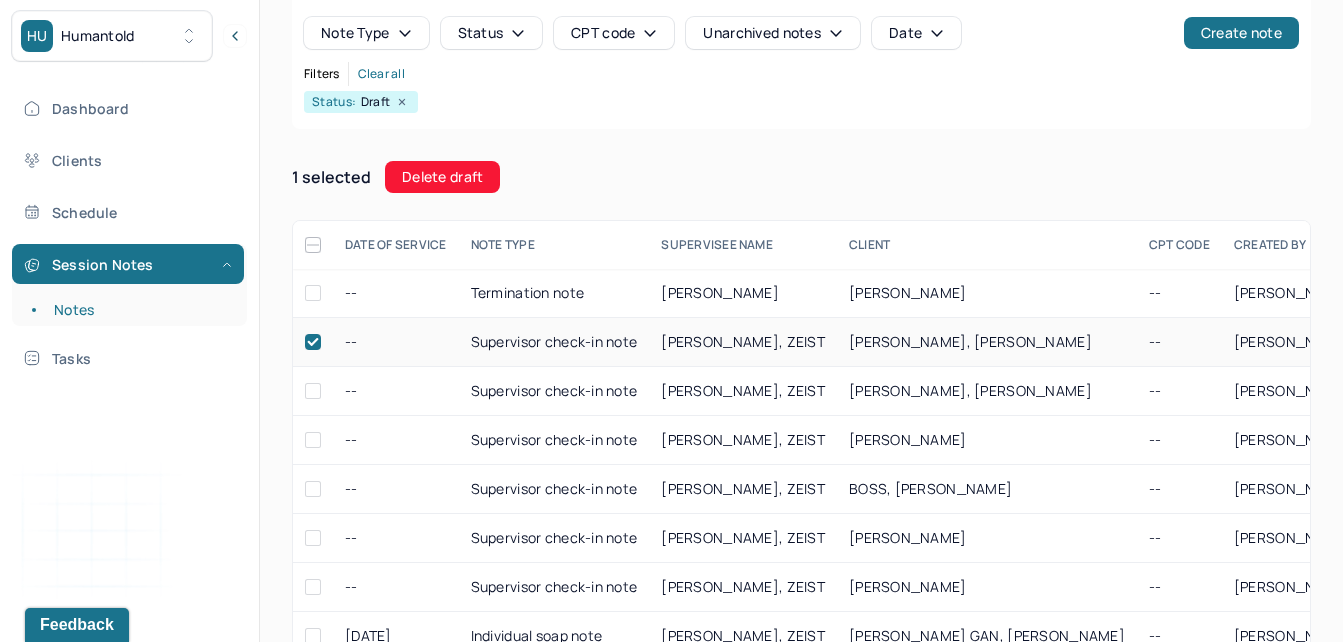 click at bounding box center (313, 342) 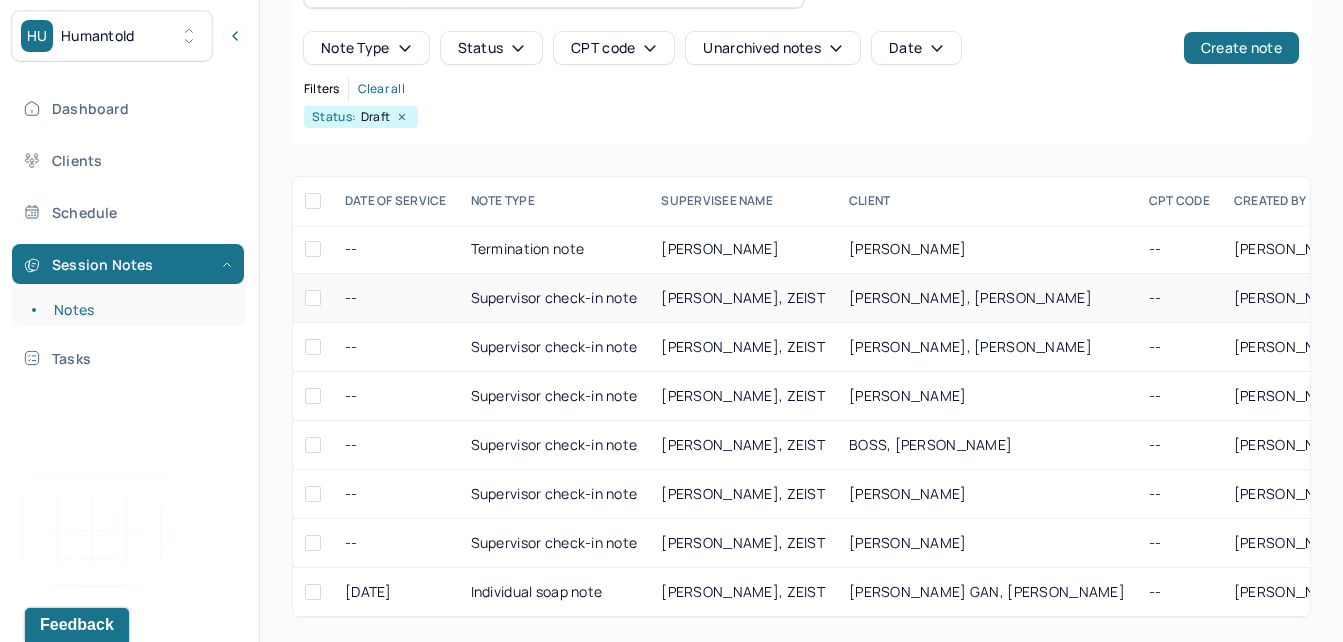 click on "Supervisor check-in note" at bounding box center (554, 298) 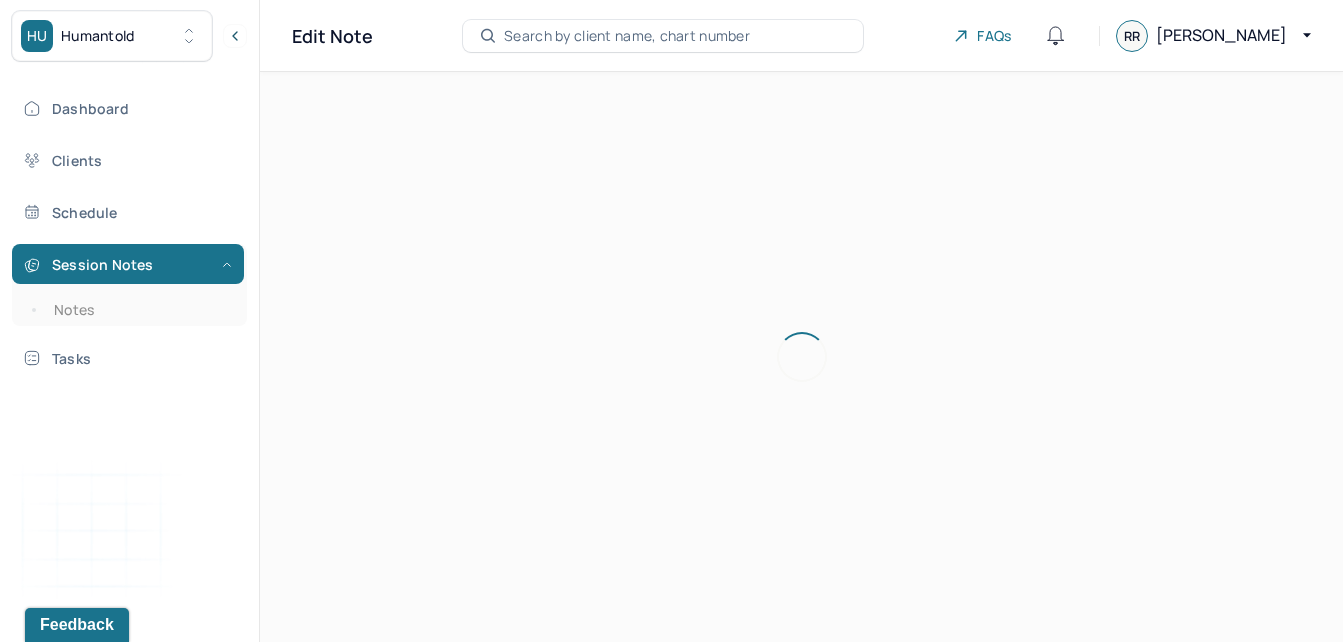 scroll, scrollTop: 36, scrollLeft: 0, axis: vertical 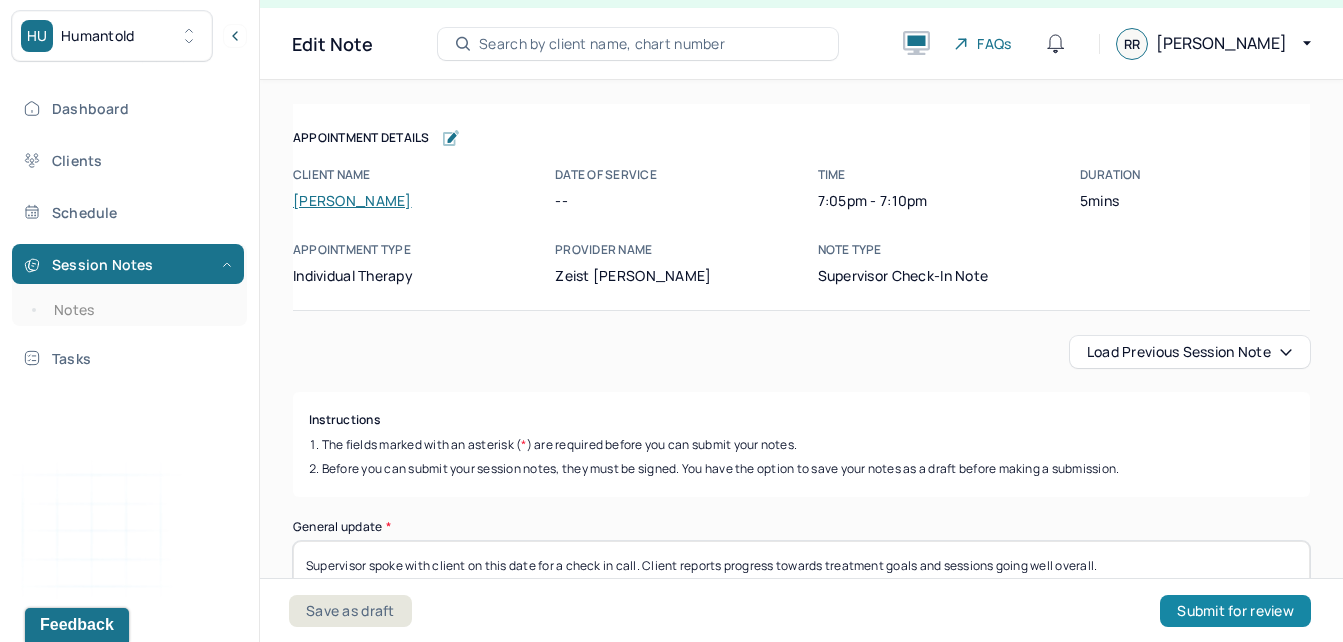 click on "Submit for review" at bounding box center (1235, 611) 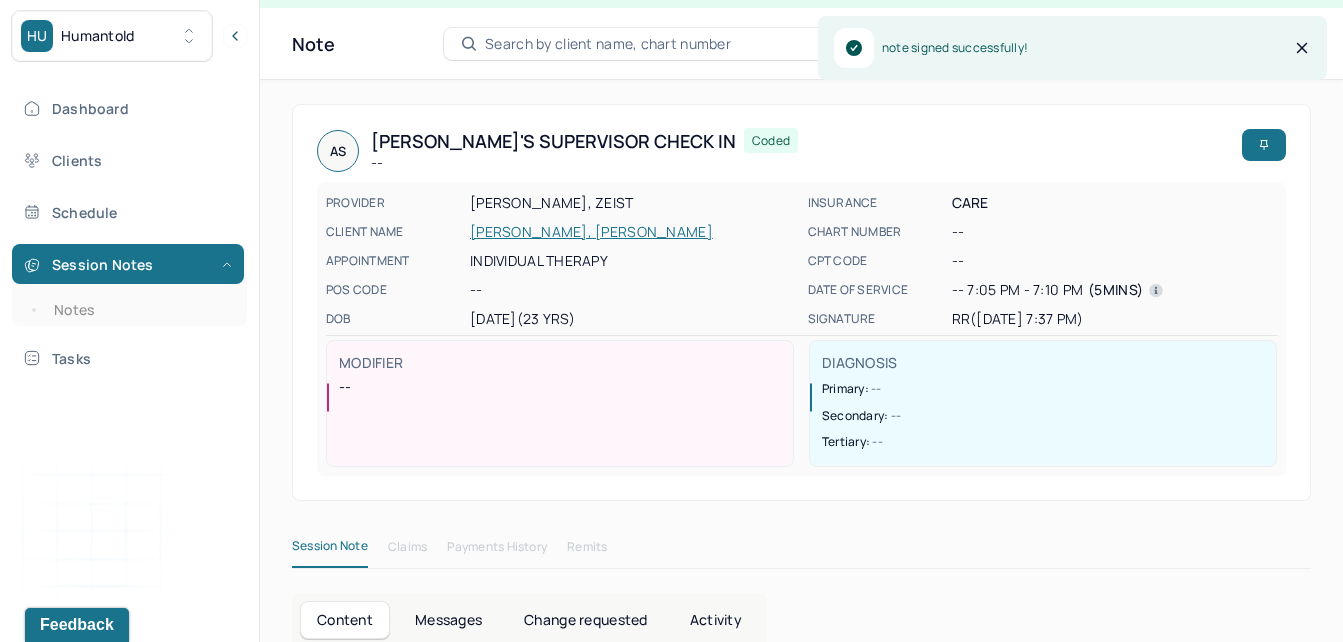 scroll, scrollTop: 0, scrollLeft: 0, axis: both 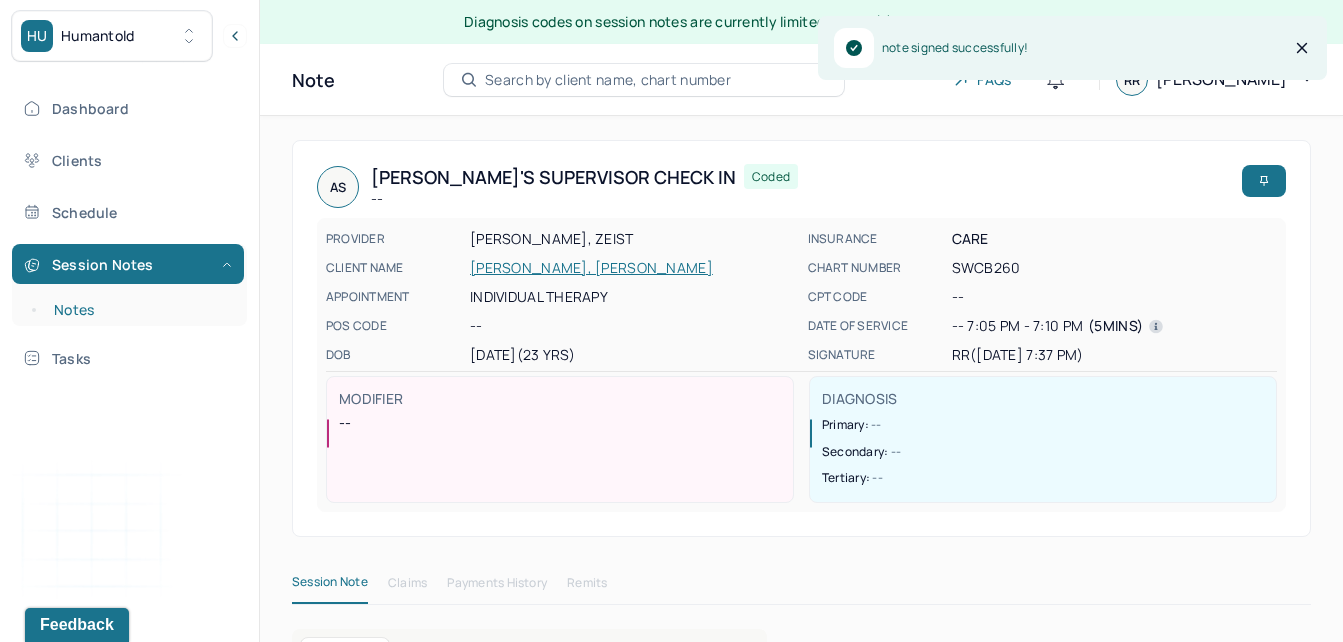click on "Notes" at bounding box center [139, 310] 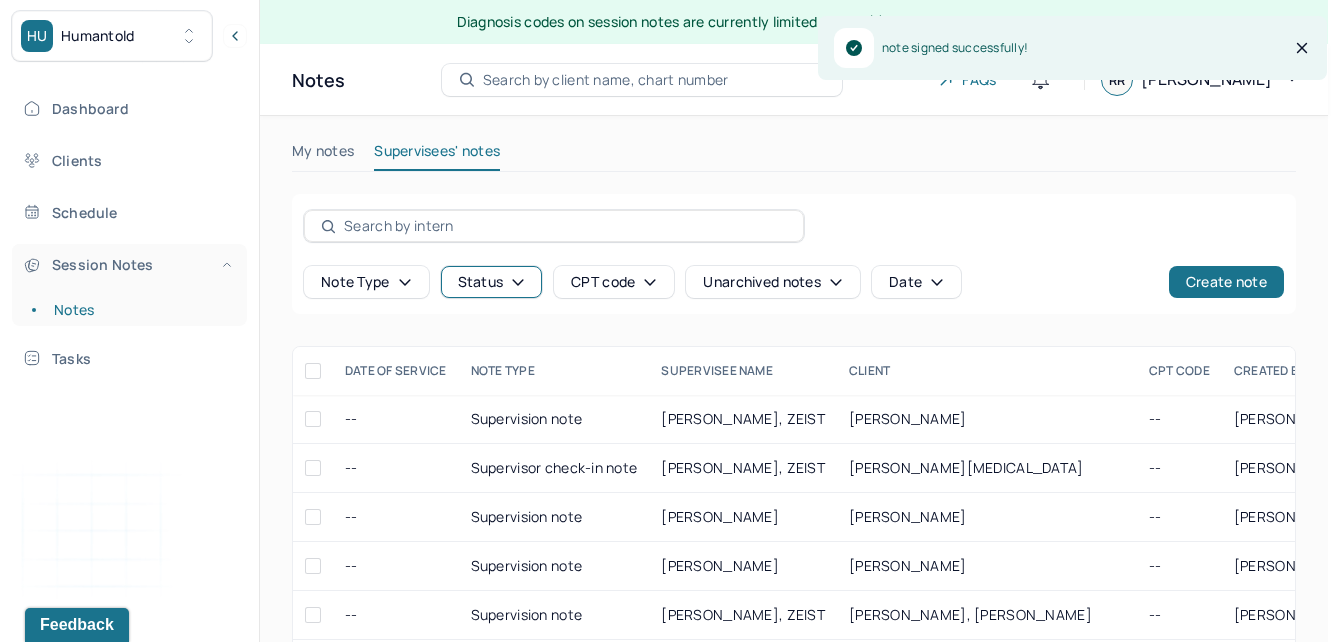 click on "Status" at bounding box center [492, 282] 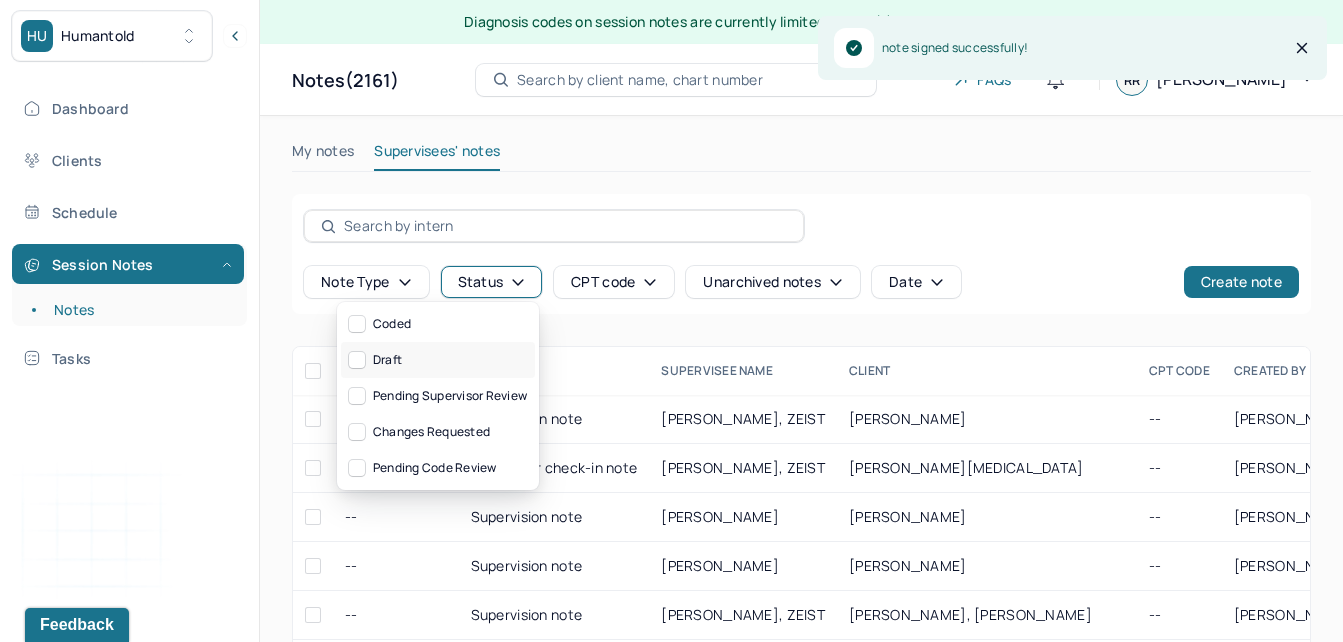 click on "Draft" at bounding box center [438, 360] 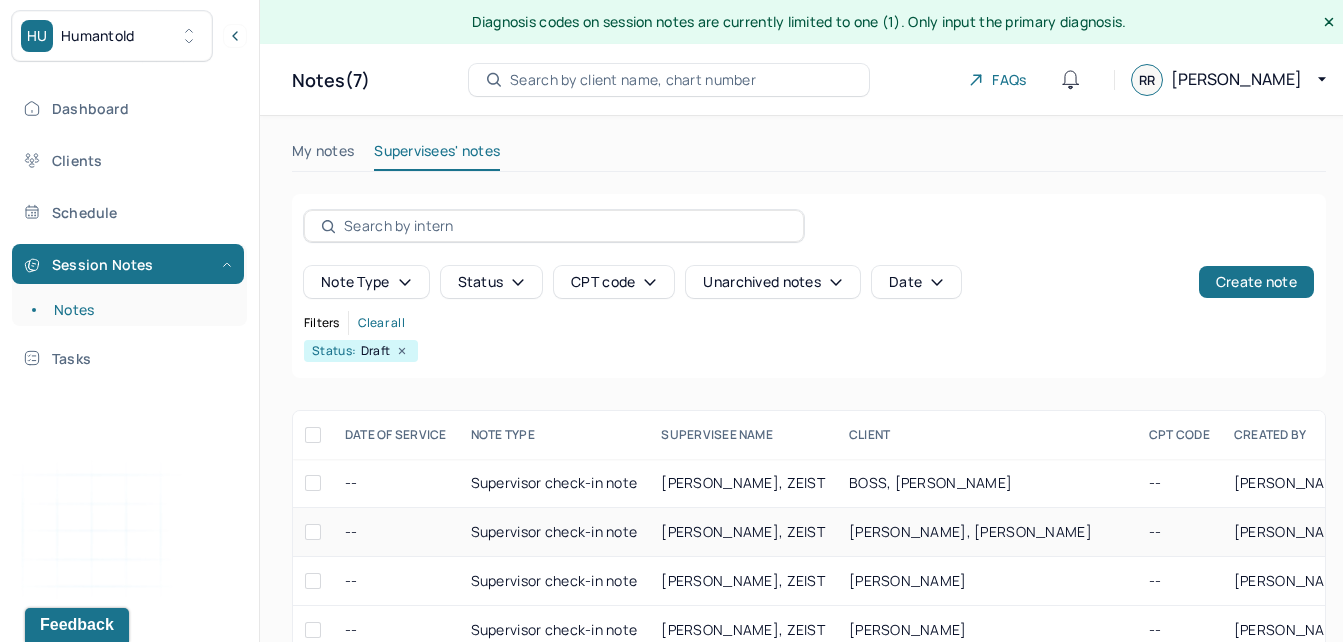 click on "[PERSON_NAME], [PERSON_NAME]" at bounding box center (987, 532) 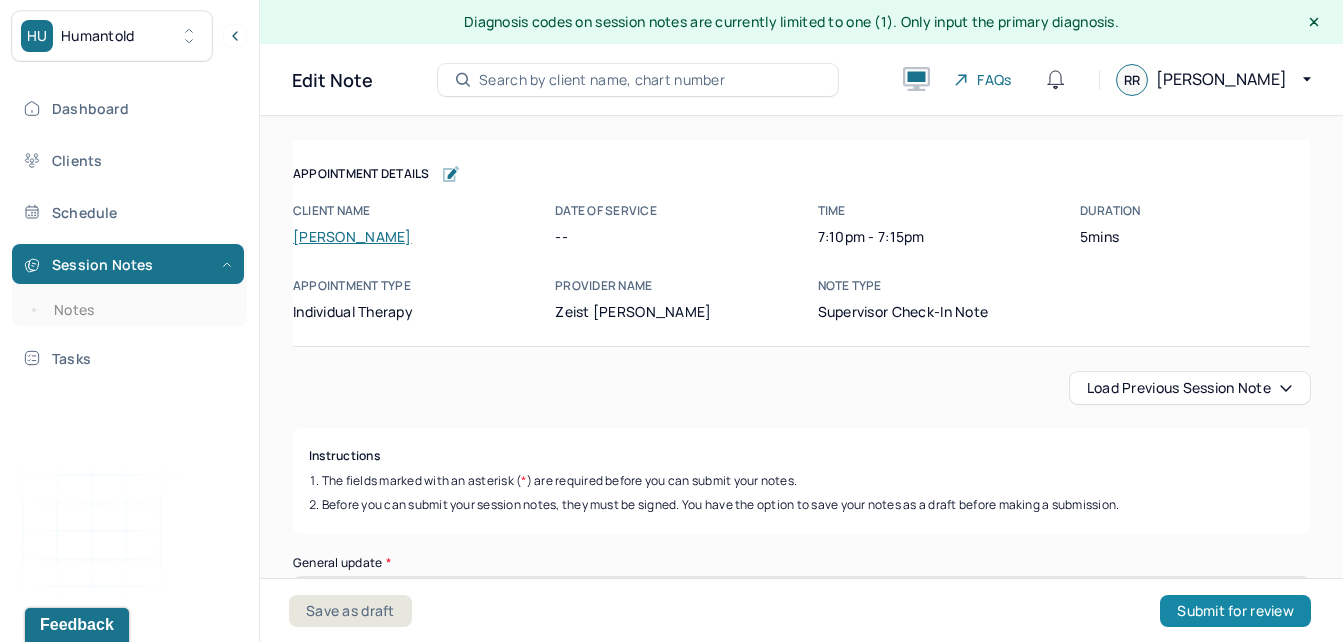 click on "Submit for review" at bounding box center [1235, 611] 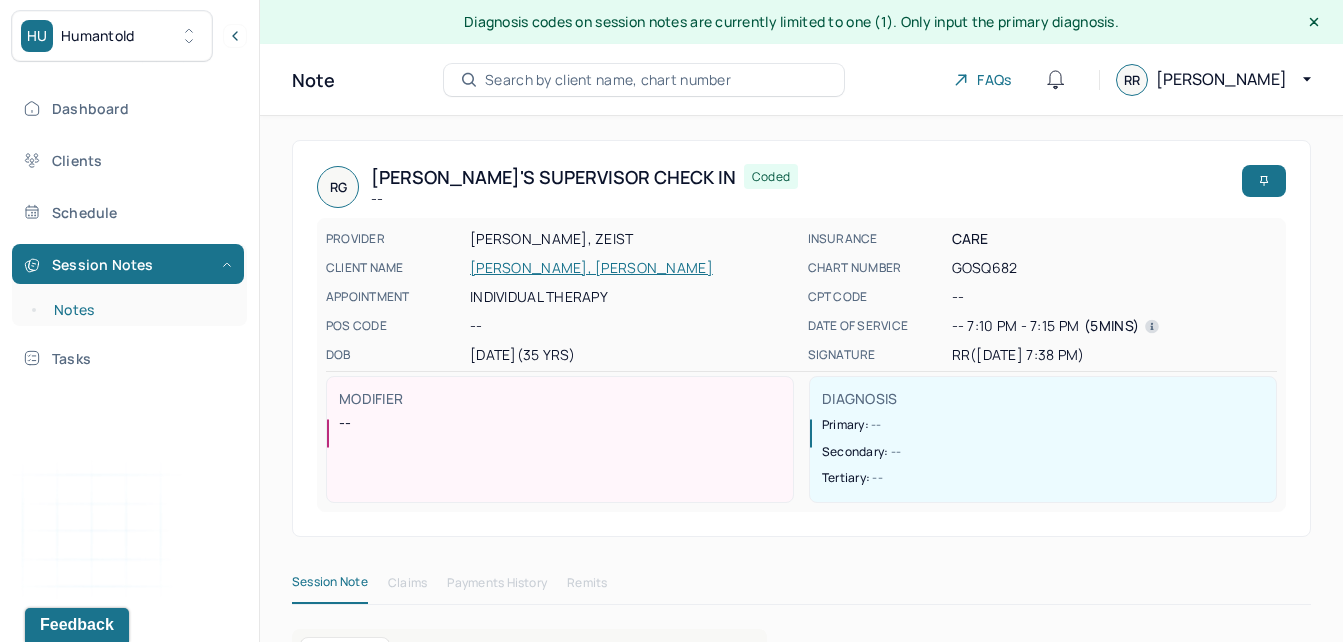 click on "Notes" at bounding box center (139, 310) 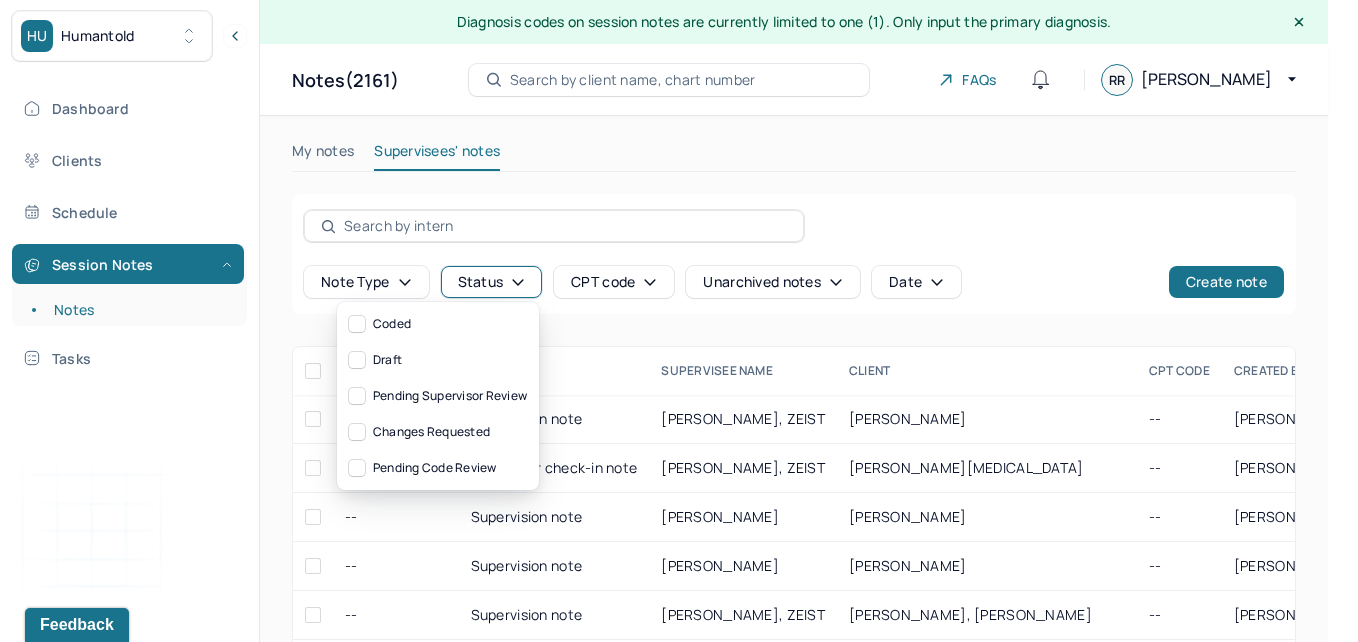 click on "Status" at bounding box center (492, 282) 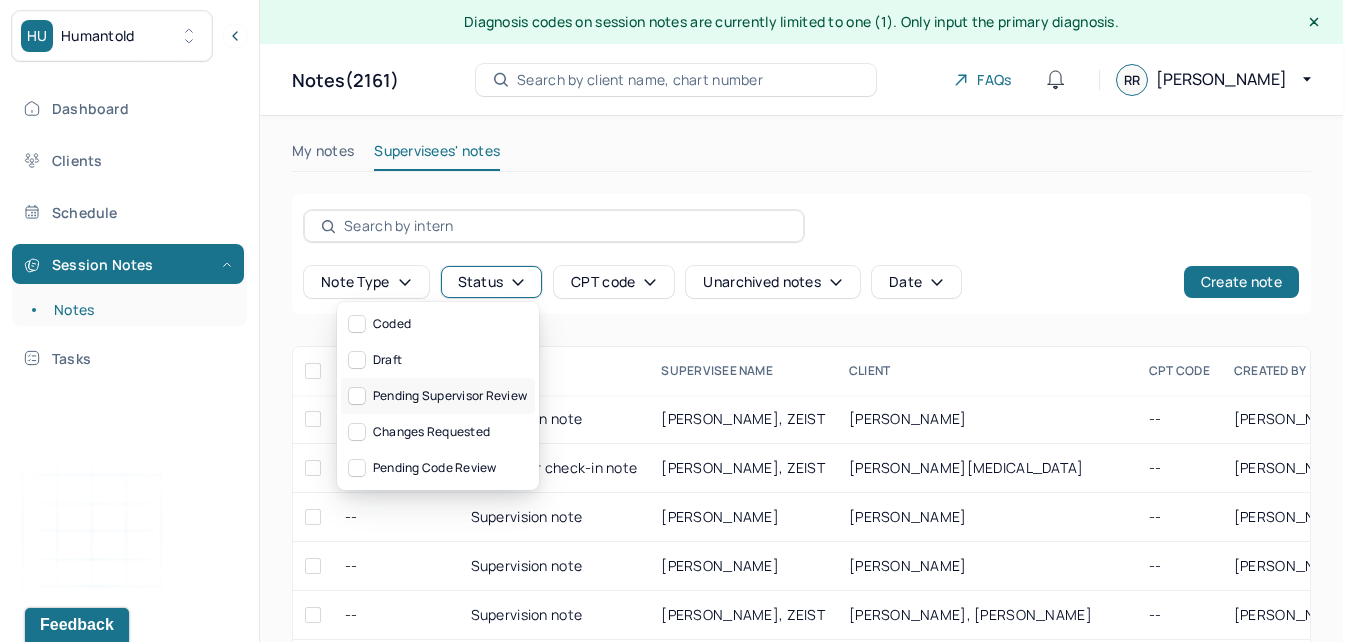 click on "Pending supervisor review" at bounding box center (438, 396) 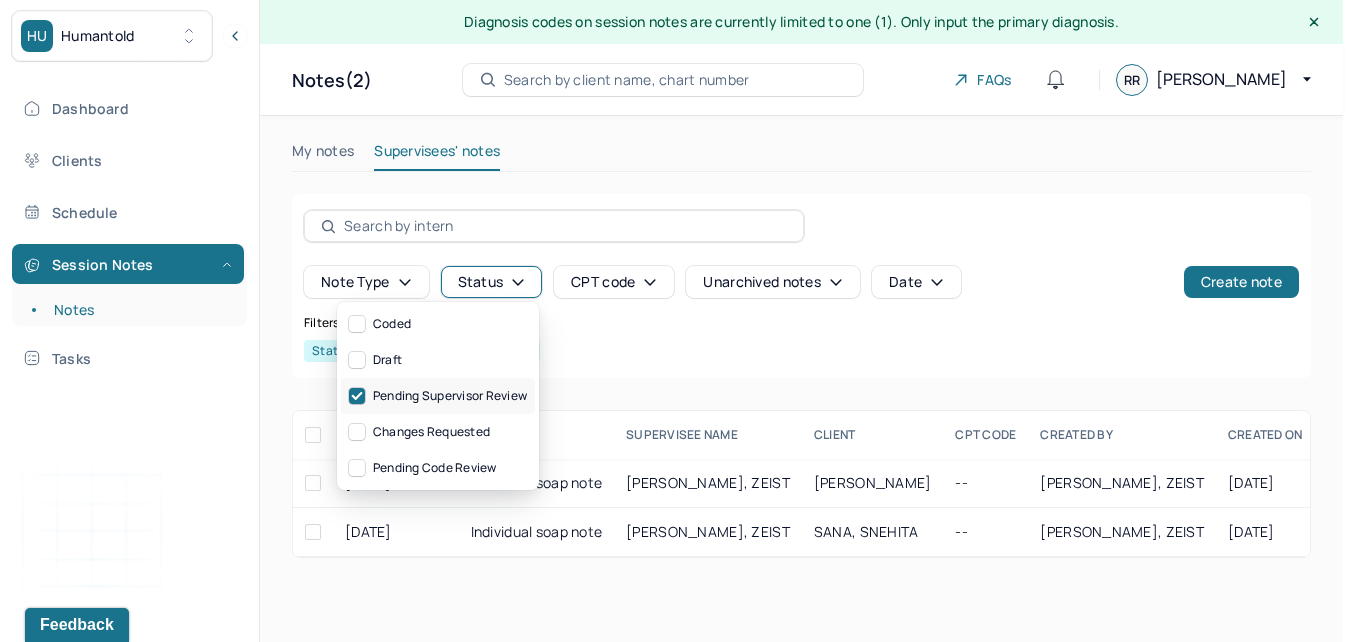 click on "Pending supervisor review" at bounding box center (438, 396) 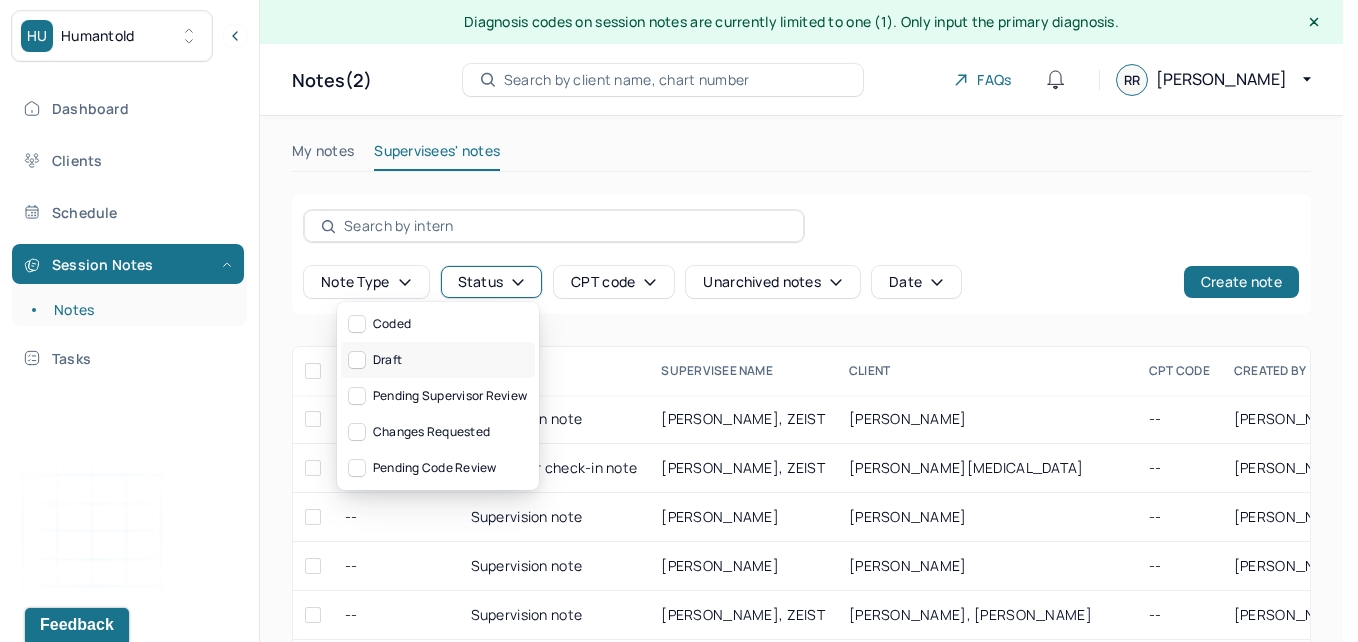 click on "Draft" at bounding box center [438, 360] 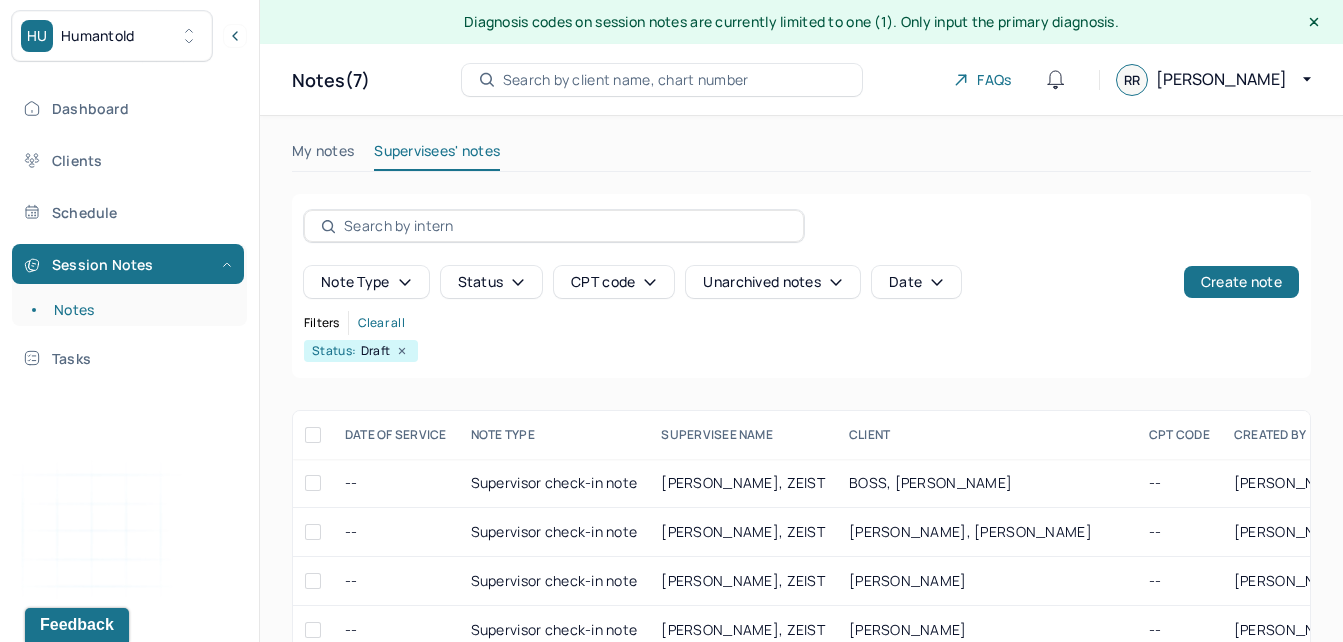 click on "[PERSON_NAME], [PERSON_NAME]" at bounding box center [970, 531] 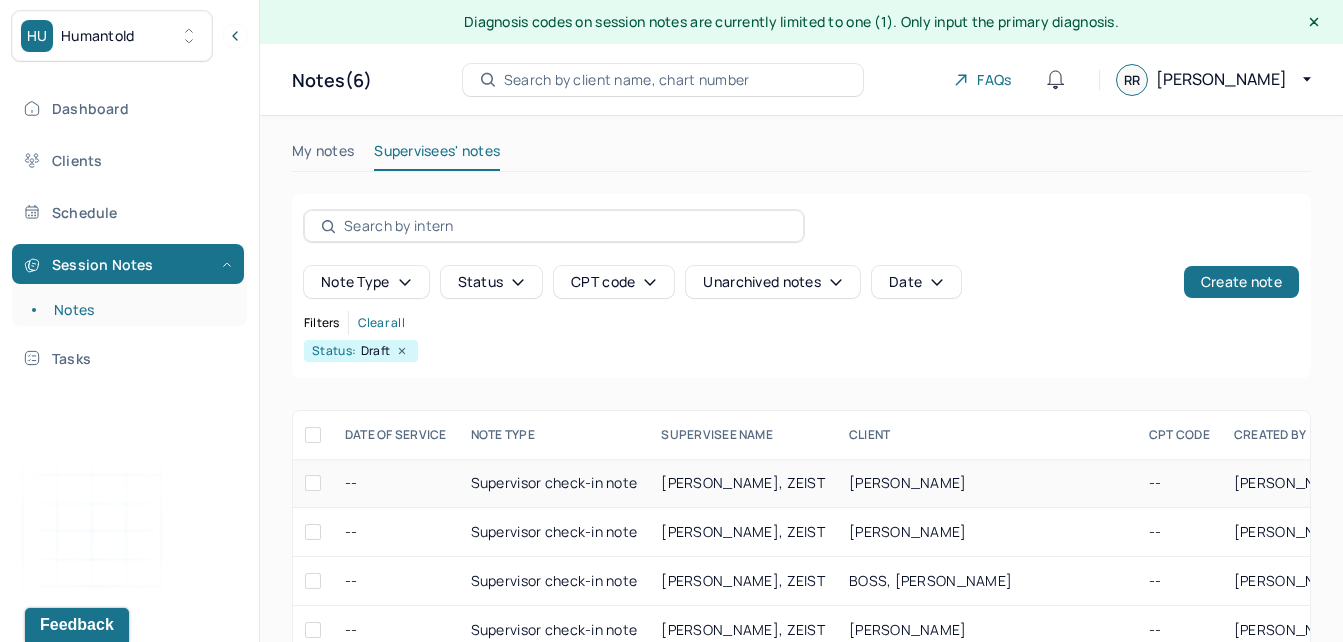click on "[PERSON_NAME]" at bounding box center (987, 483) 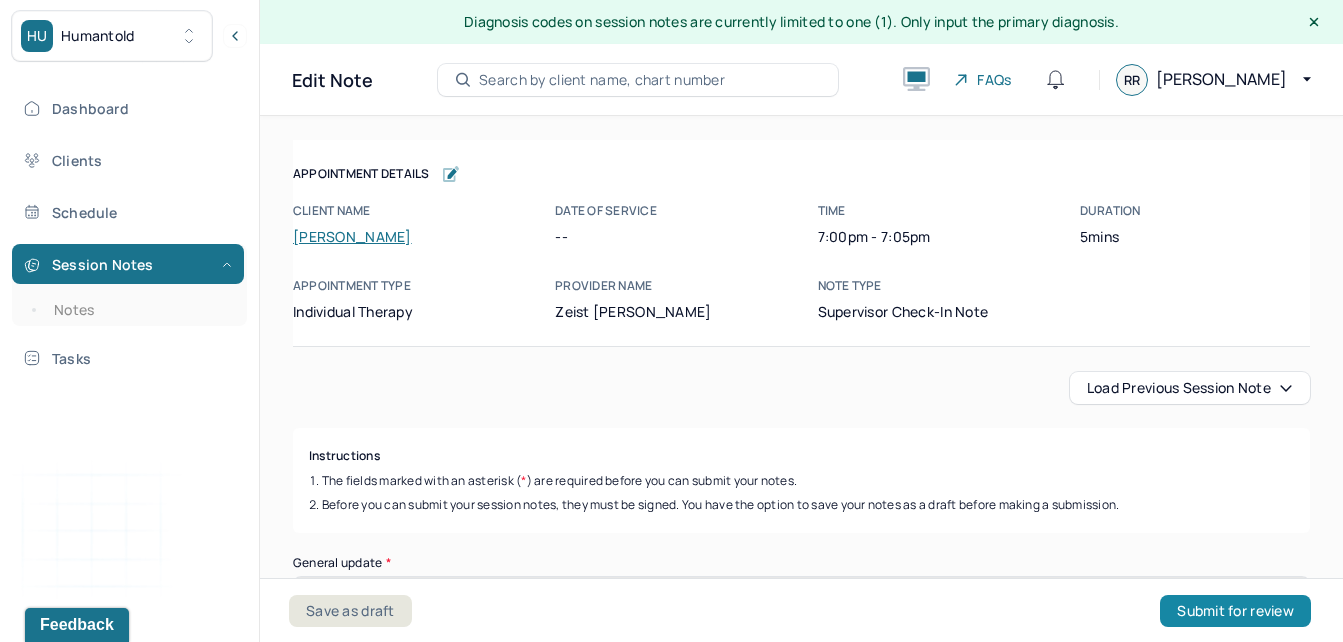 click on "Submit for review" at bounding box center (1235, 611) 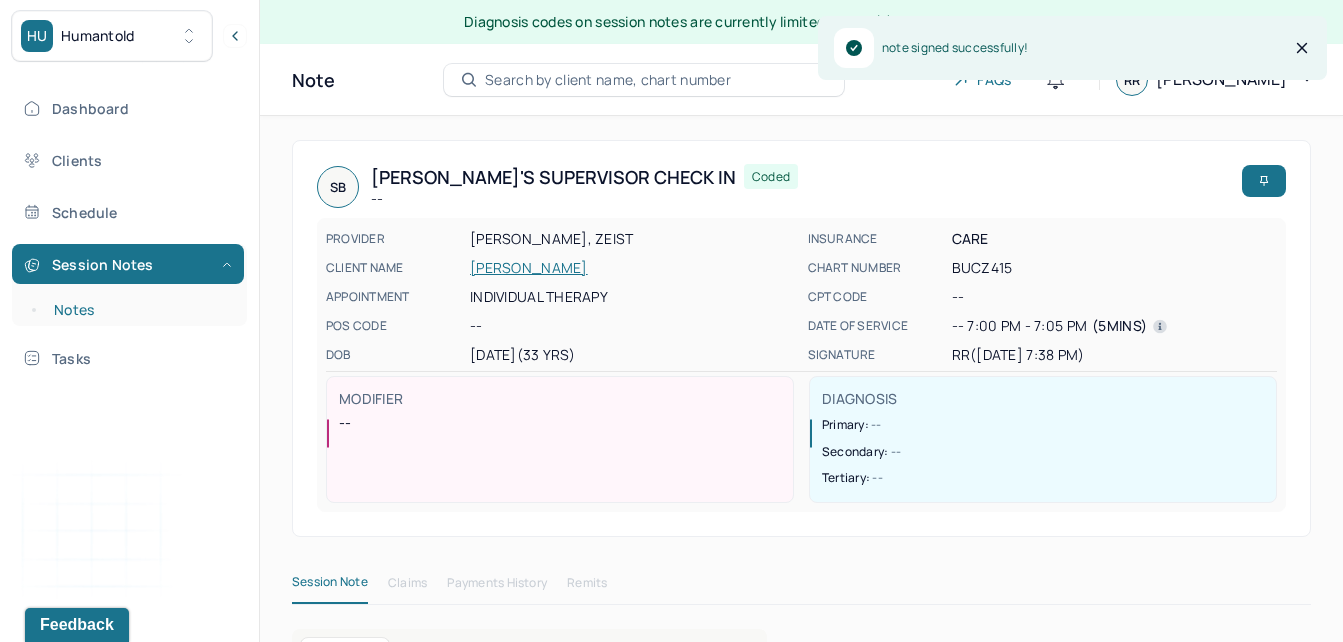 click on "Notes" at bounding box center (139, 310) 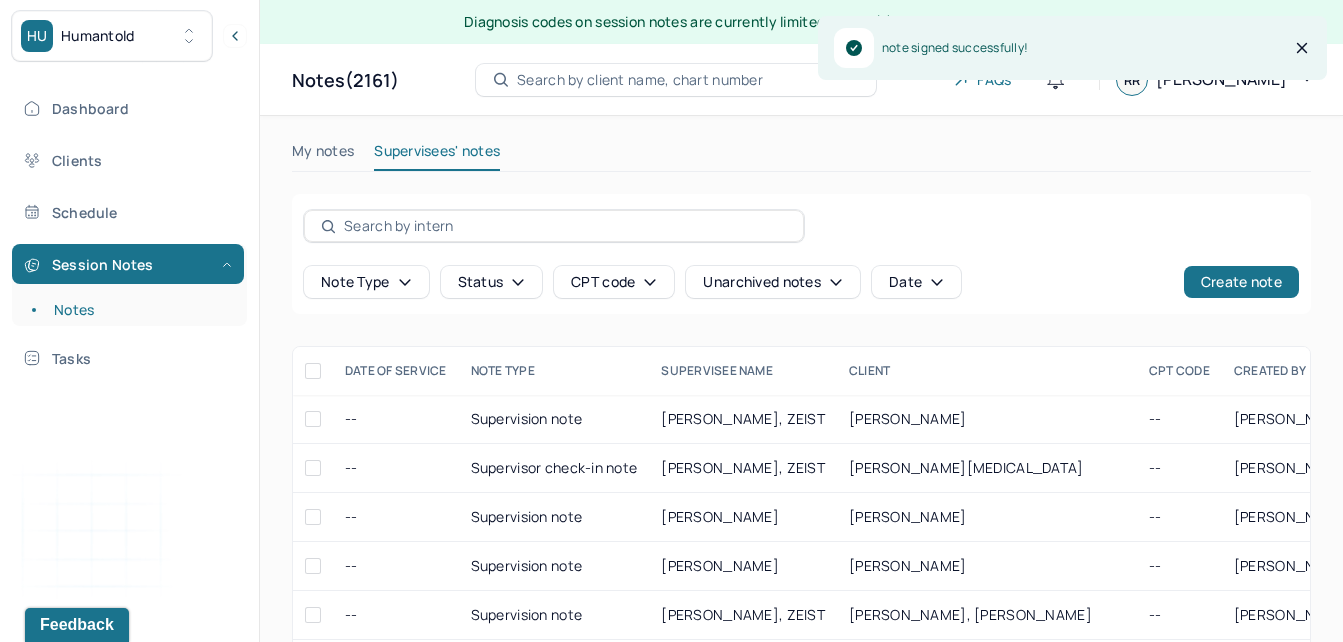 click on "Status" at bounding box center [492, 282] 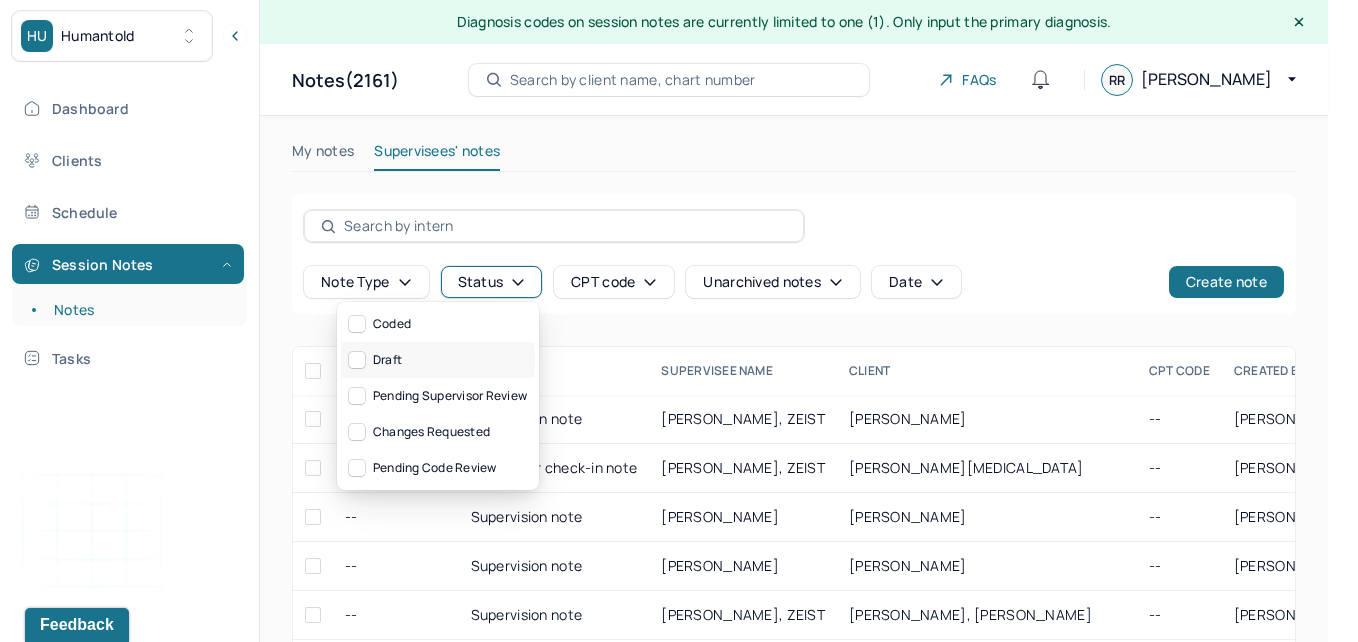 click on "Draft" at bounding box center (438, 360) 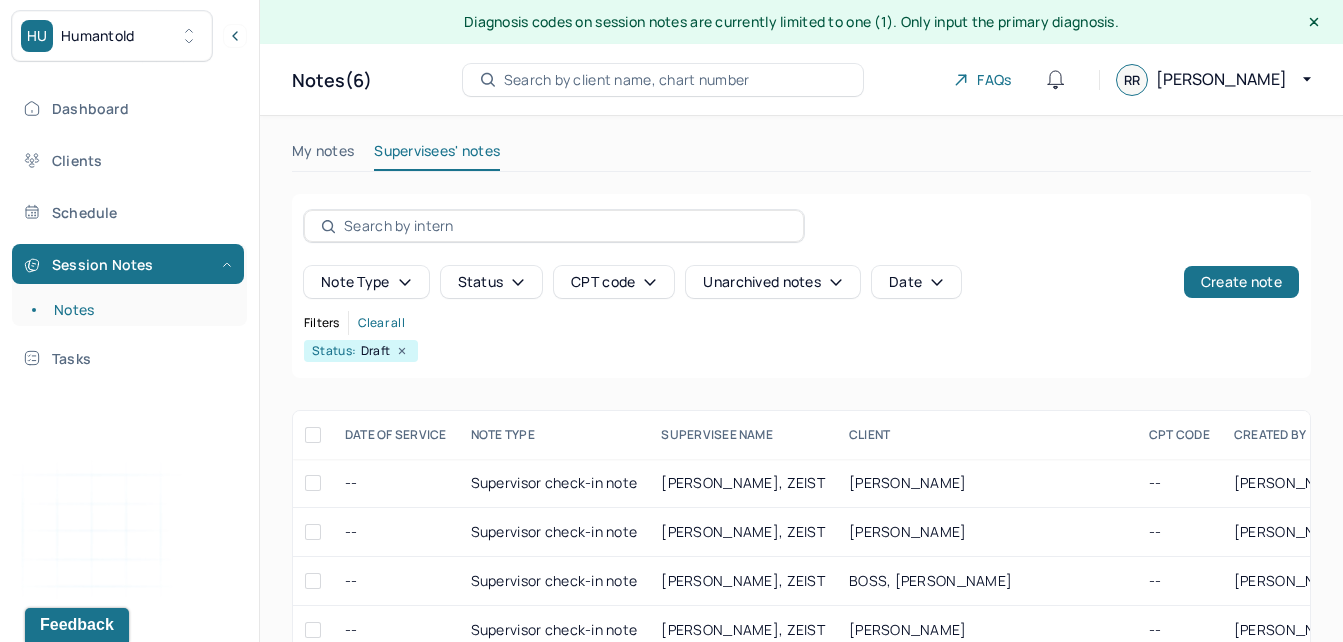 click on "Status" at bounding box center (492, 282) 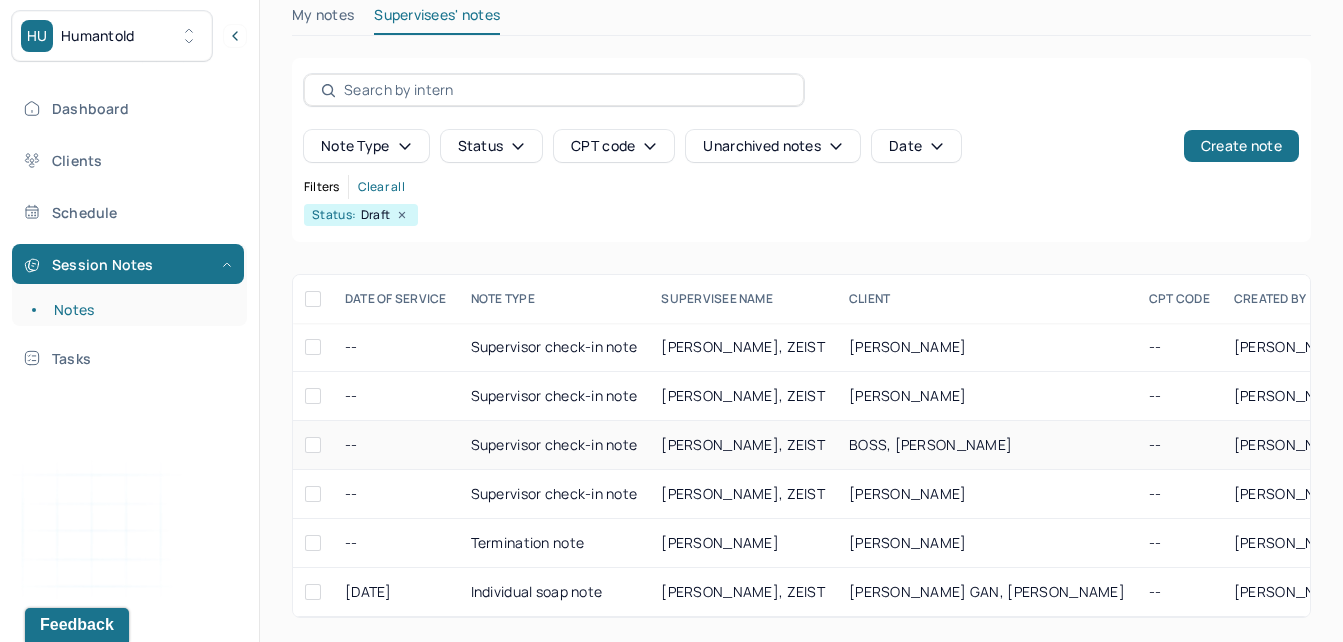 click on "BOSS, [PERSON_NAME]" at bounding box center [930, 444] 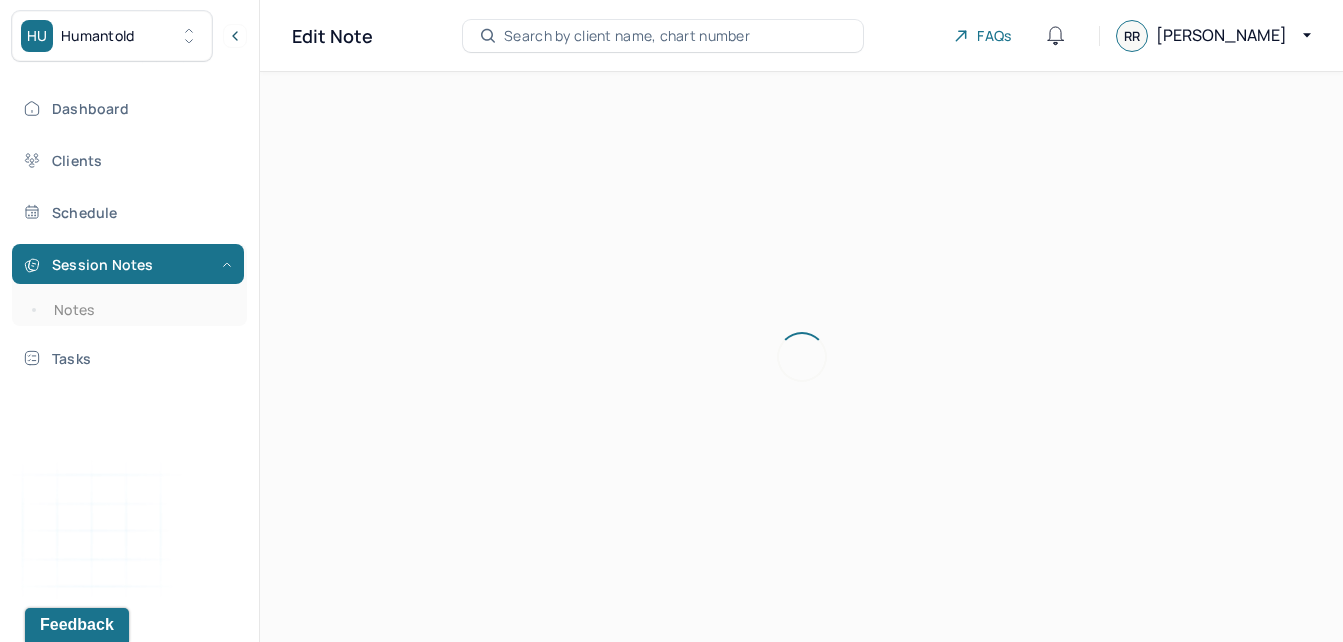 scroll, scrollTop: 36, scrollLeft: 0, axis: vertical 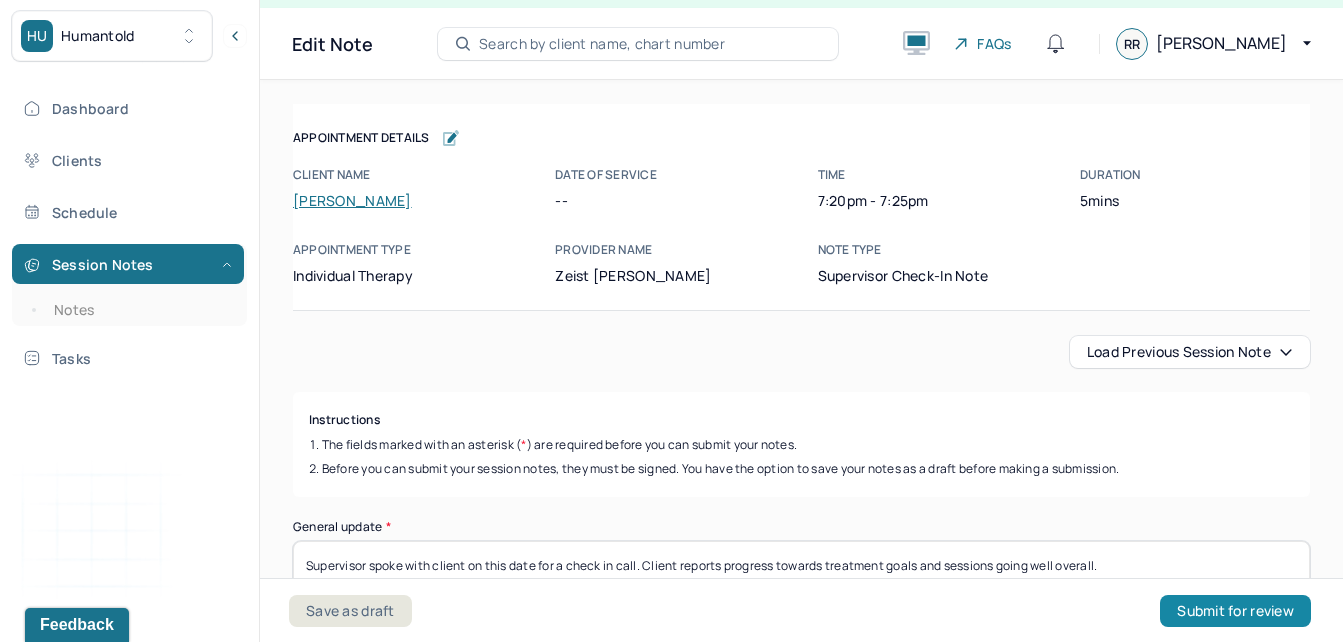 click on "Submit for review" at bounding box center [1235, 611] 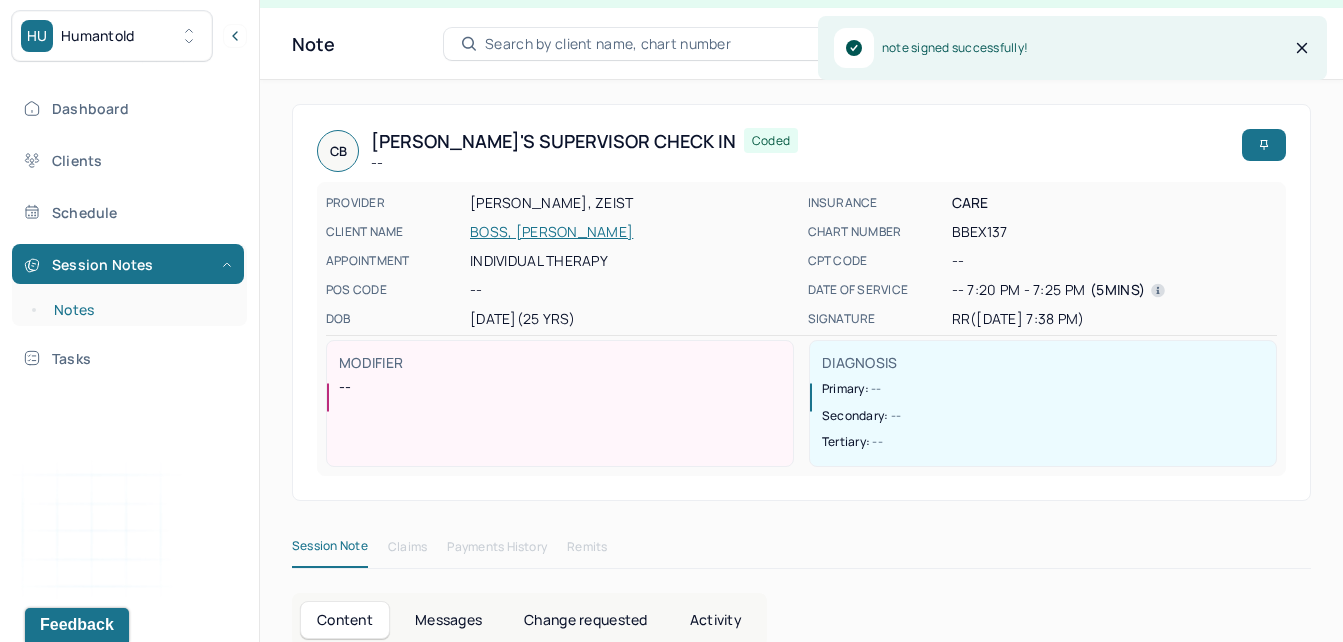 click on "Notes" at bounding box center (139, 310) 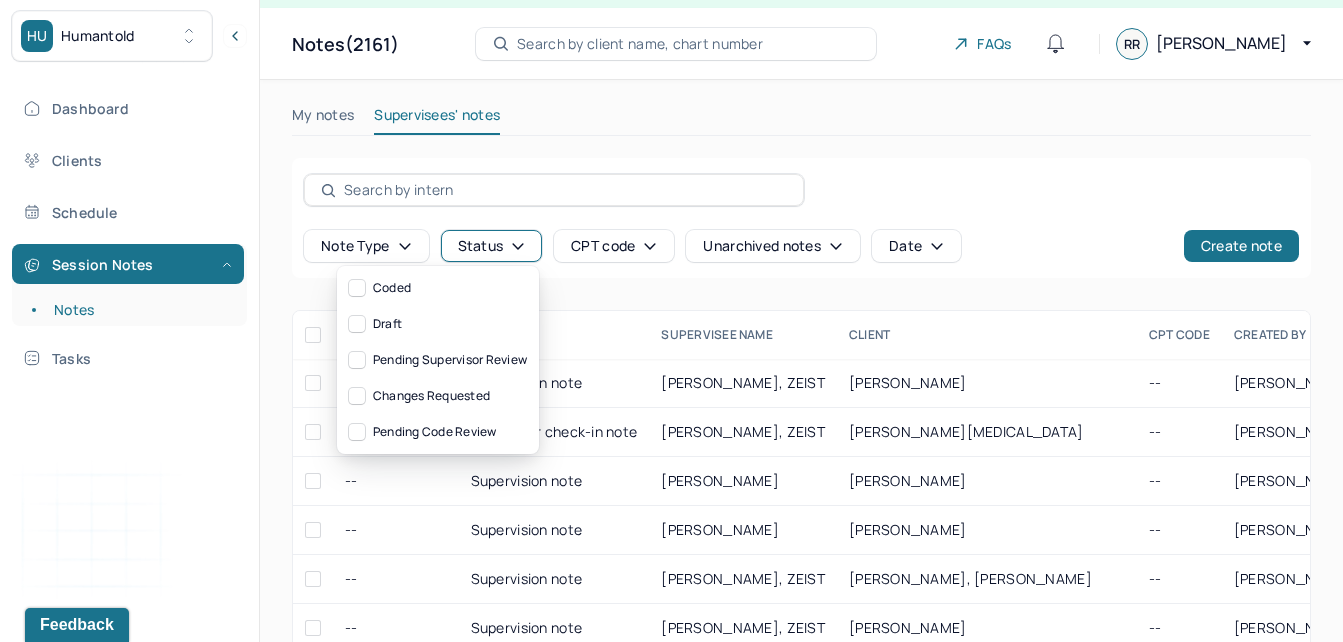 click on "Status" at bounding box center [492, 246] 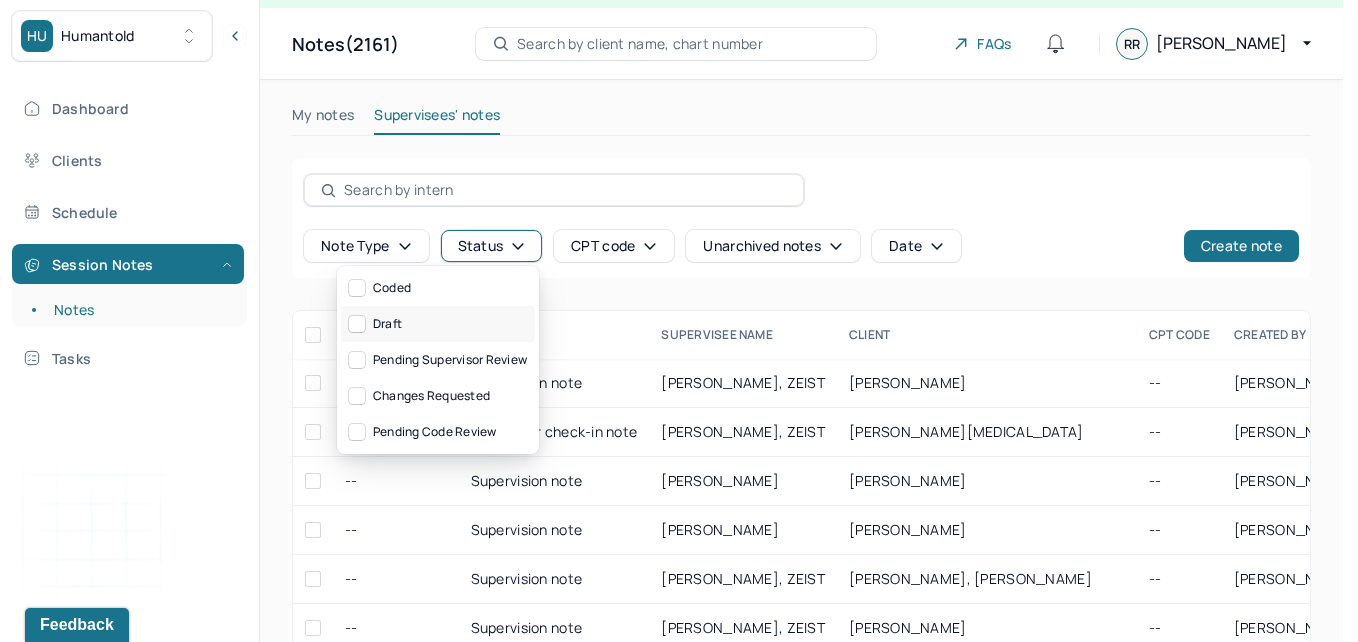 click on "Draft" at bounding box center [438, 324] 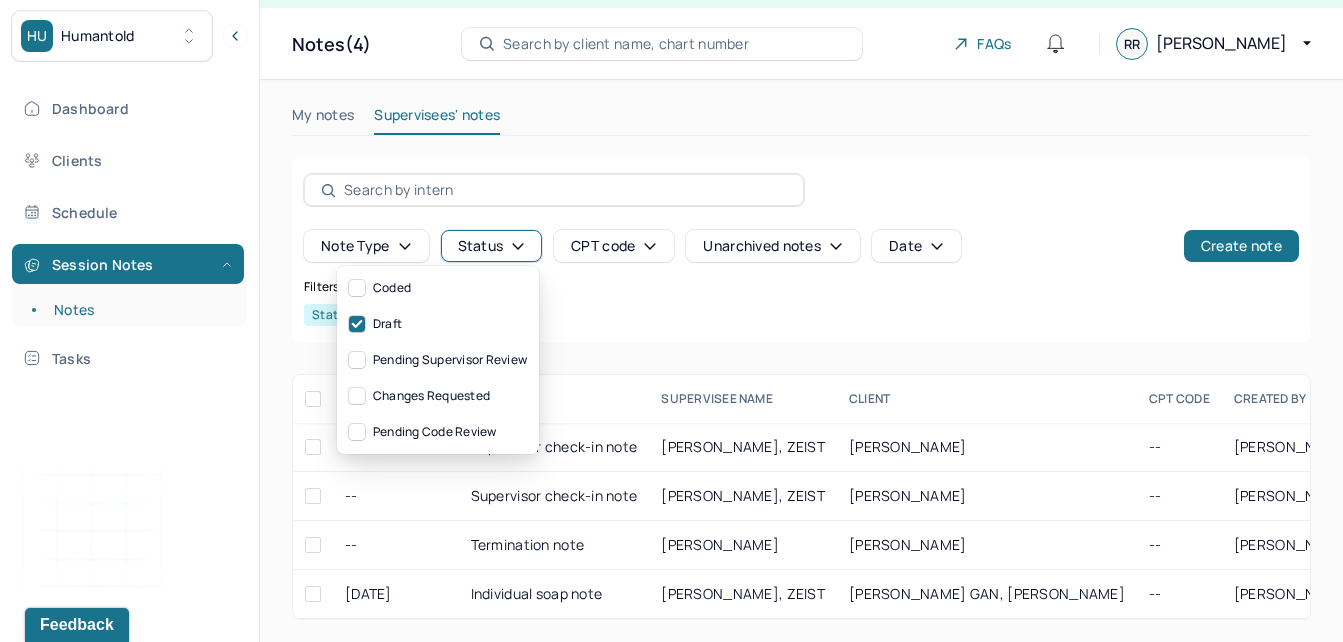 click on "Status" at bounding box center (492, 246) 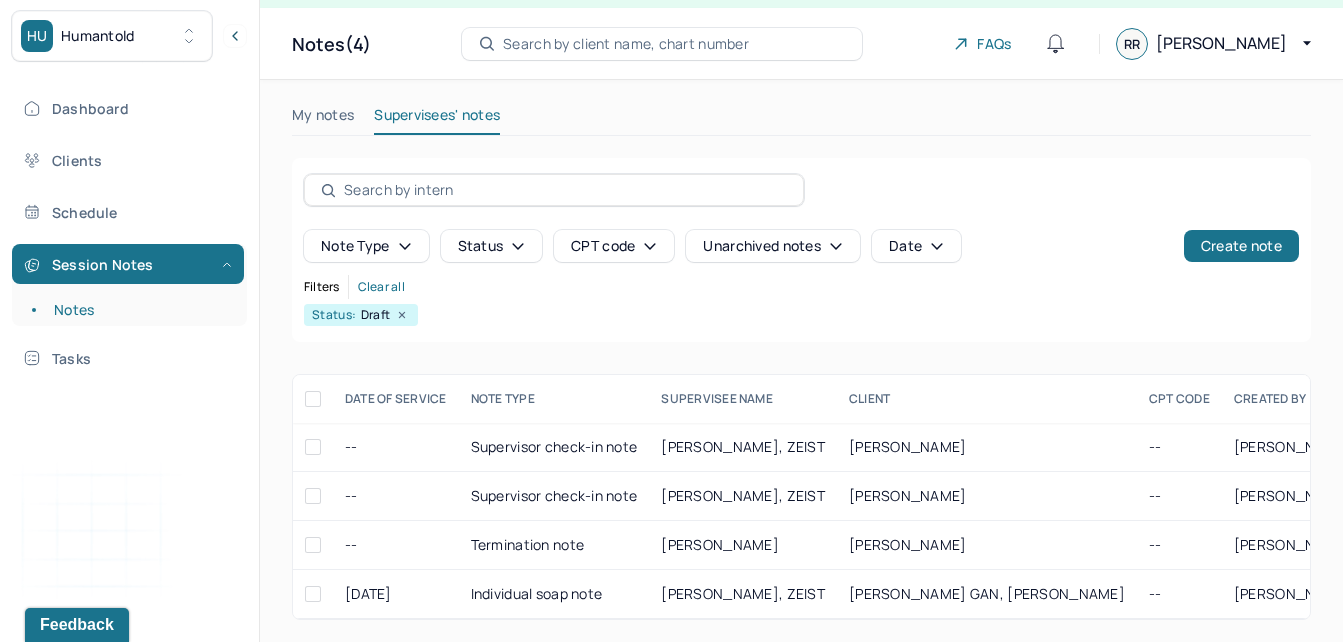 scroll, scrollTop: 53, scrollLeft: 0, axis: vertical 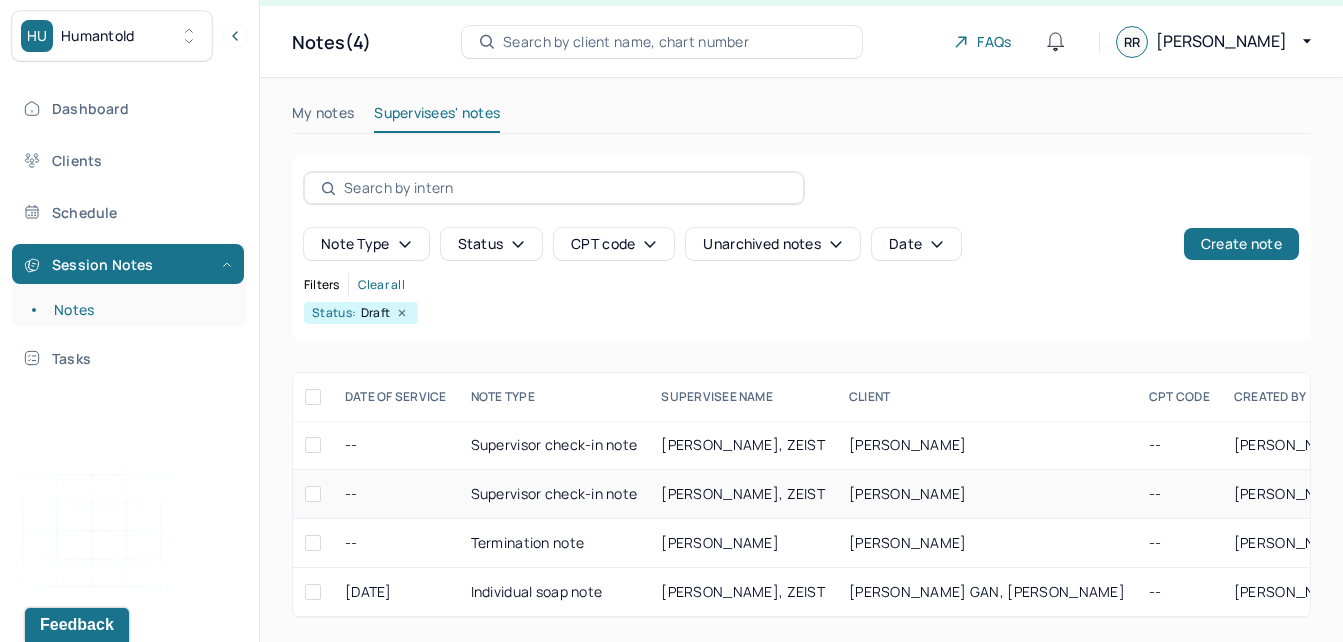 click on "[PERSON_NAME]" at bounding box center [987, 494] 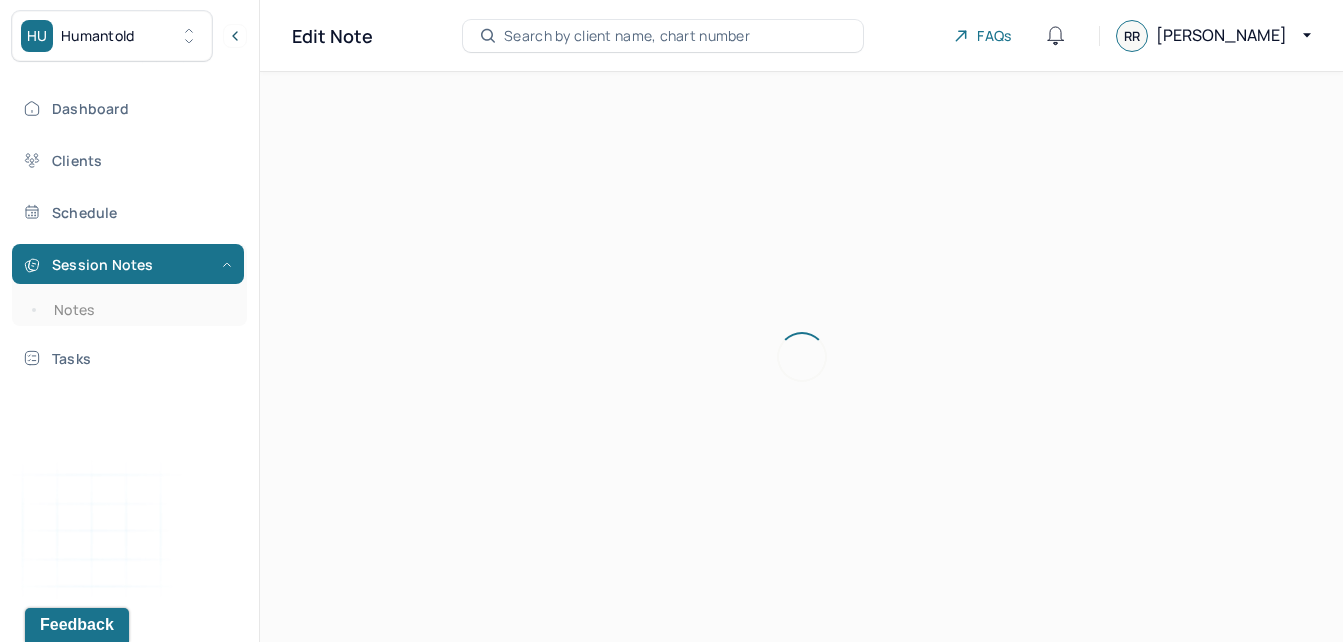 scroll, scrollTop: 36, scrollLeft: 0, axis: vertical 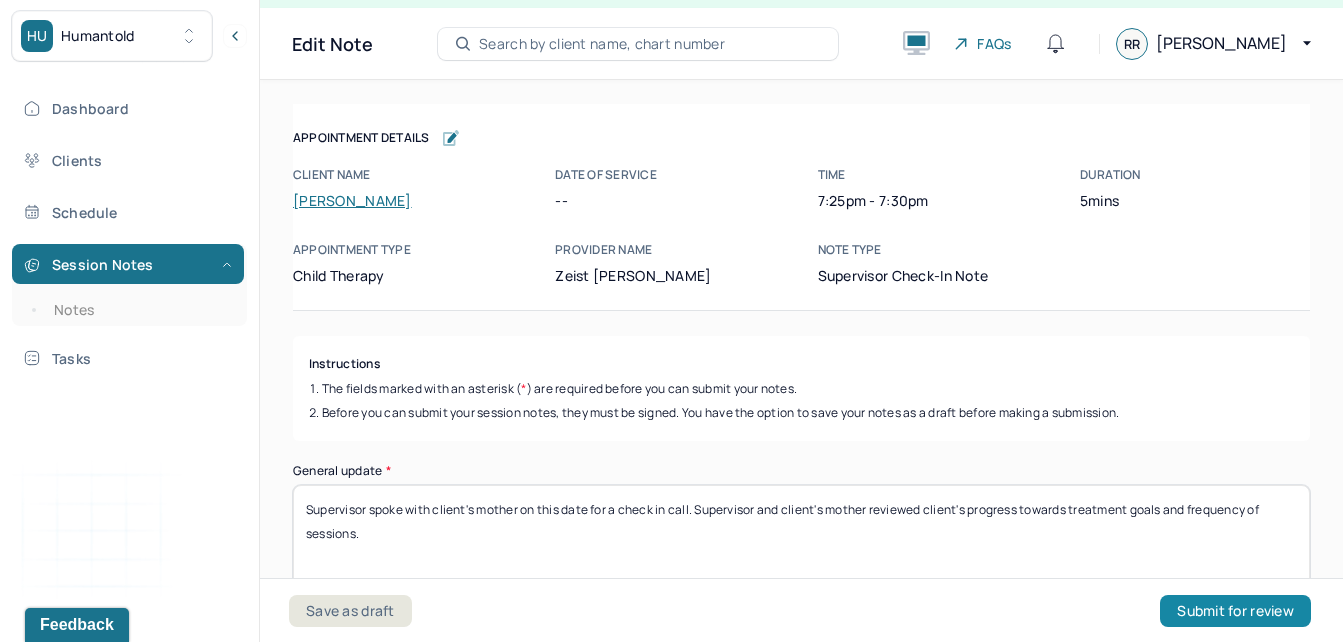 click on "Submit for review" at bounding box center [1235, 611] 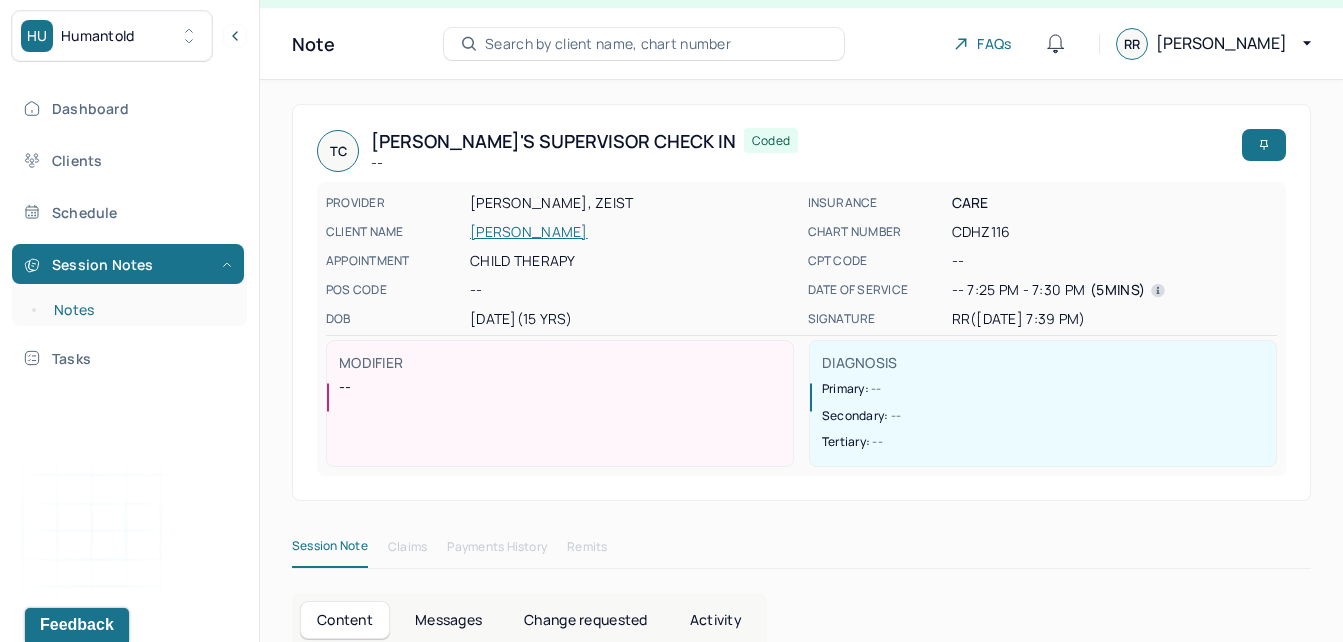 click on "Notes" at bounding box center [139, 310] 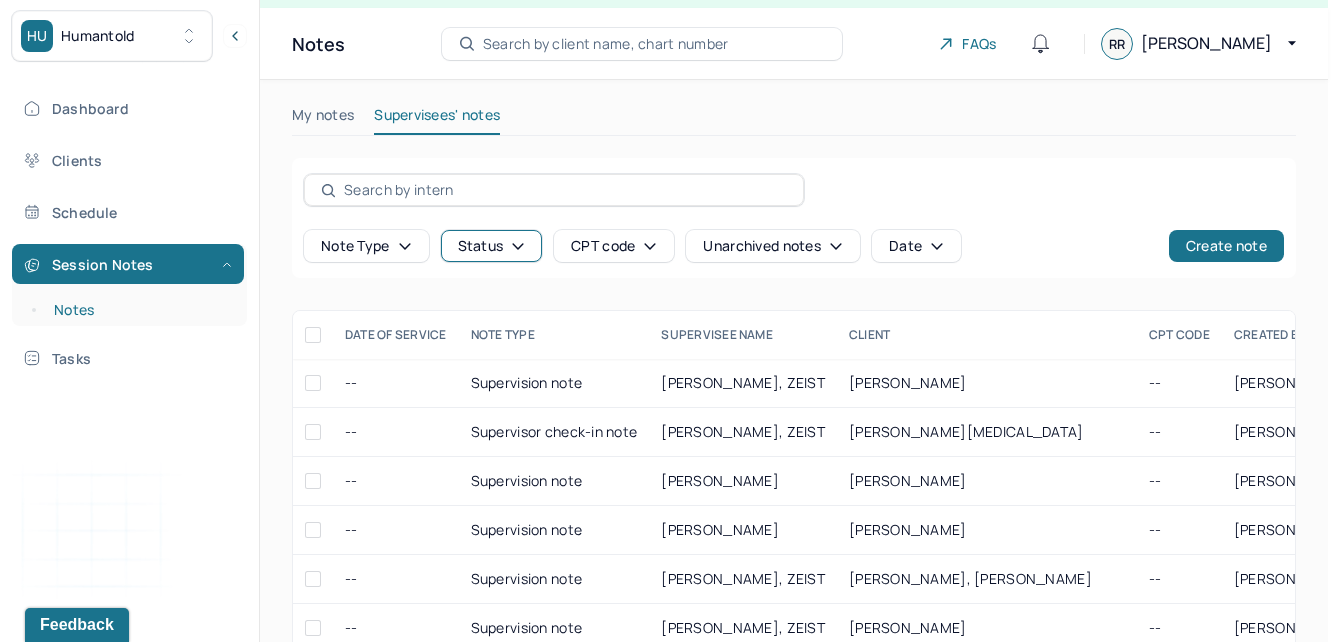 click on "Status" at bounding box center [492, 246] 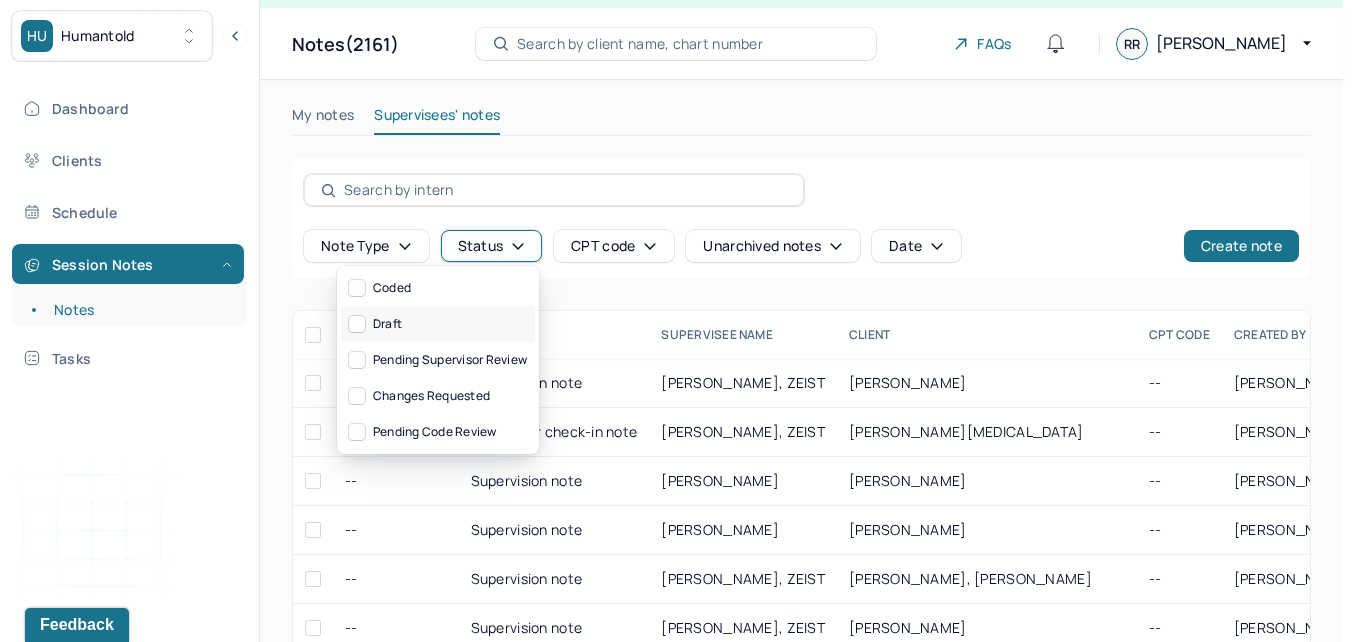 click on "Draft" at bounding box center [438, 324] 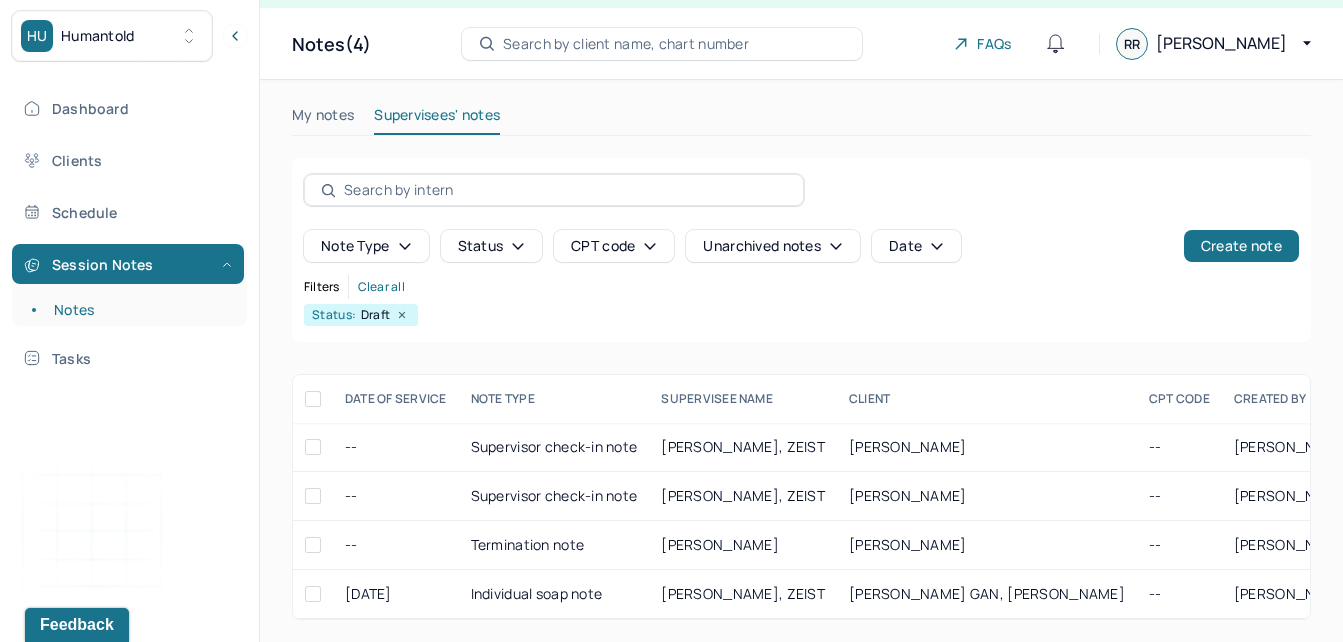 click on "Status" at bounding box center (492, 246) 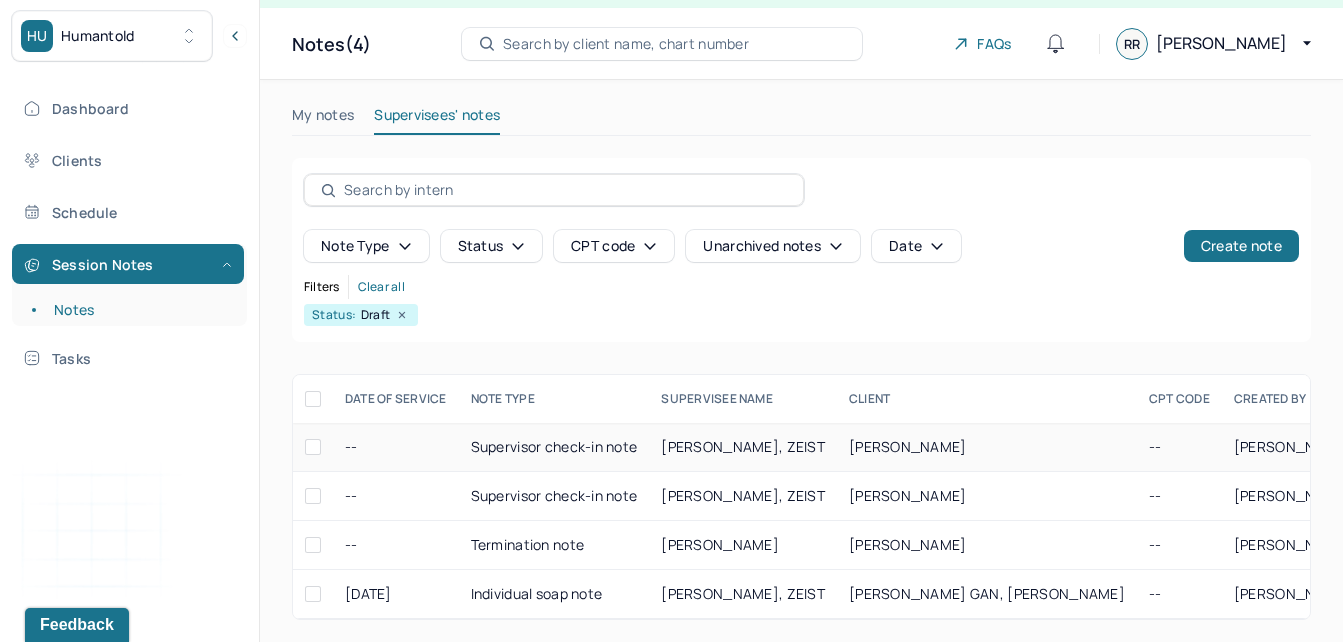 click on "Supervisor check-in note" at bounding box center [554, 447] 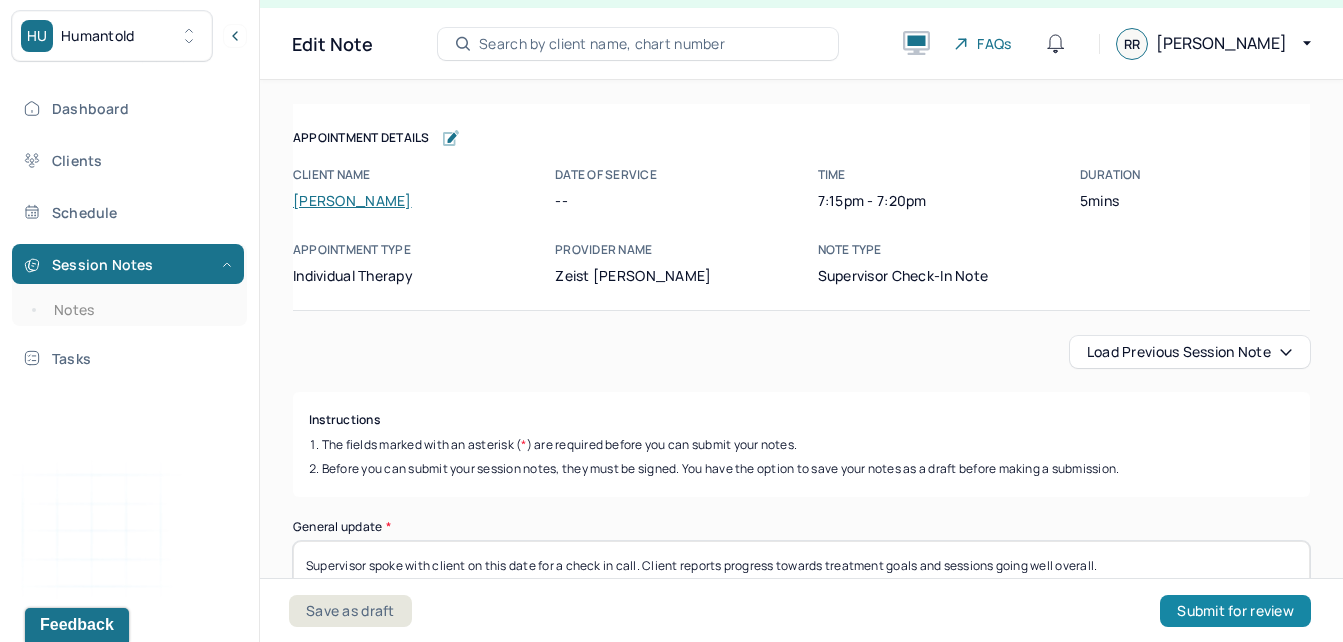 click on "Submit for review" at bounding box center [1235, 611] 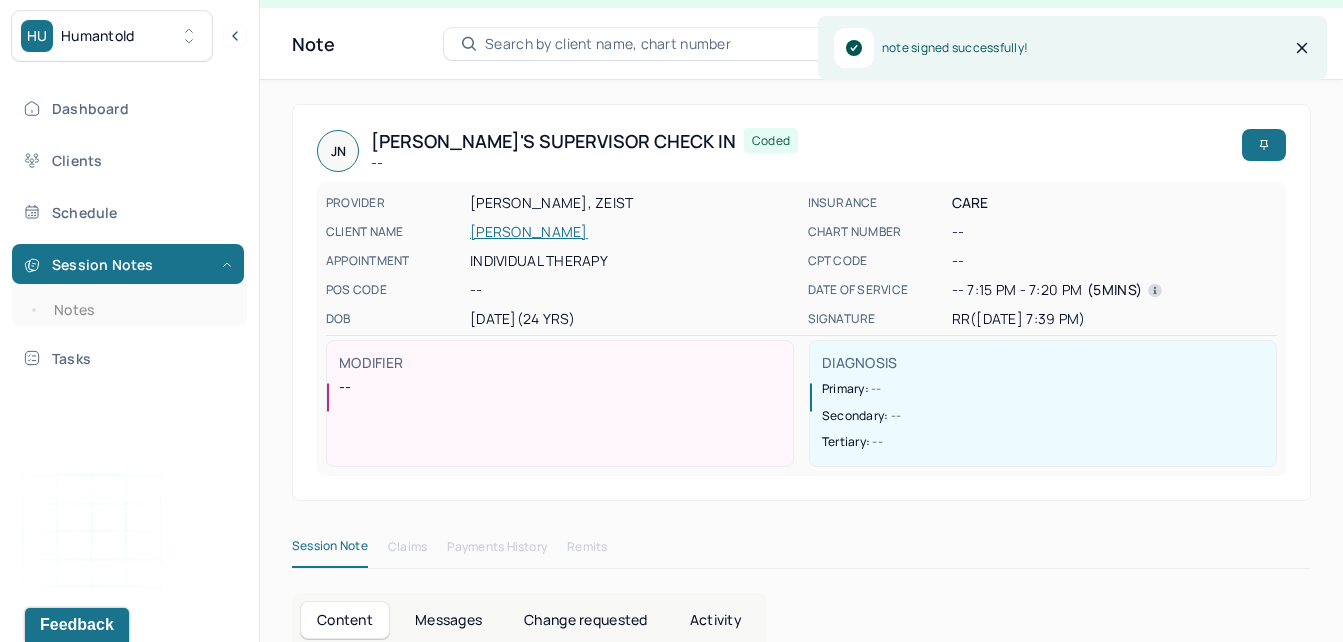 scroll, scrollTop: 0, scrollLeft: 0, axis: both 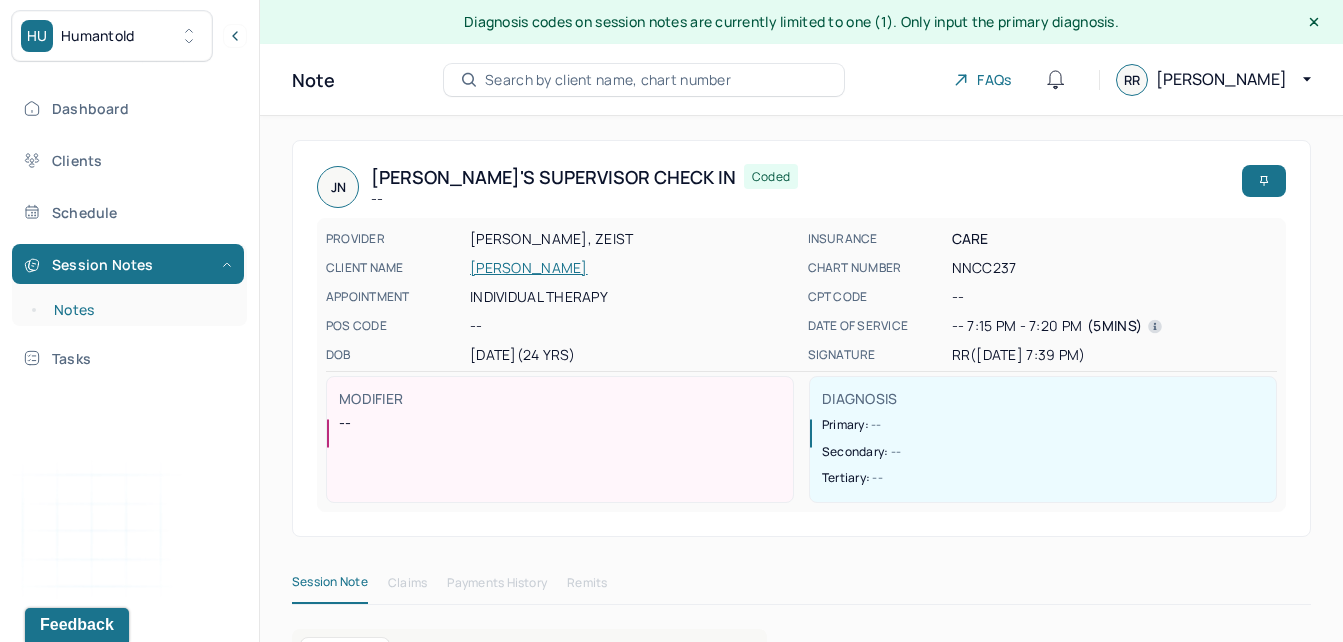 click on "Notes" at bounding box center [139, 310] 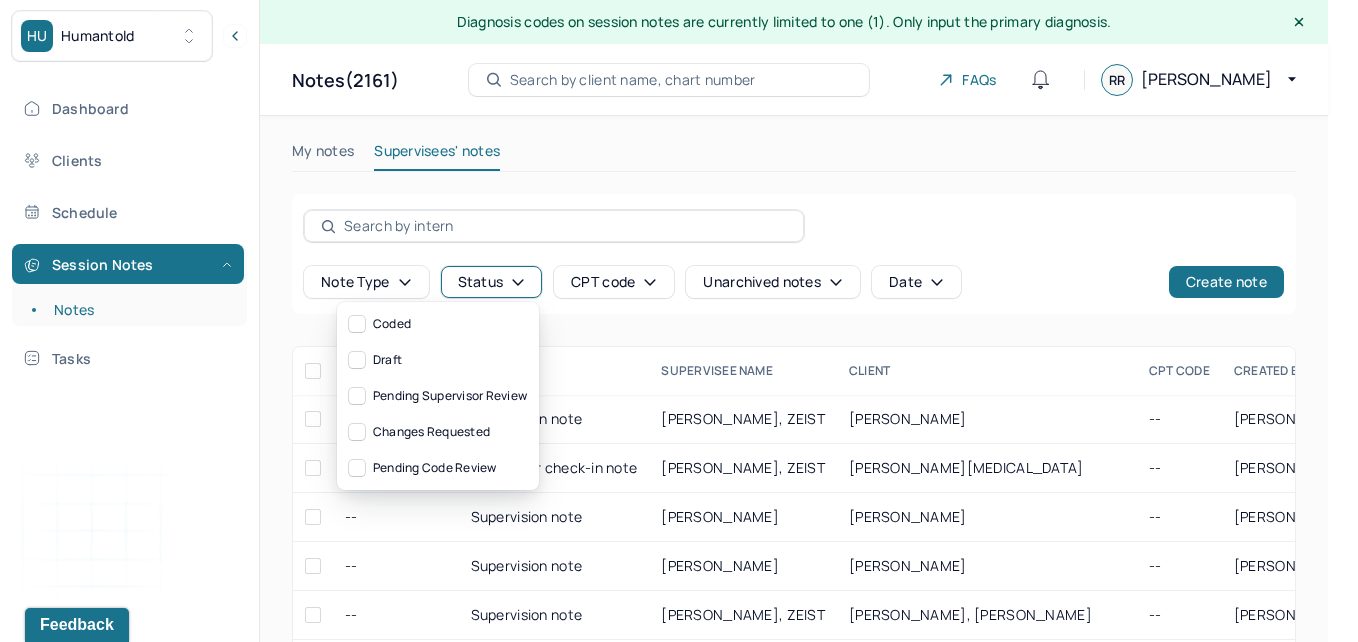 click on "Status" at bounding box center [492, 282] 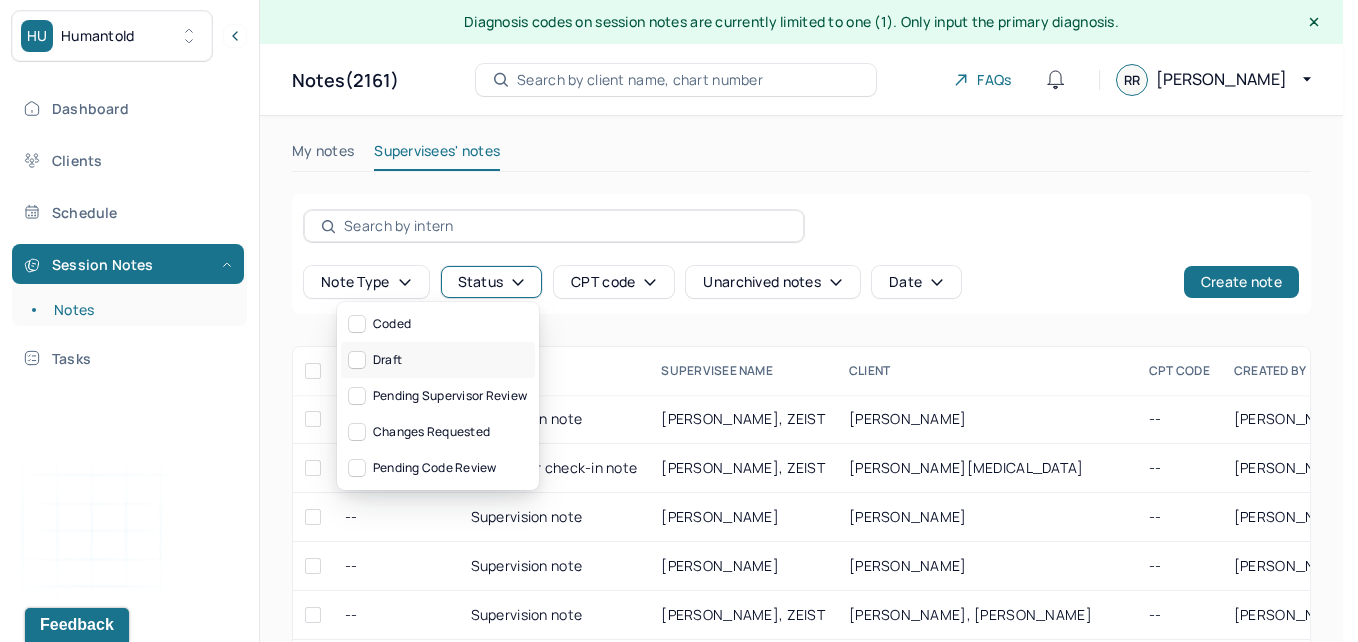 click on "Draft" at bounding box center (438, 360) 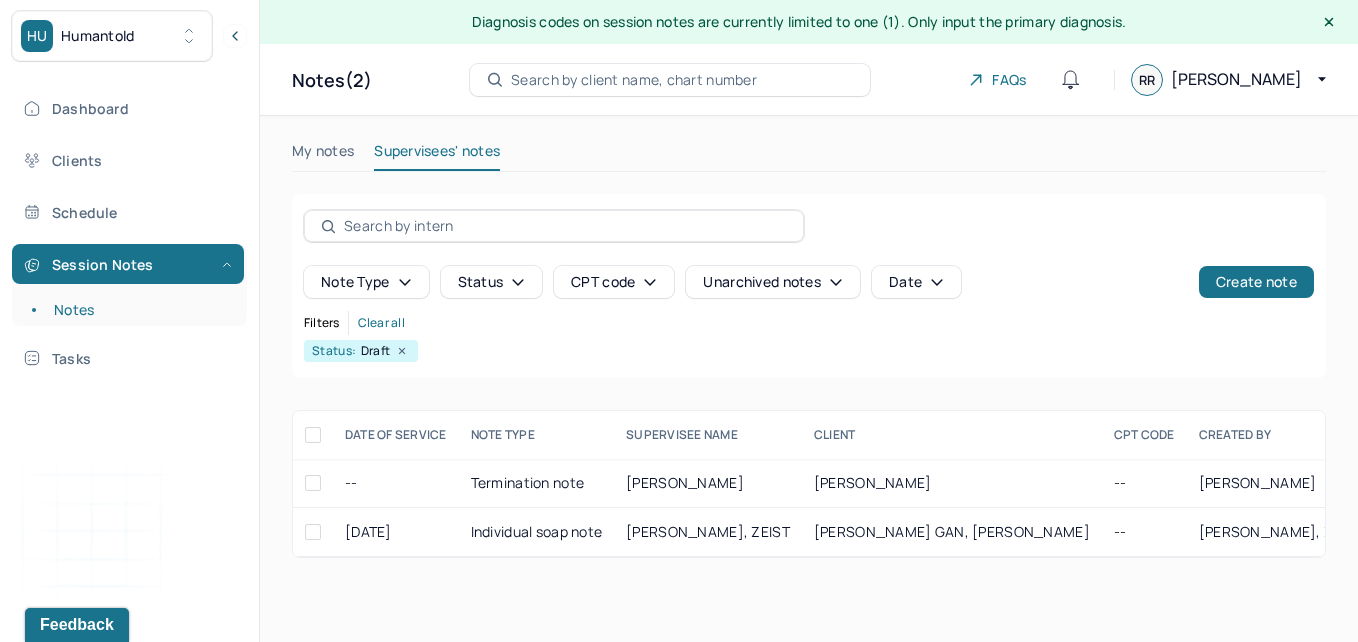 click on "Filters   Clear all" at bounding box center (809, 323) 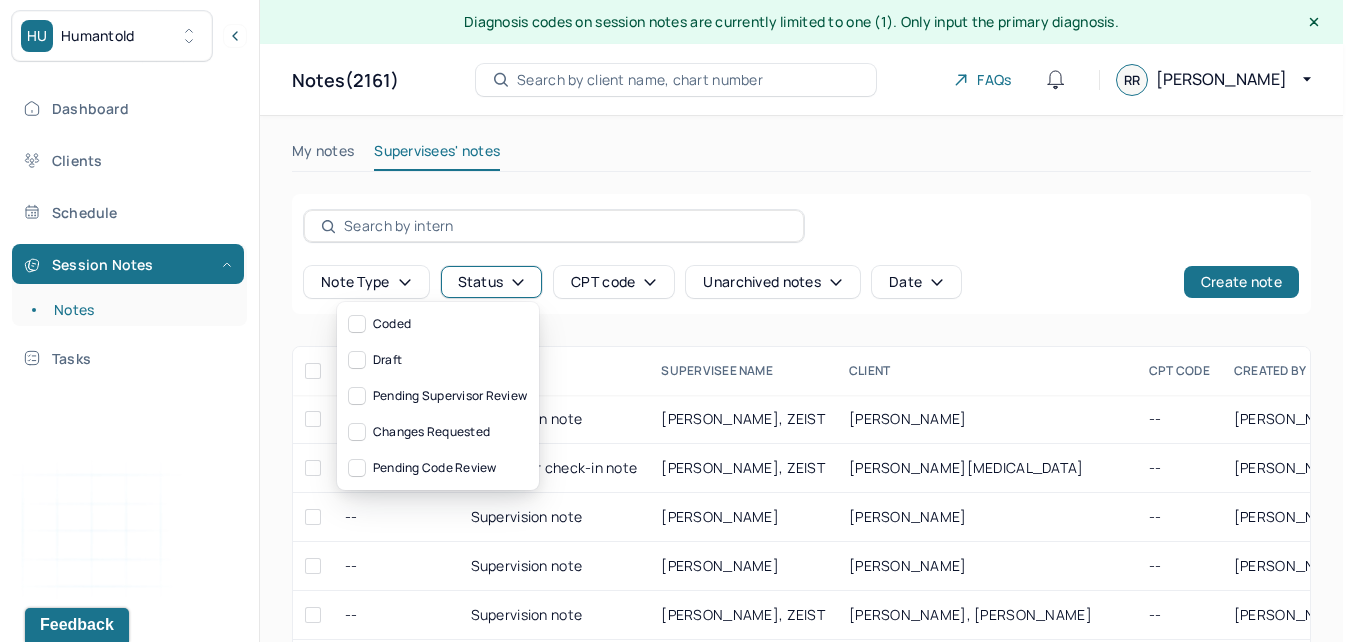 click on "Status" at bounding box center [492, 282] 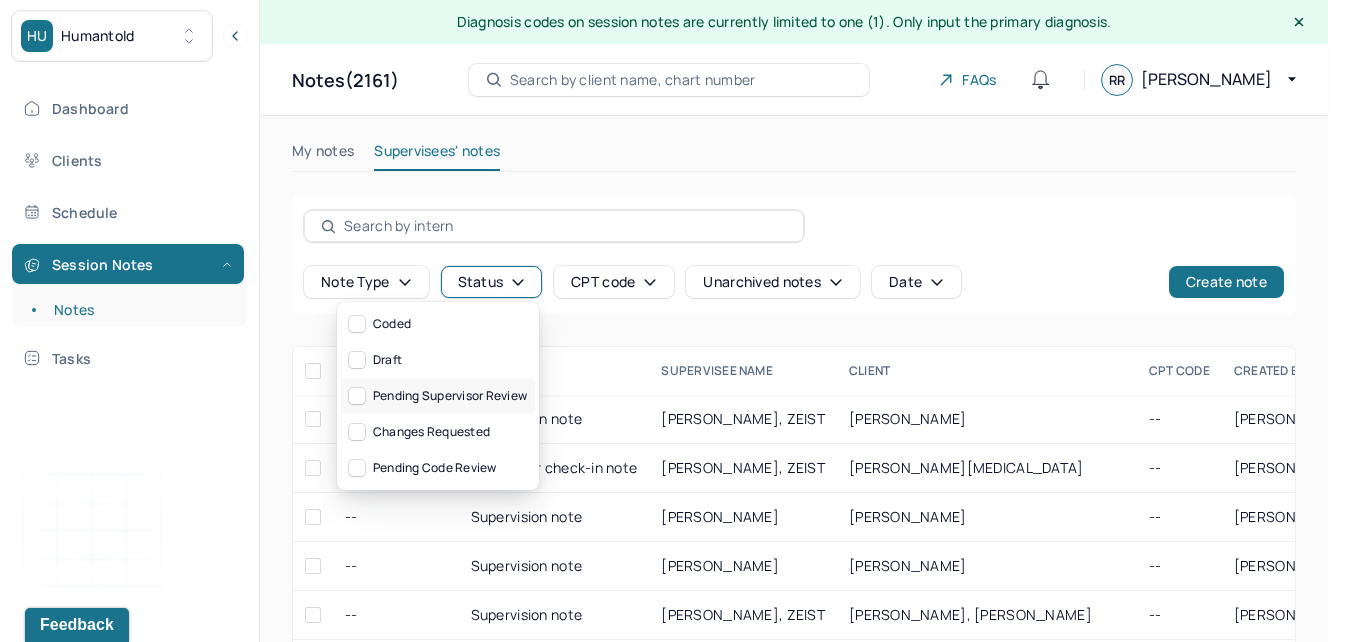 click on "Pending supervisor review" at bounding box center [438, 396] 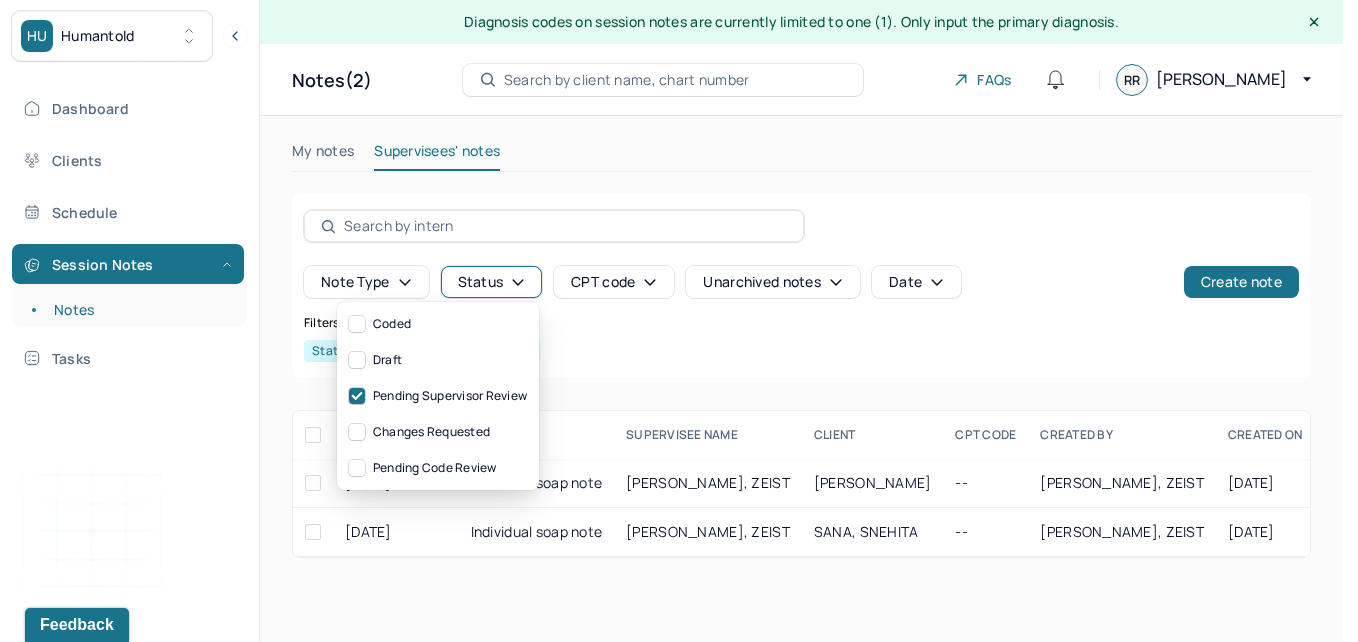 click on "My notes     Supervisees' notes" at bounding box center [801, 167] 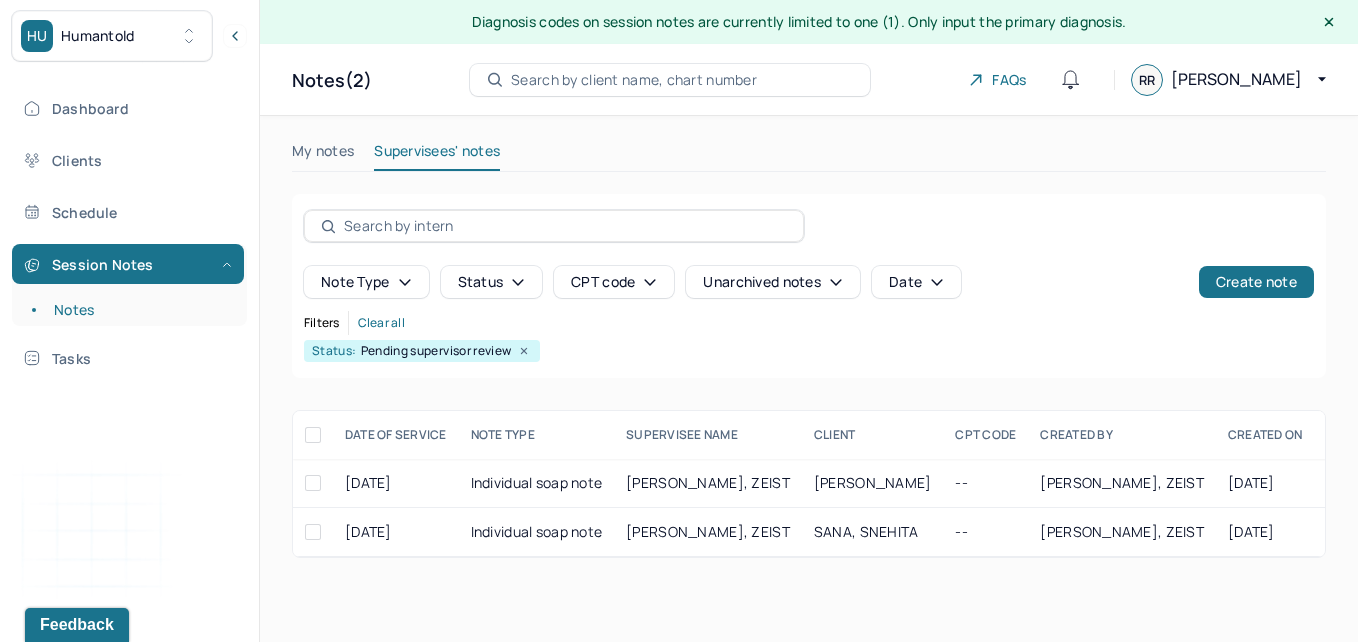 click on "My notes     Supervisees' notes" at bounding box center (809, 156) 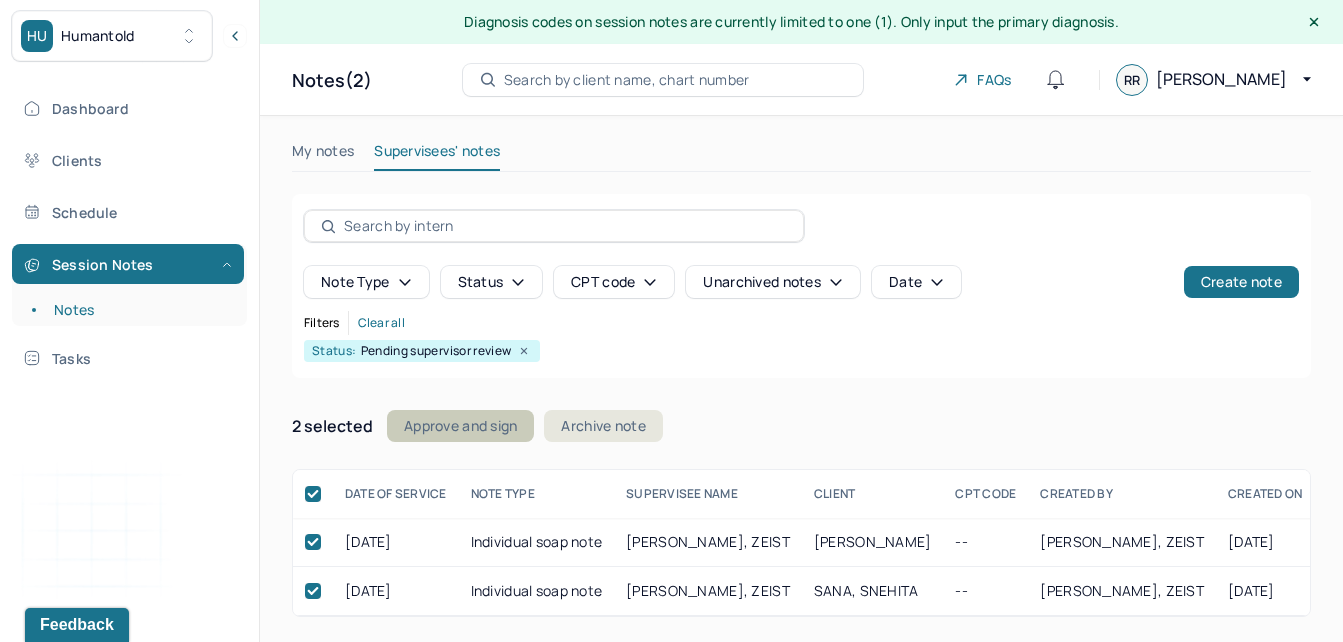 click on "Approve and sign" at bounding box center (460, 426) 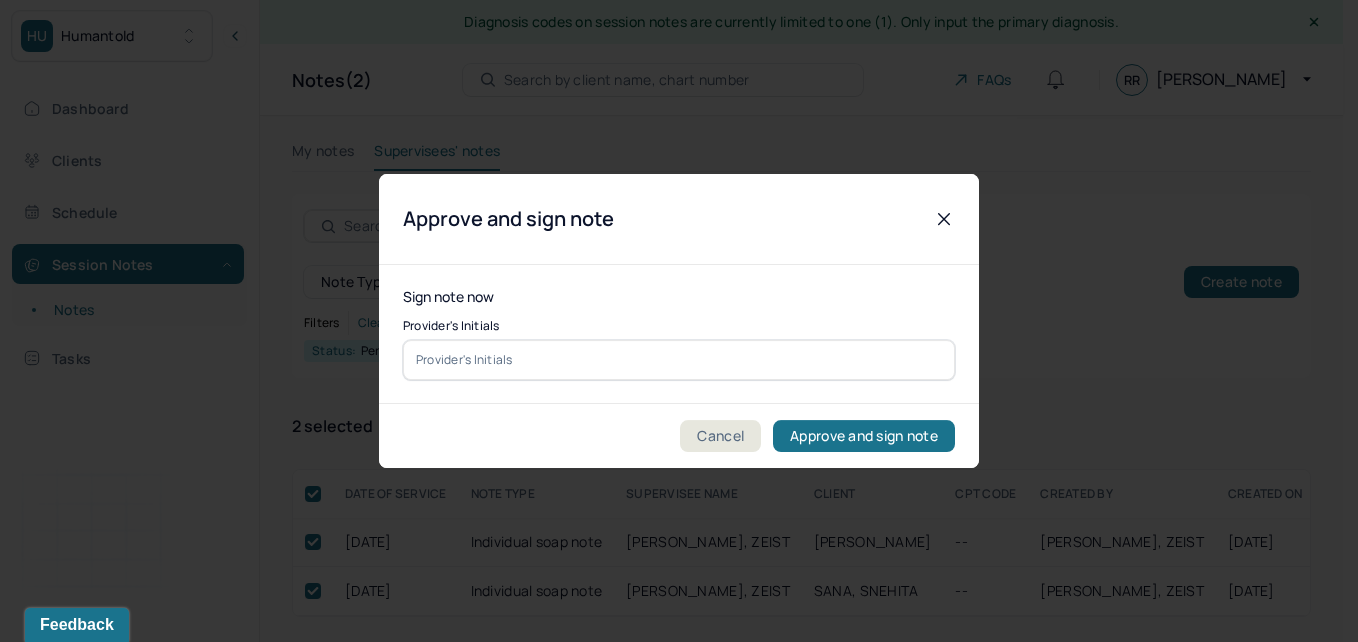 click at bounding box center [679, 360] 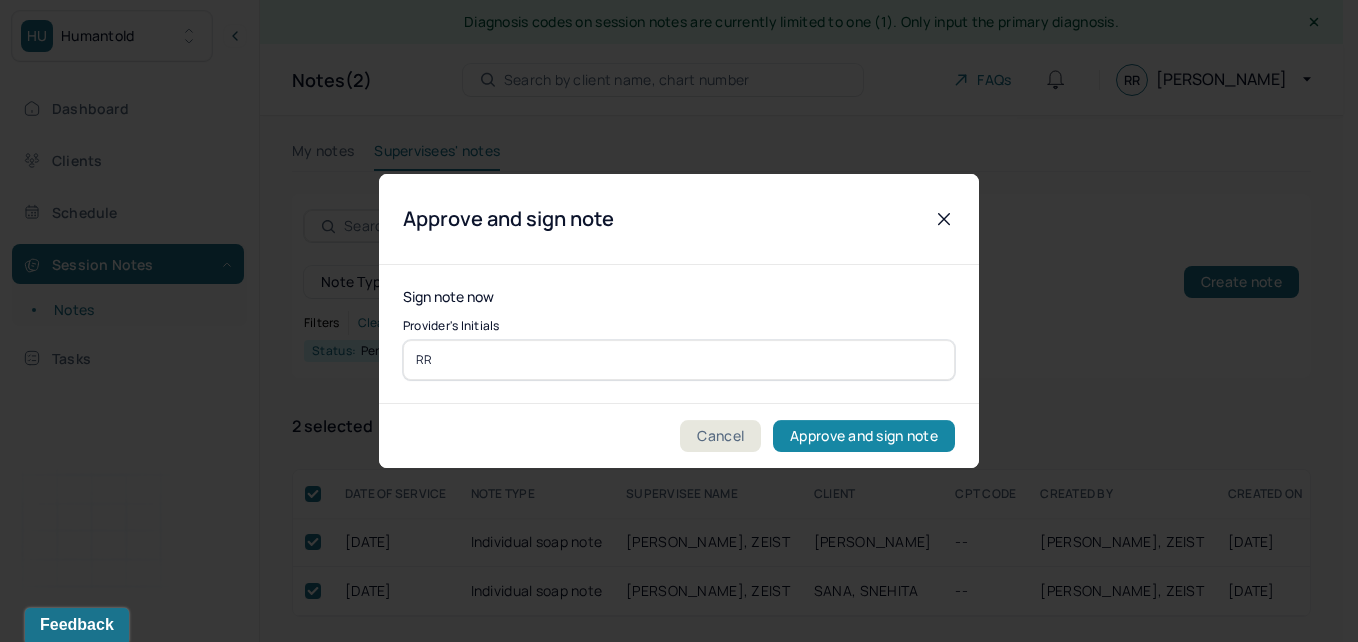 type on "RR" 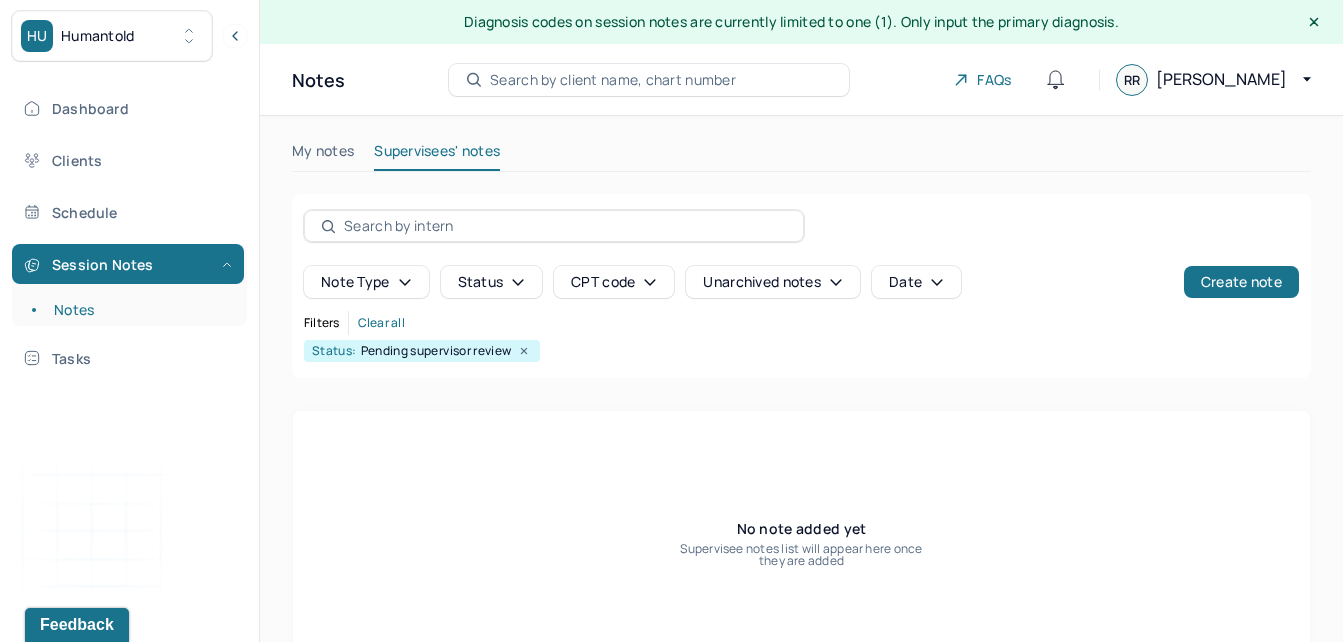 click 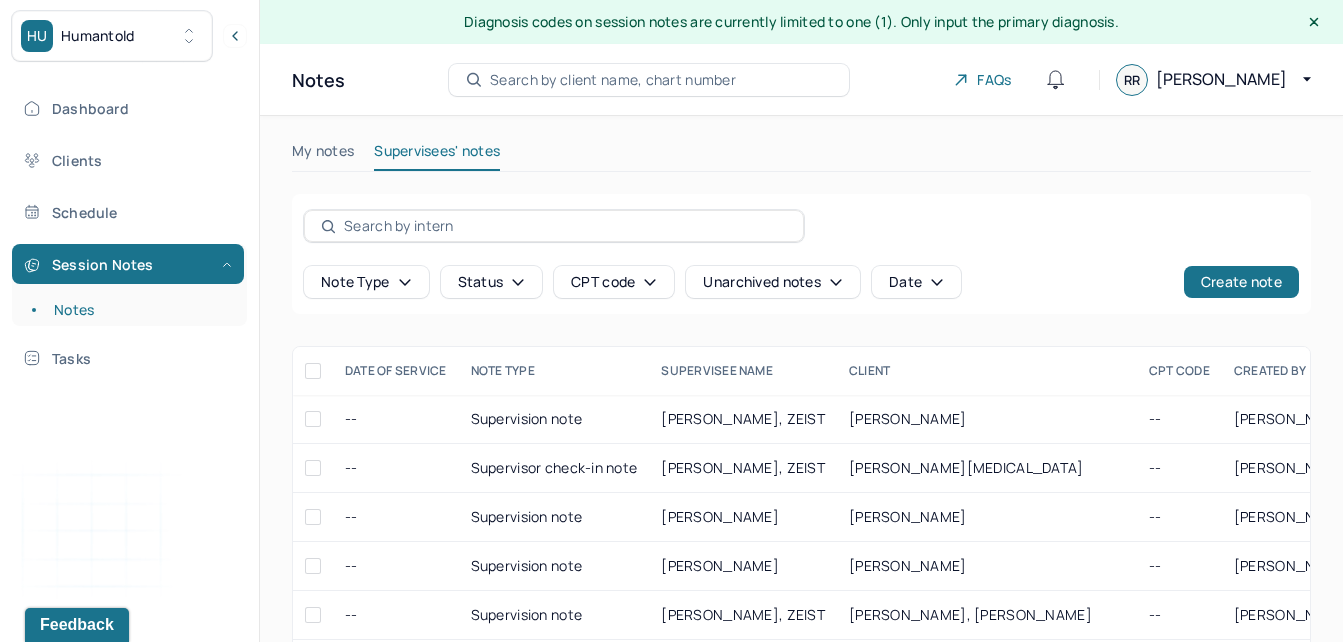 click on "My notes" at bounding box center [323, 155] 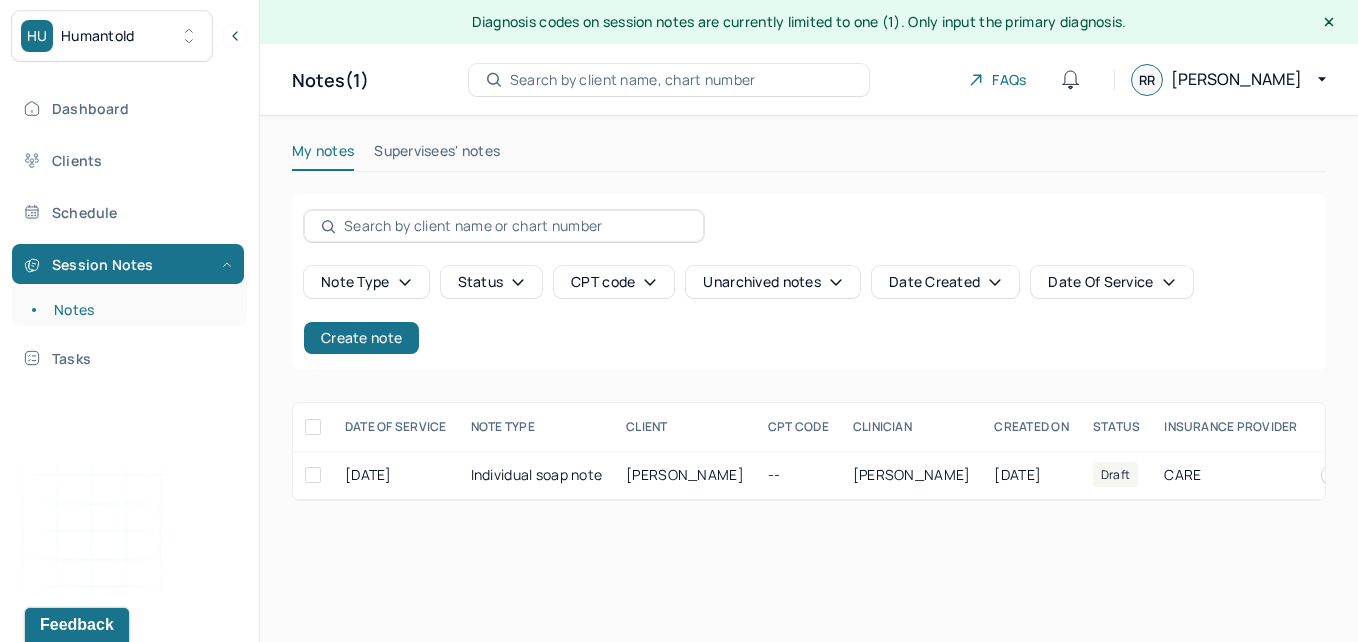 click on "Supervisees' notes" at bounding box center (437, 155) 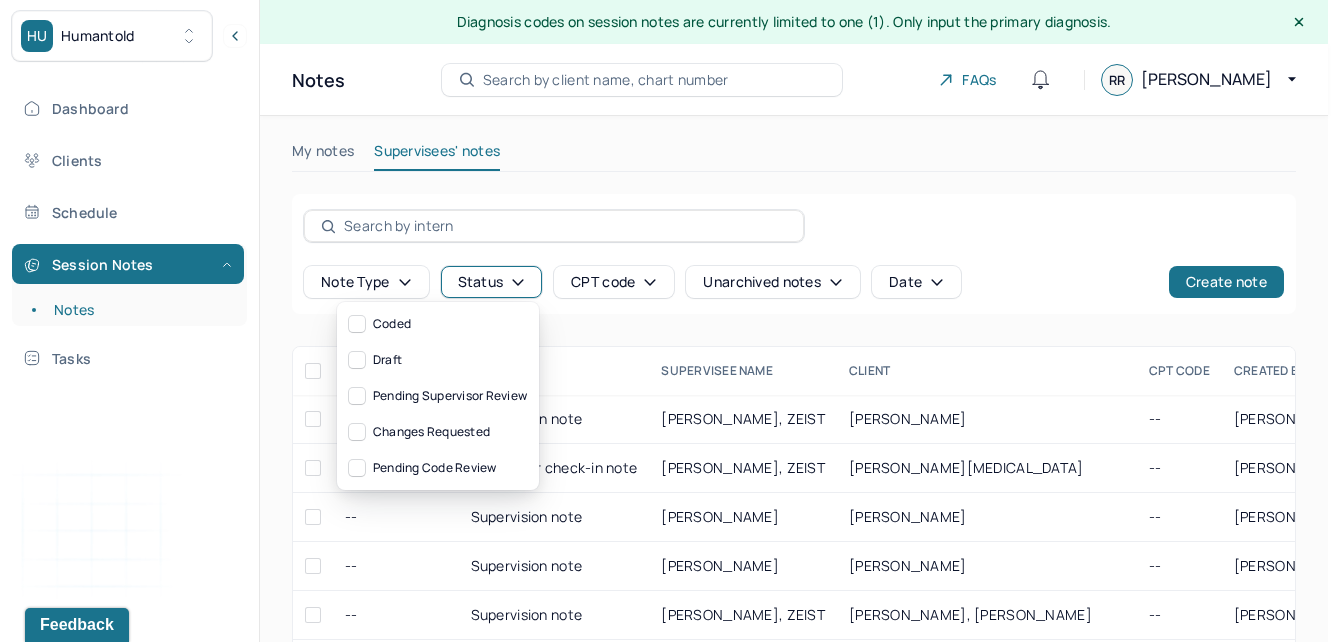 click on "Status" at bounding box center [492, 282] 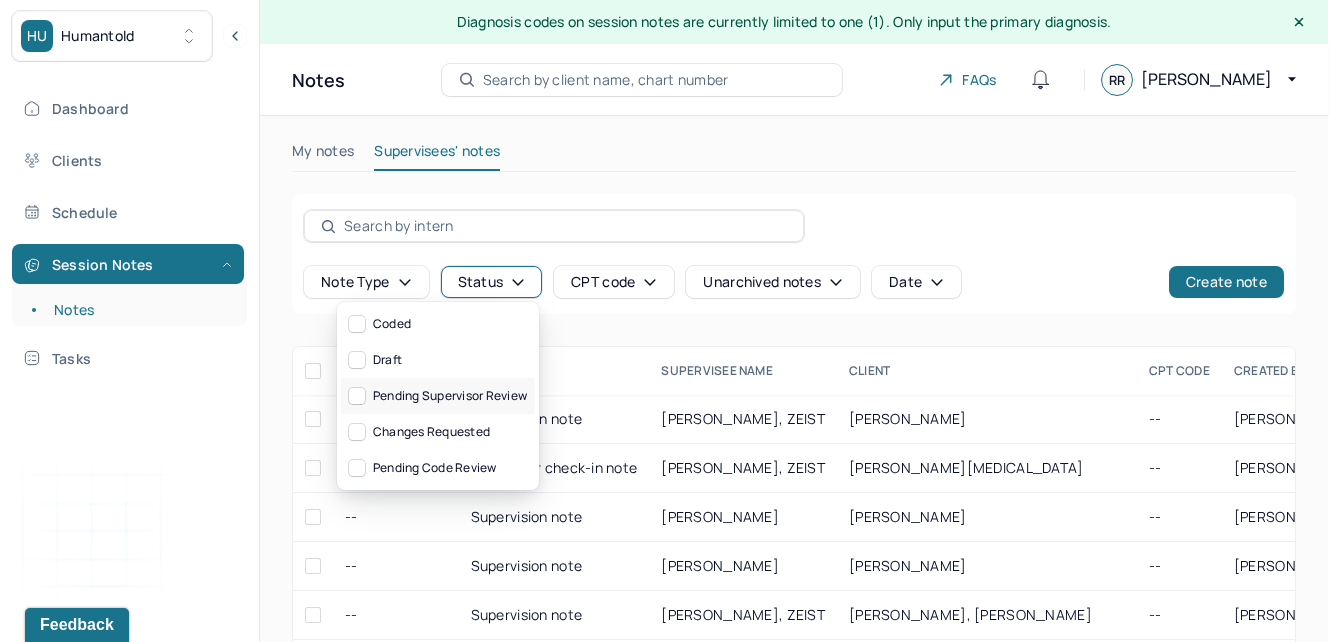 click on "Pending supervisor review" at bounding box center (438, 396) 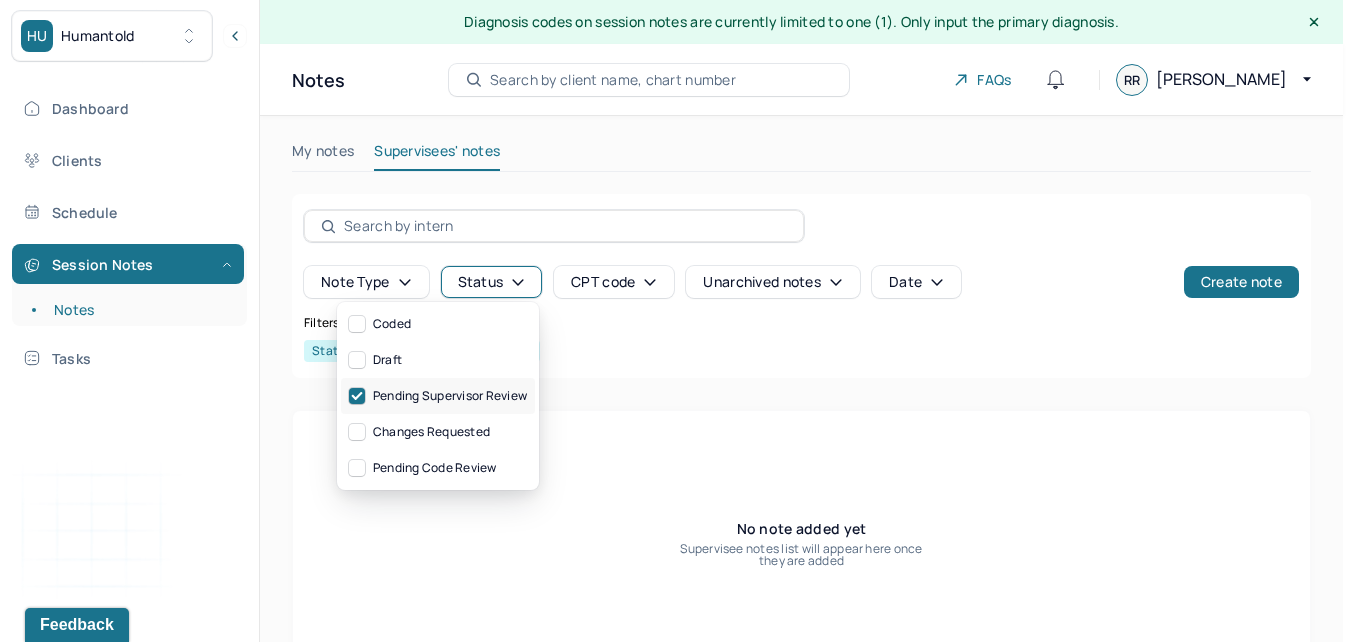 click on "Pending supervisor review" at bounding box center (438, 396) 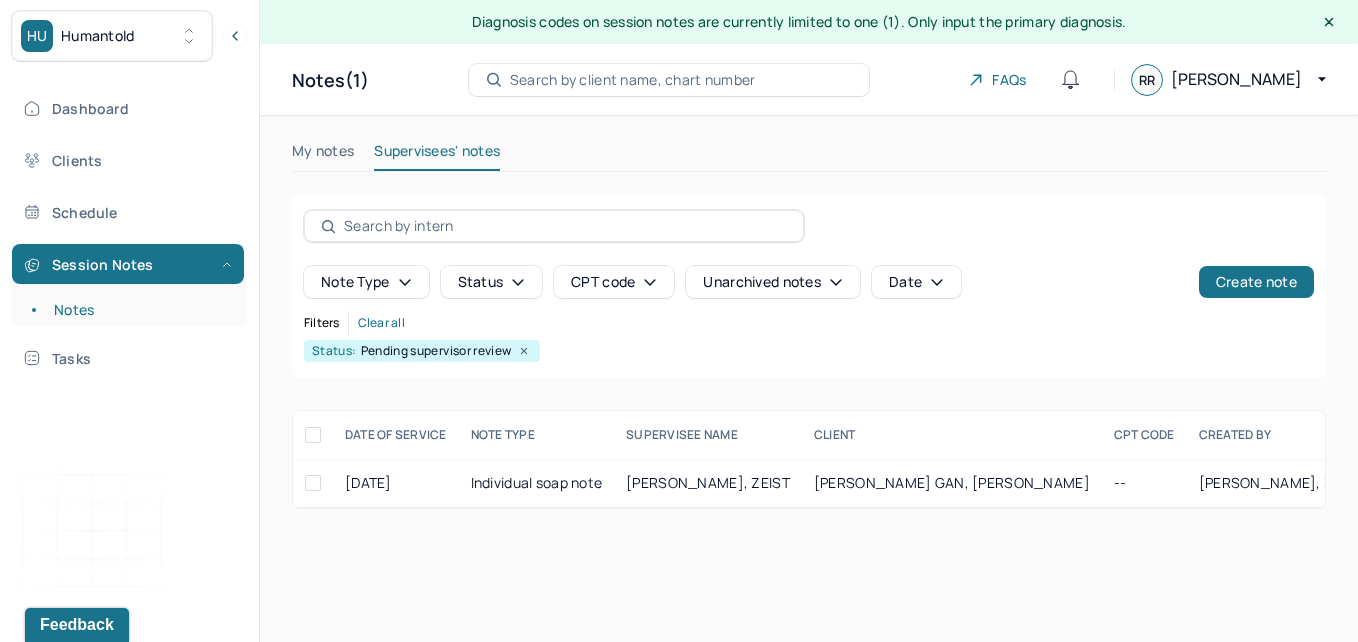 click on "My notes     Supervisees' notes" at bounding box center [809, 156] 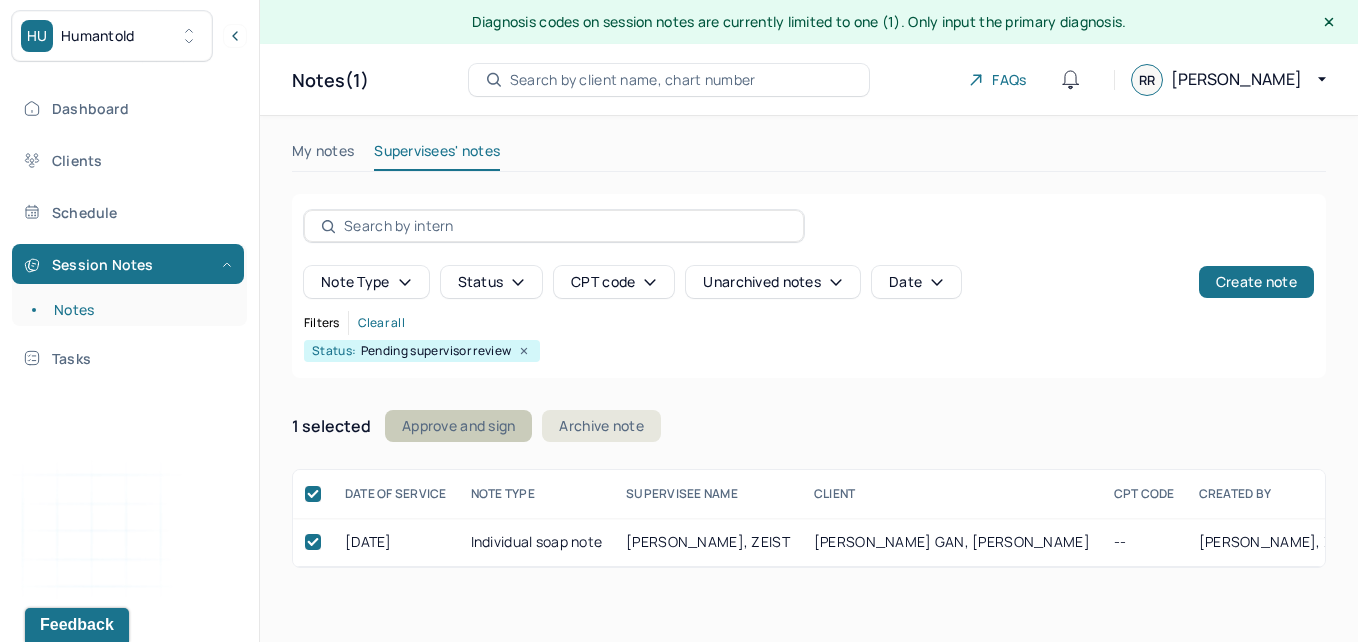 click on "Approve and sign" at bounding box center (458, 426) 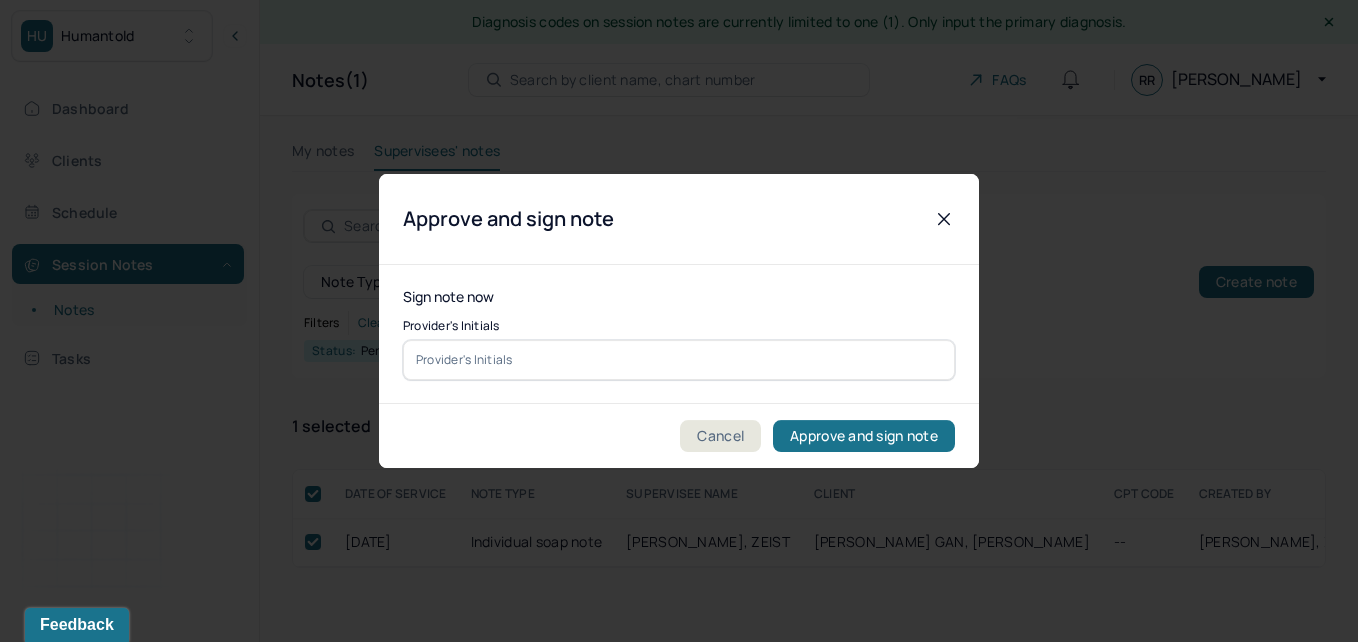 click at bounding box center [679, 360] 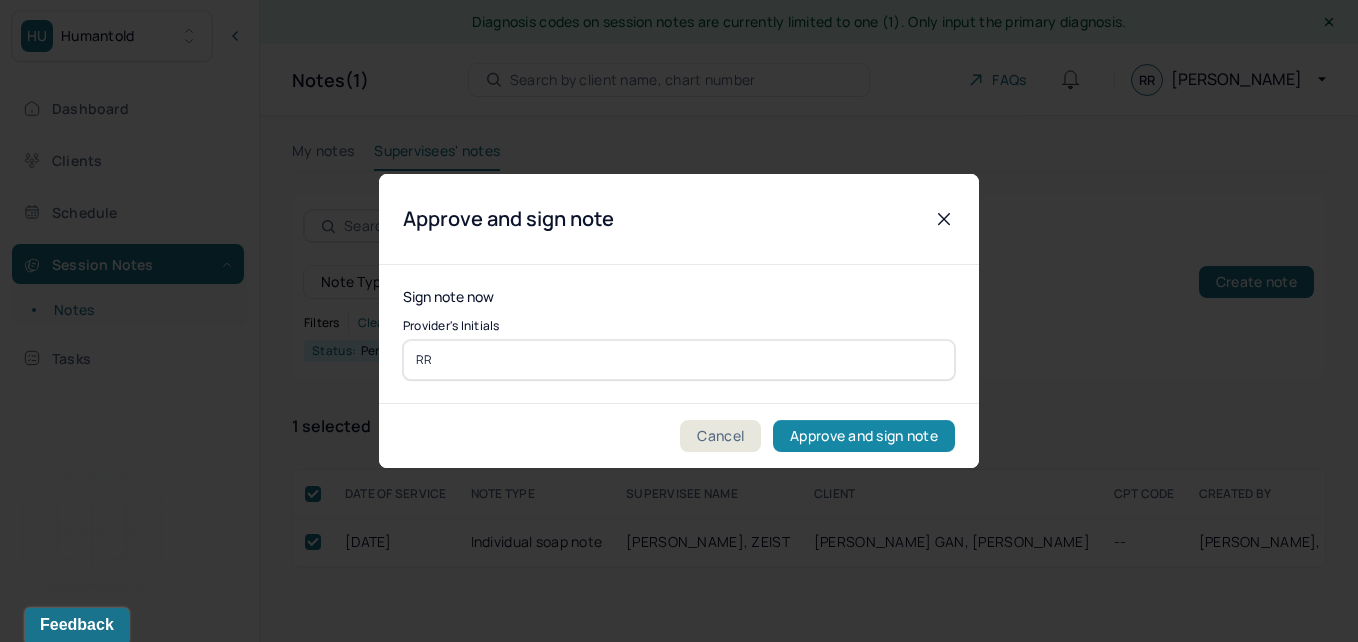 type on "RR" 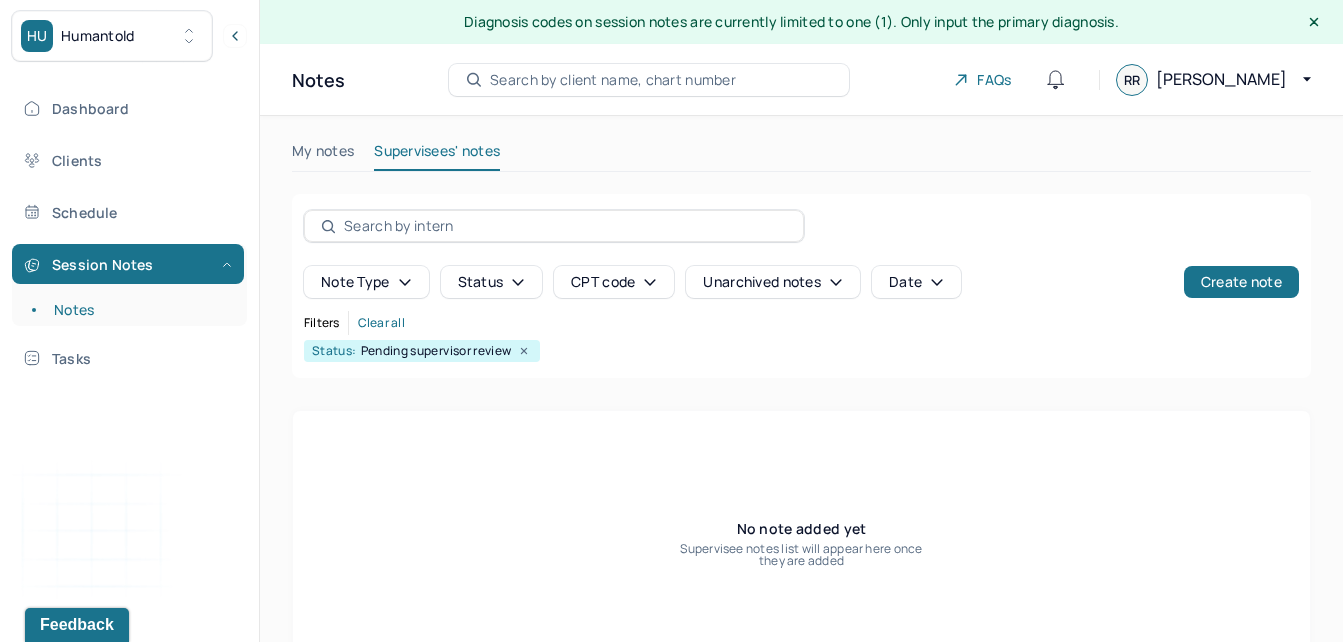 click 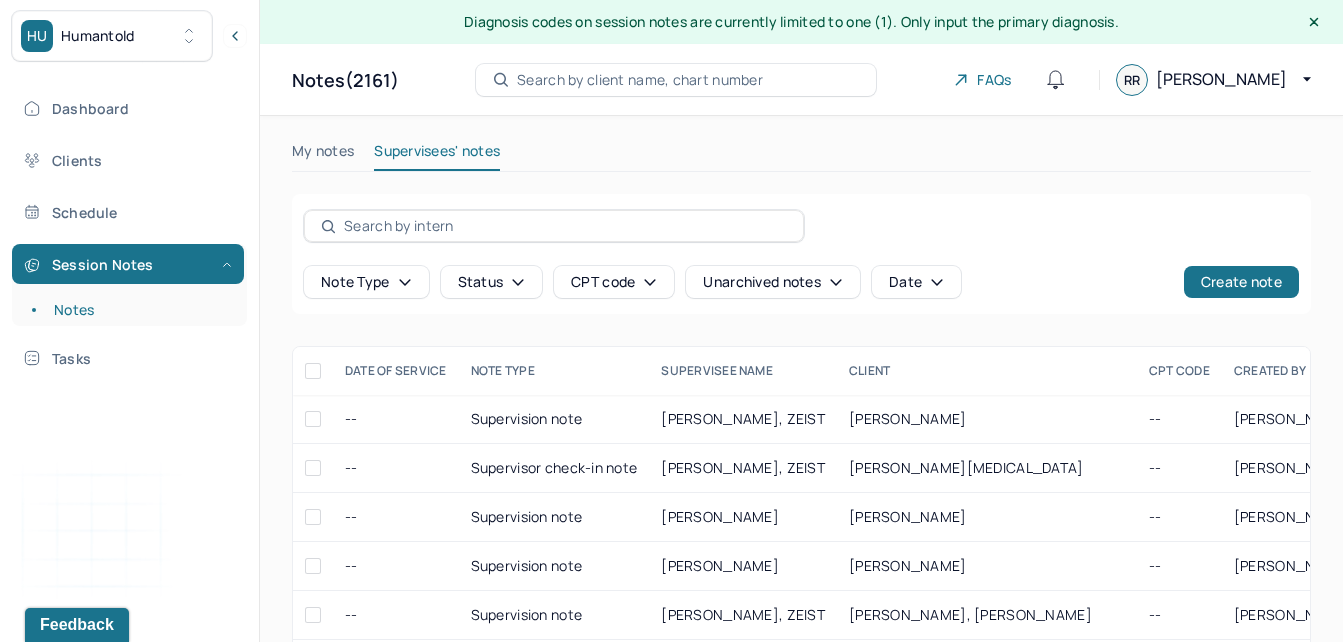 click on "My notes" at bounding box center [323, 155] 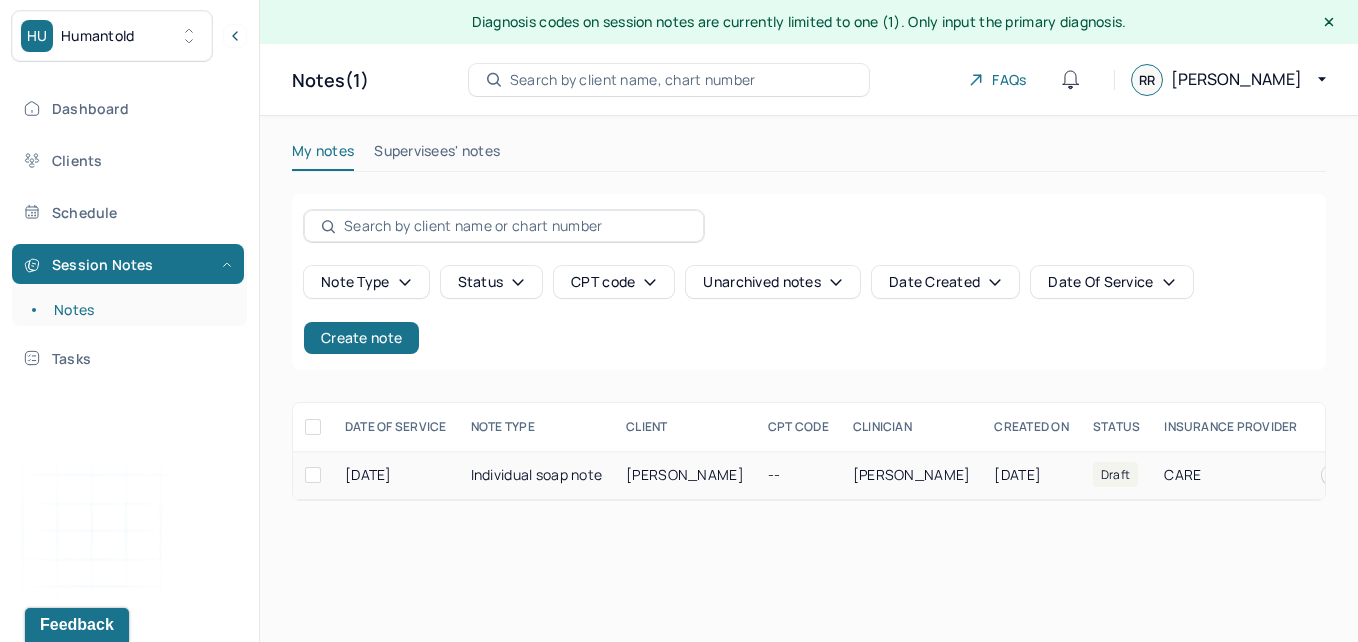 click on "--" at bounding box center (798, 475) 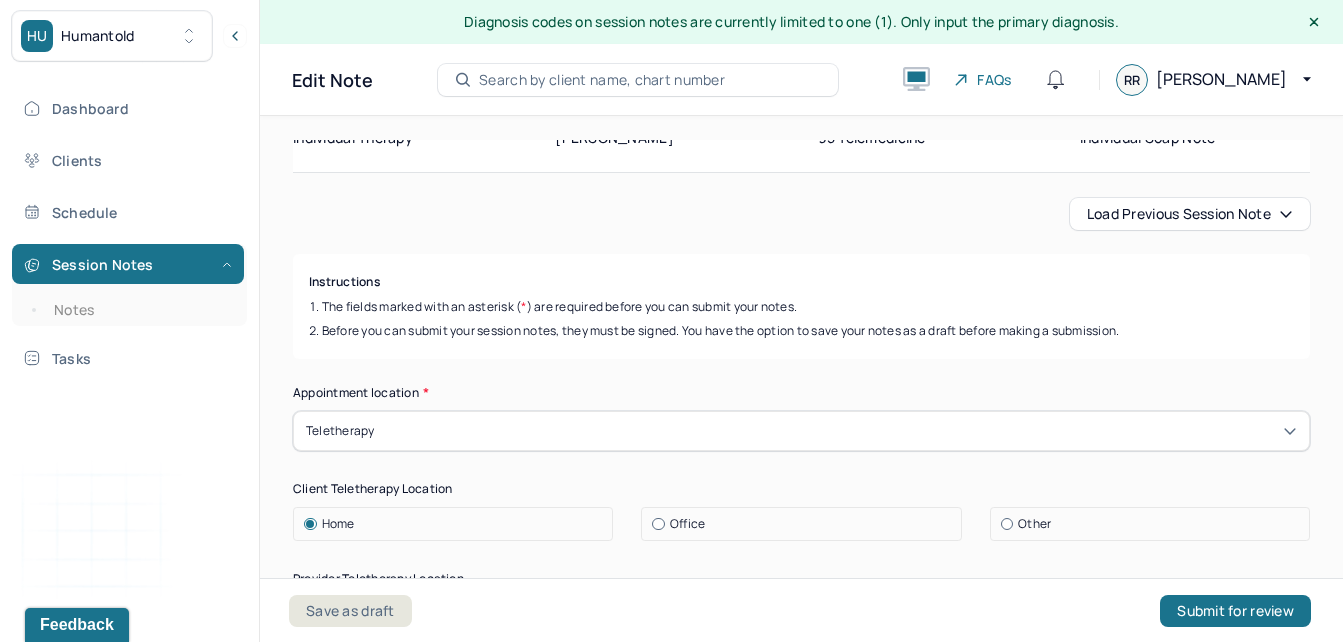 scroll, scrollTop: 213, scrollLeft: 0, axis: vertical 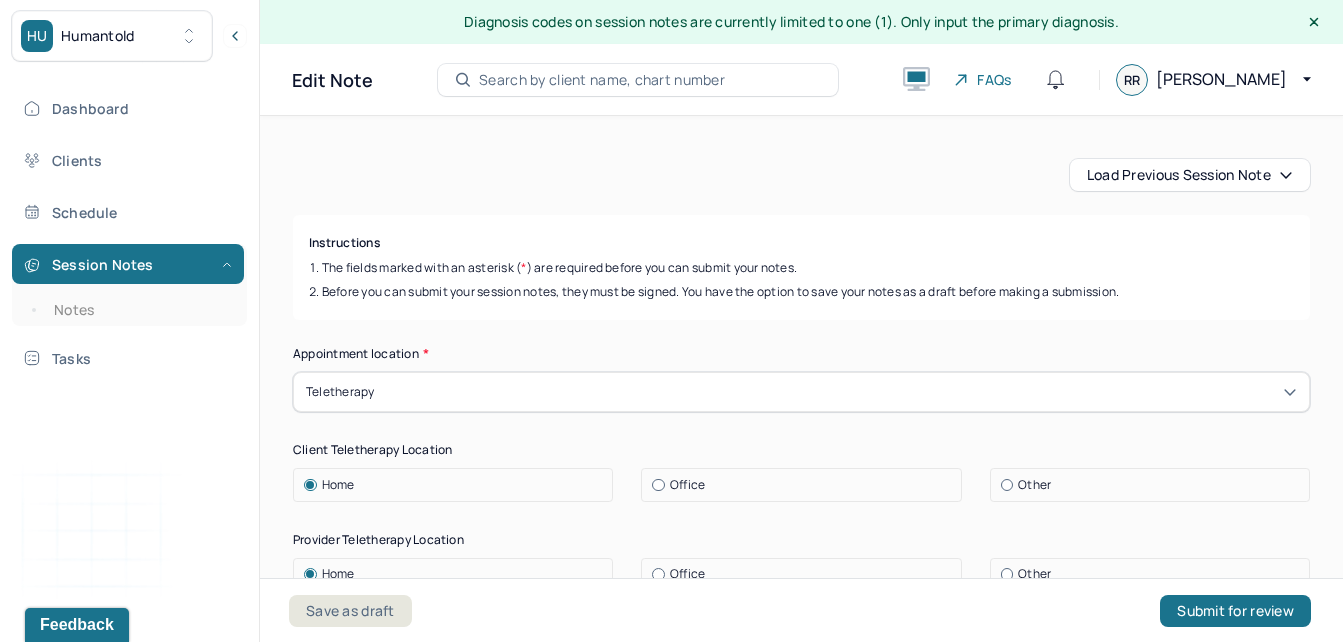 click on "Load previous session note   Instructions The fields marked with an asterisk ( * ) are required before you can submit your notes. Before you can submit your session notes, they must be signed. You have the option to save your notes as a draft before making a submission. Appointment location * Teletherapy Client Teletherapy Location Home Office Other Provider Teletherapy Location Home Office Other Consent was received for the teletherapy session The teletherapy session was conducted via video Primary diagnosis * F43.23 ADJUST D/O MIXED ANX & DEPRESS MOOD Secondary diagnosis (optional) Secondary diagnosis Tertiary diagnosis (optional) Tertiary diagnosis Emotional / Behavioural symptoms demonstrated * Client presented with some stress and frustration throughout the session. Causing * Maladaptive Functioning Intention for Session * Facilitate coping mechanisms Session Note Subjective Client utilized the session to Objective How did they present themselves? Was there nervous talking or lack of eye contact? EDMR" at bounding box center [801, 2311] 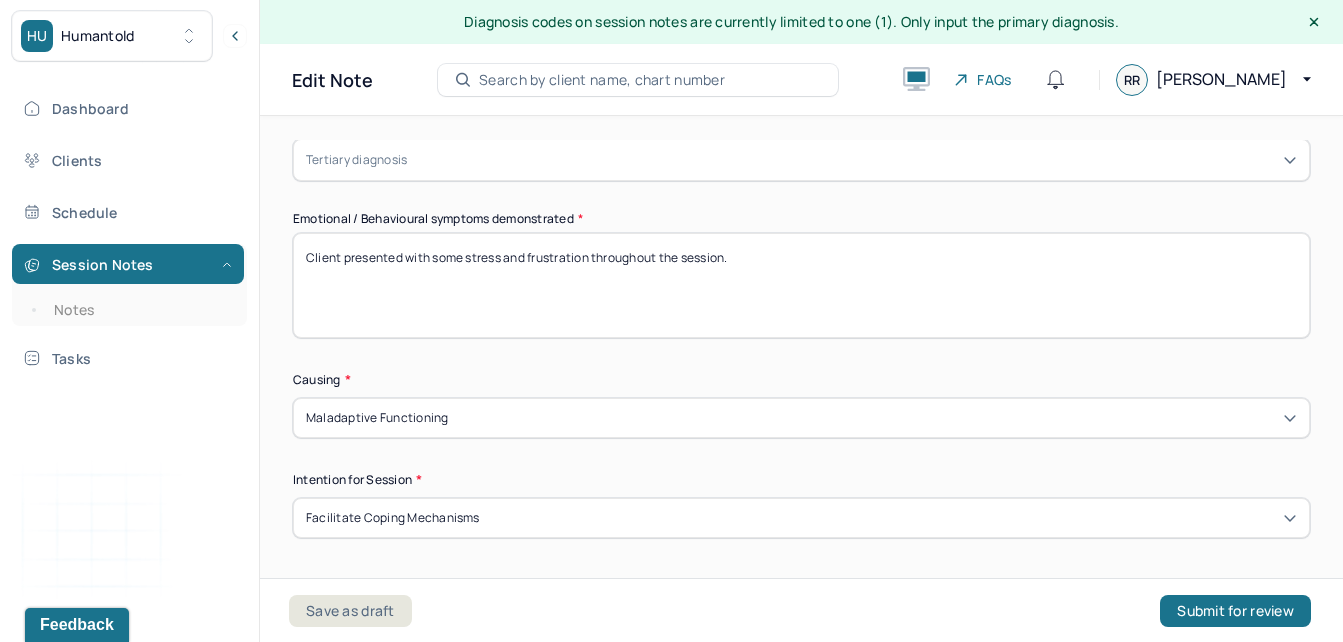 scroll, scrollTop: 1056, scrollLeft: 0, axis: vertical 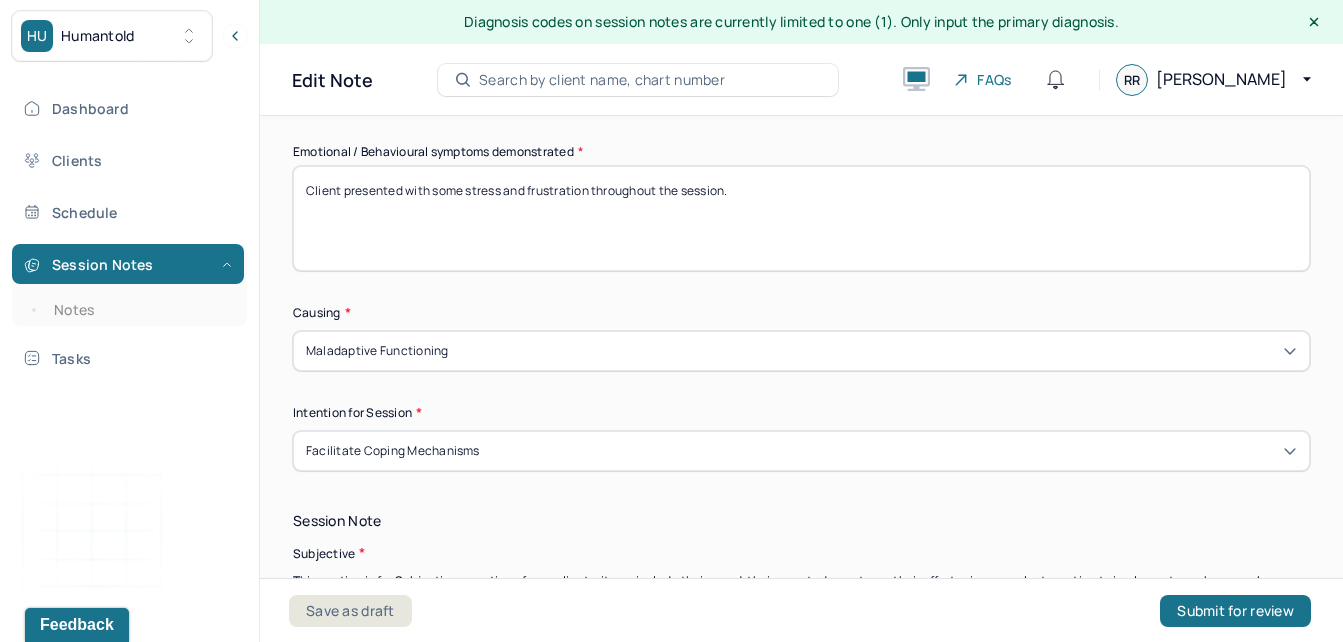 drag, startPoint x: 530, startPoint y: 185, endPoint x: 428, endPoint y: 205, distance: 103.94229 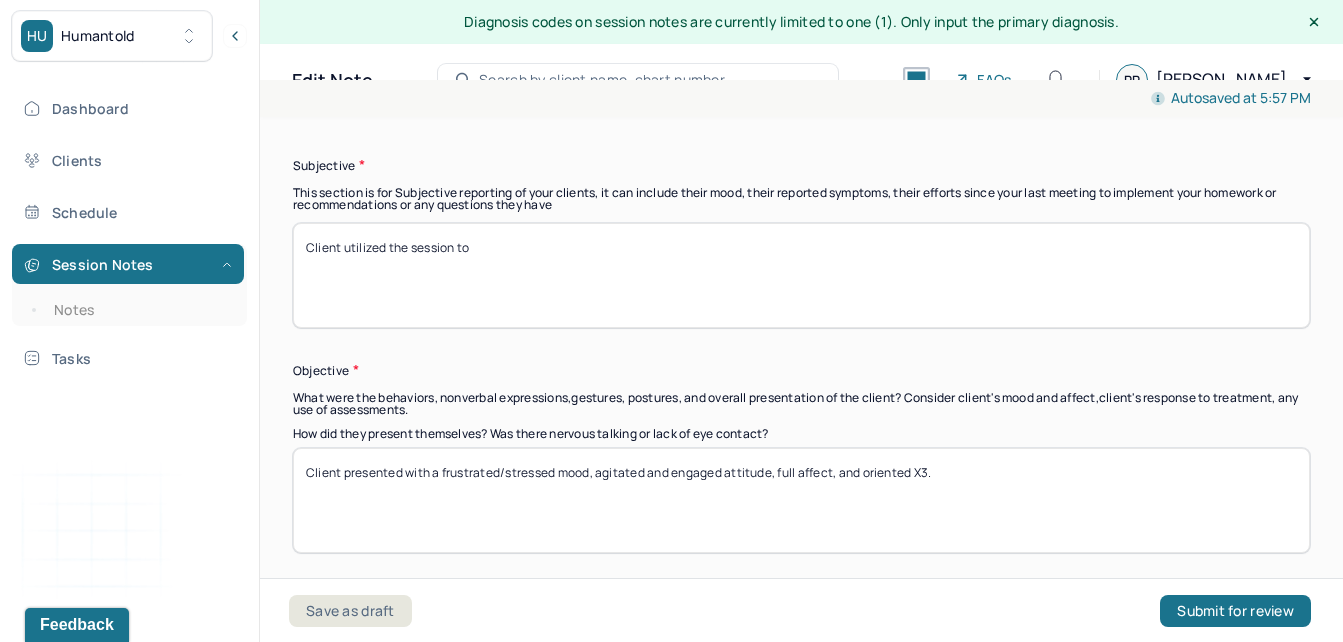 scroll, scrollTop: 1463, scrollLeft: 0, axis: vertical 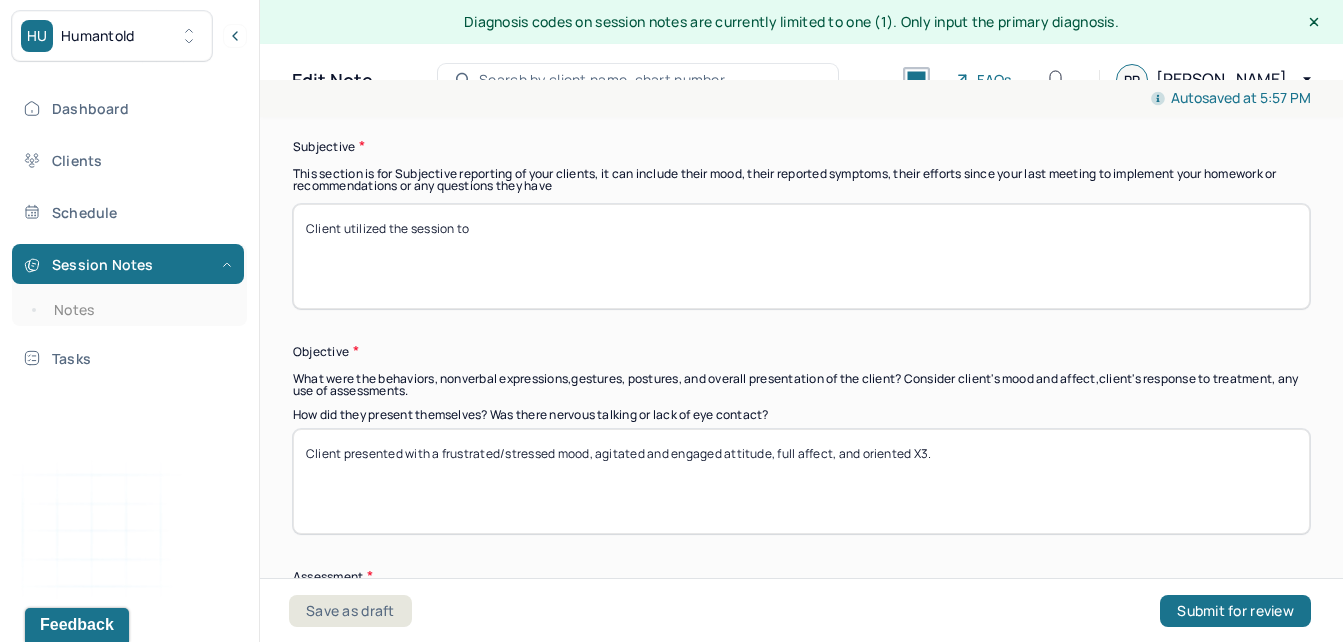 type on "Client presented with some frustration throughout the session." 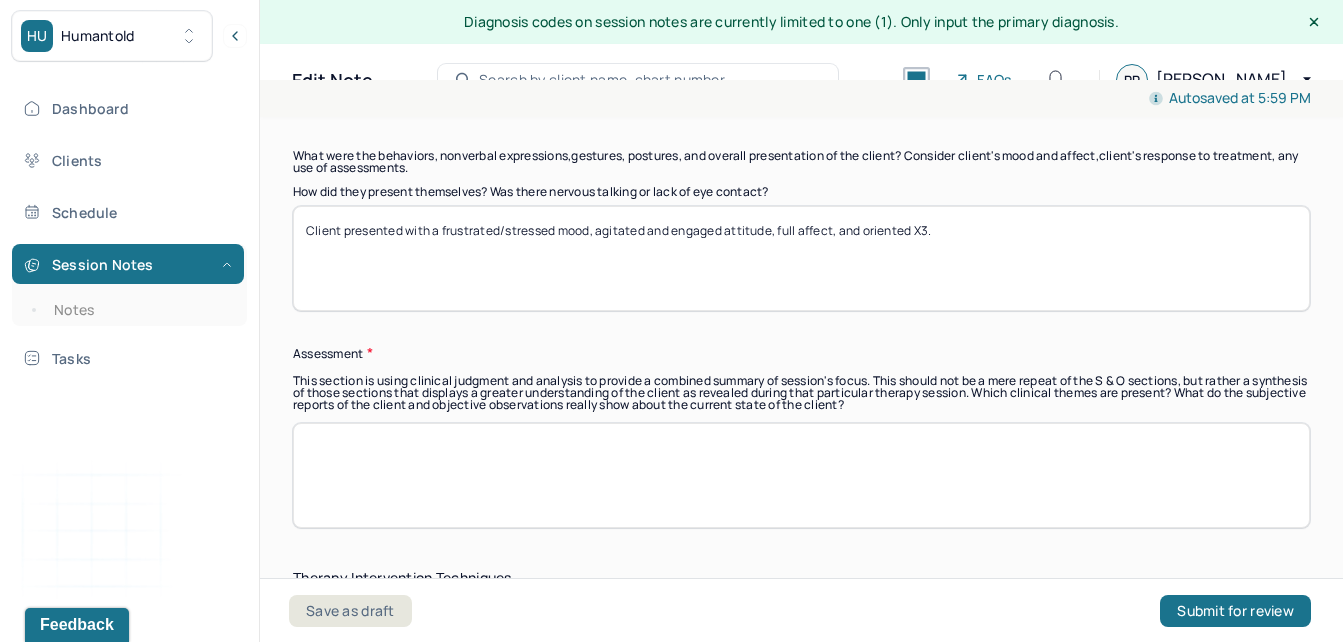 scroll, scrollTop: 1696, scrollLeft: 0, axis: vertical 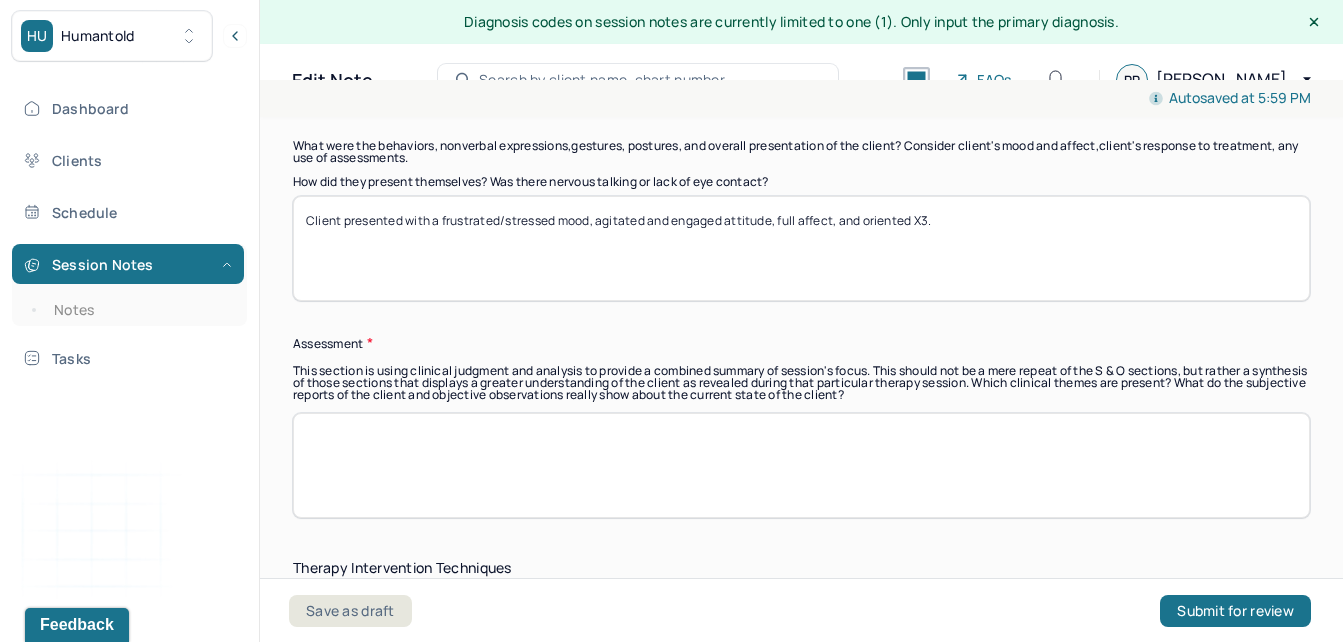 type on "Client utilized the session to continue processing breakup, coping with anxiety/stress symptoms, and reflecting on progress she has move in regulating her emotions and moving forward from the relationship." 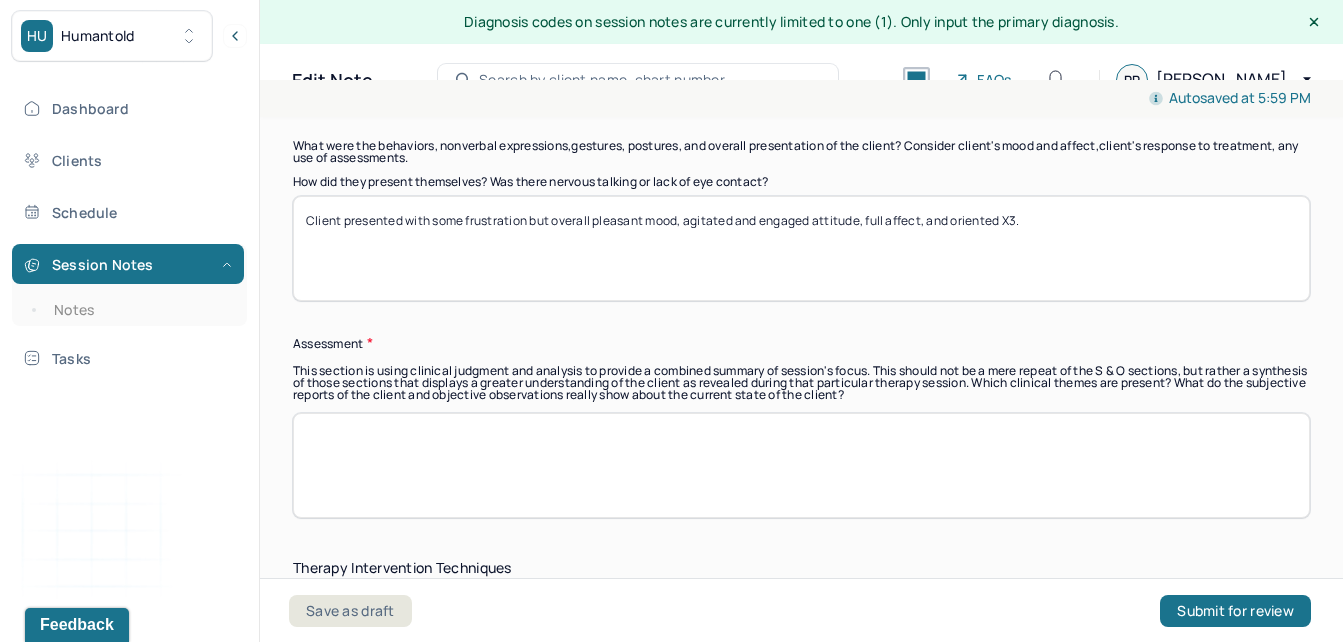scroll, scrollTop: 1735, scrollLeft: 0, axis: vertical 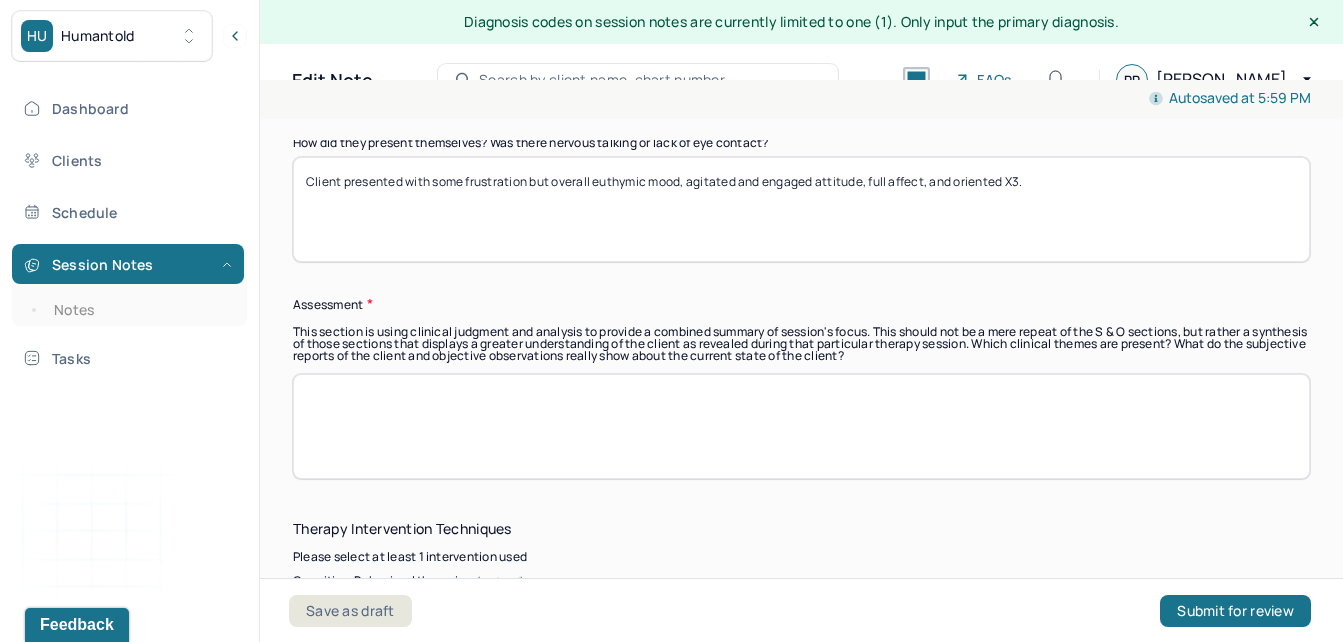 drag, startPoint x: 814, startPoint y: 179, endPoint x: 695, endPoint y: 186, distance: 119.2057 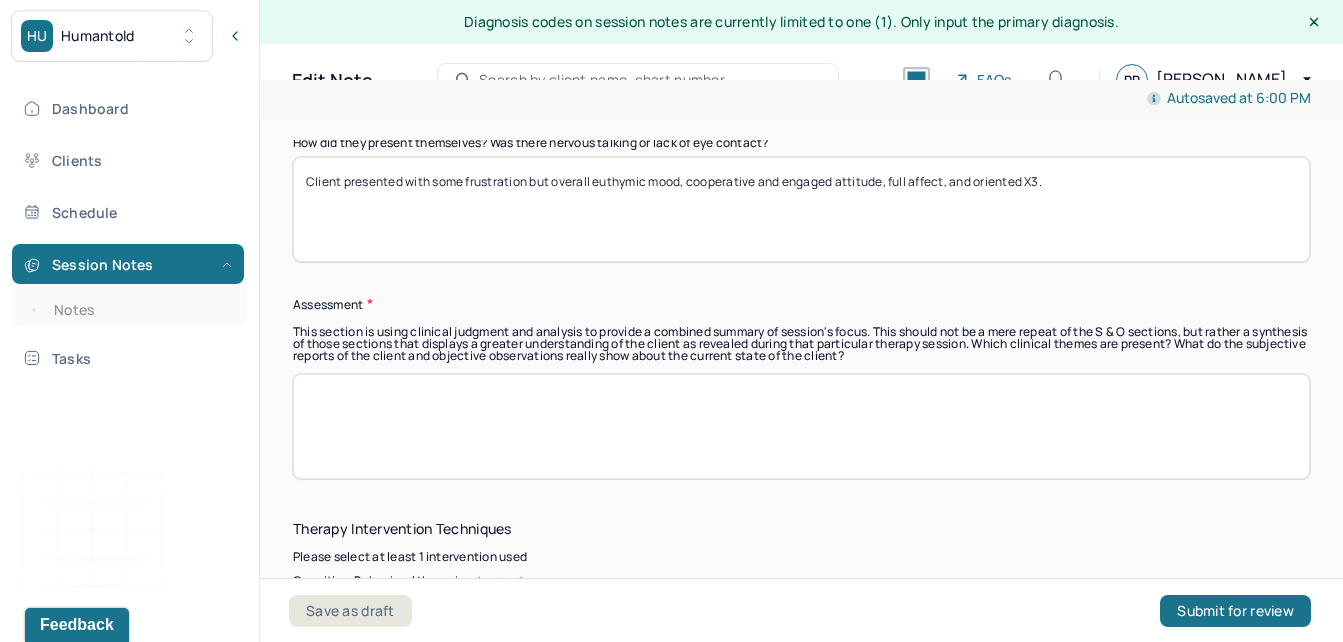 click on "Client presented with some frustration but overall euthymic mood, cooperative and engaged attitude, full affect, and oriented X3." at bounding box center [801, 209] 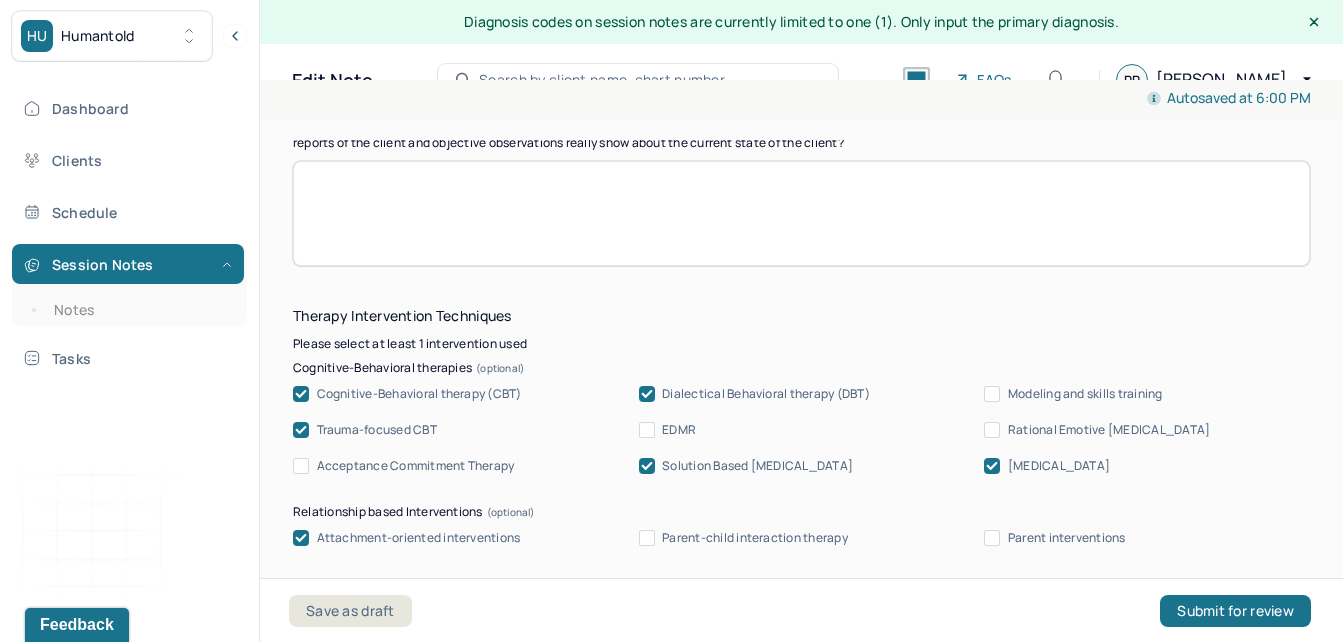 scroll, scrollTop: 1958, scrollLeft: 0, axis: vertical 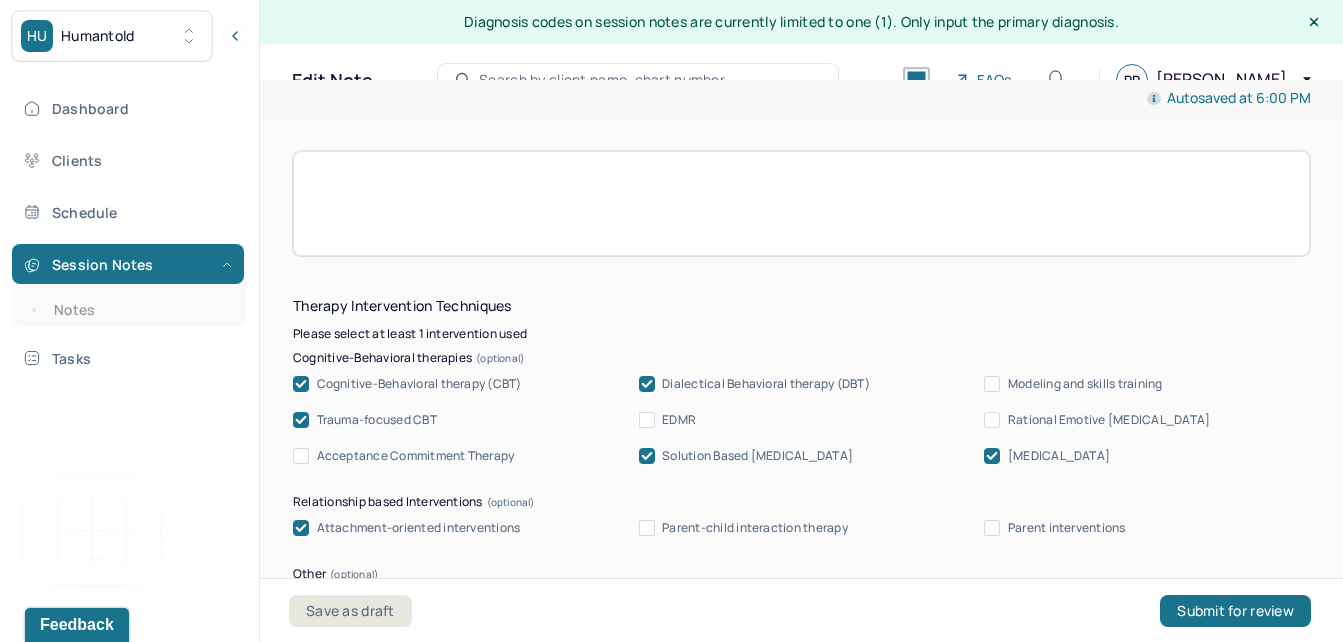 type on "Client presented with some frustration but overall euthymic mood, cooperative and engaged attitude, congruent affect, and oriented X3." 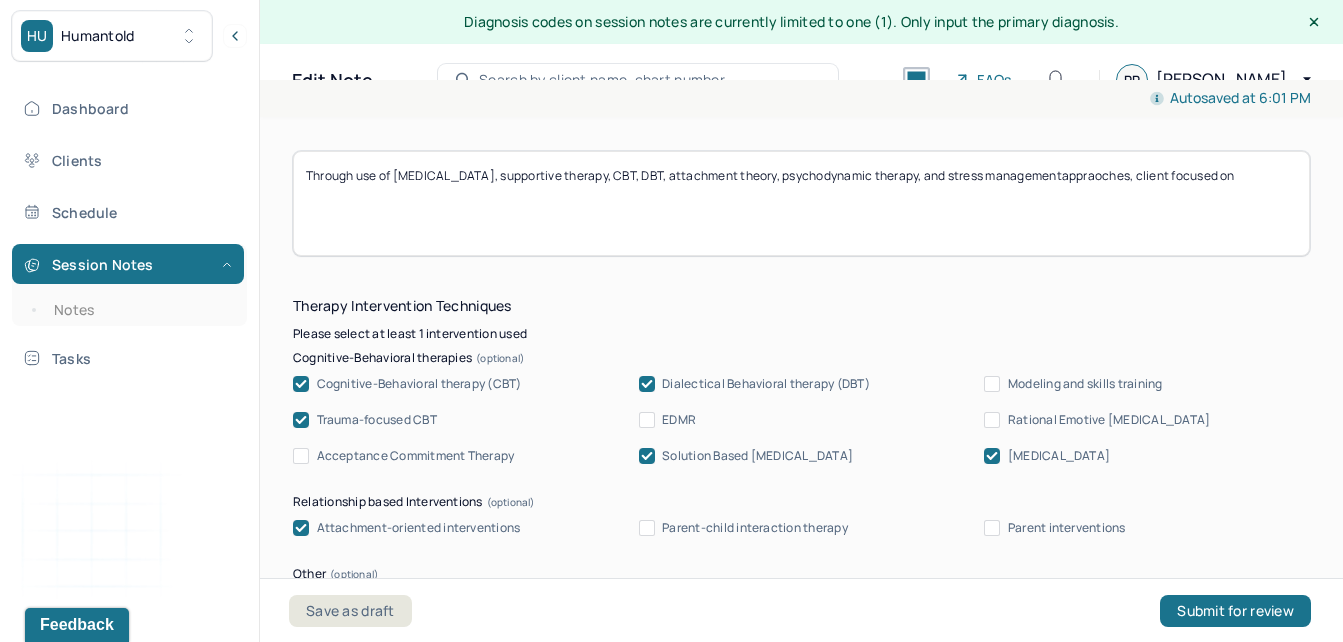 drag, startPoint x: 1087, startPoint y: 171, endPoint x: 731, endPoint y: 254, distance: 365.54755 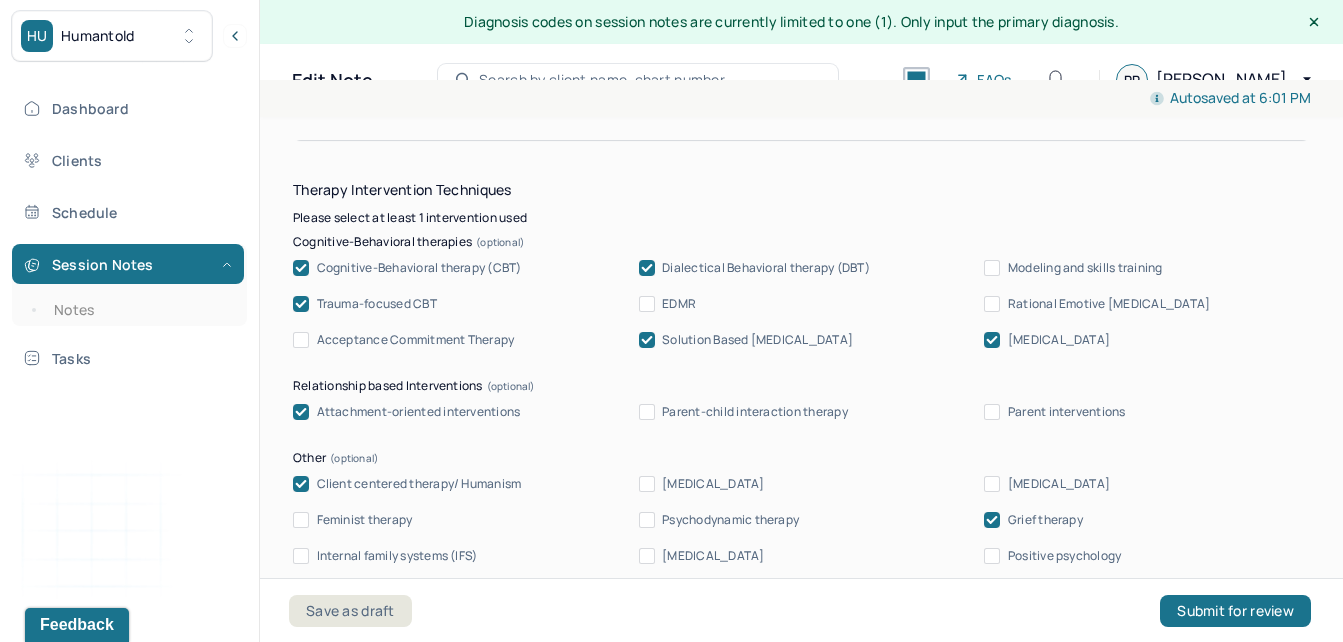 scroll, scrollTop: 2122, scrollLeft: 0, axis: vertical 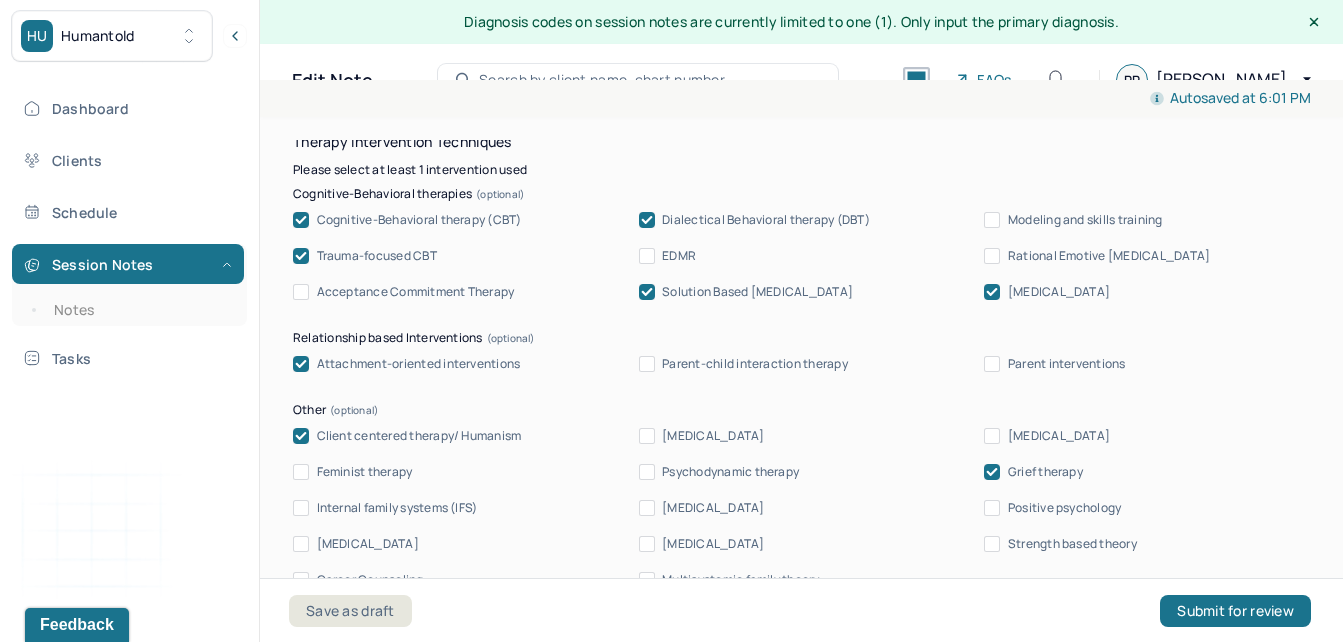 type on "Through use of [MEDICAL_DATA], supportive therapy, CBT, DBT, attachment theory, psychodynamic therapy, and [MEDICAL_DATA] approaches, client focused on" 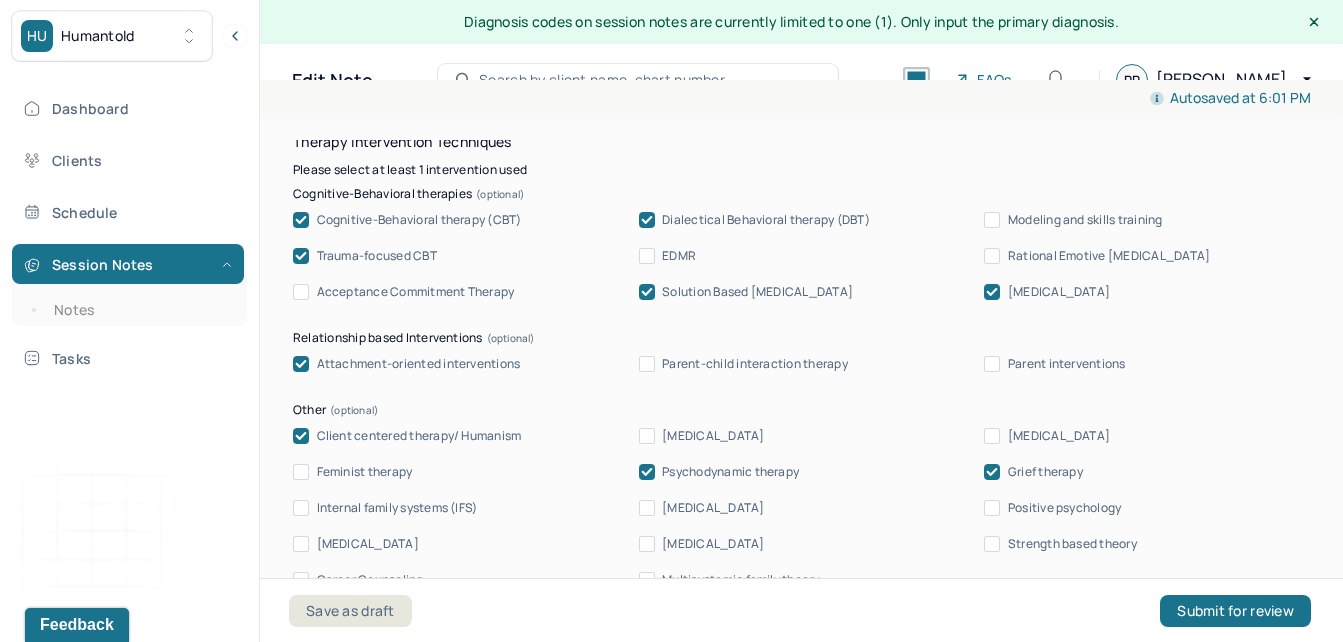 drag, startPoint x: 1304, startPoint y: 426, endPoint x: 1317, endPoint y: 465, distance: 41.109608 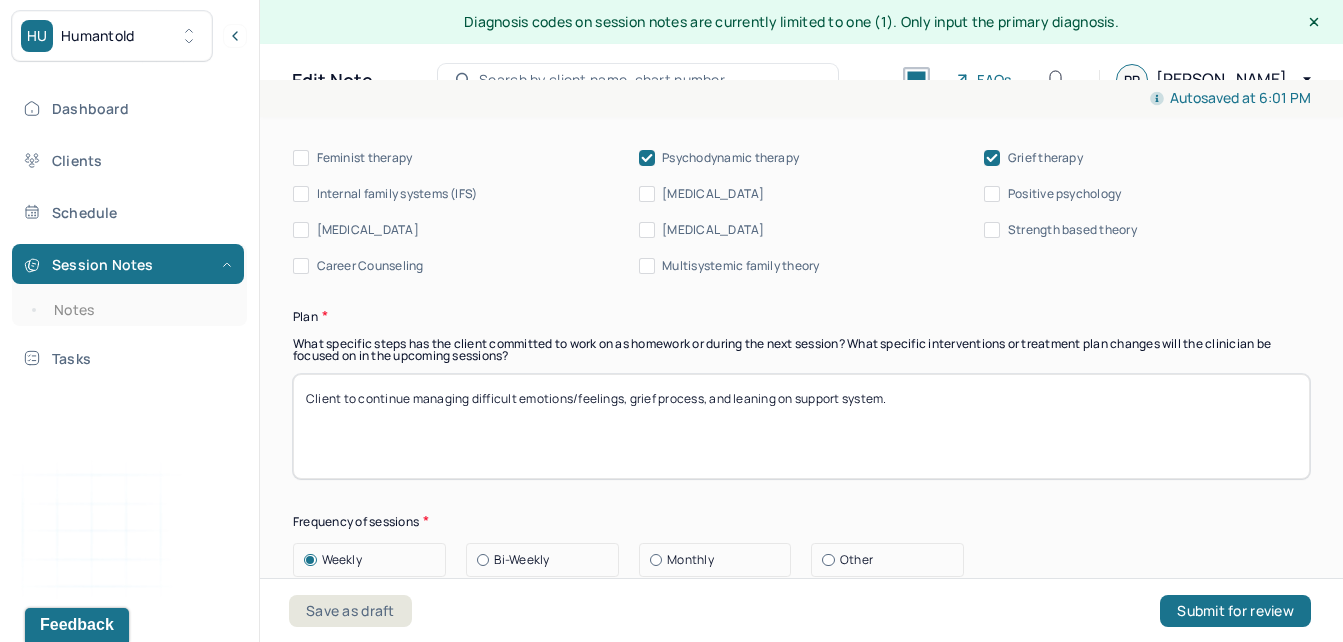 scroll, scrollTop: 2445, scrollLeft: 0, axis: vertical 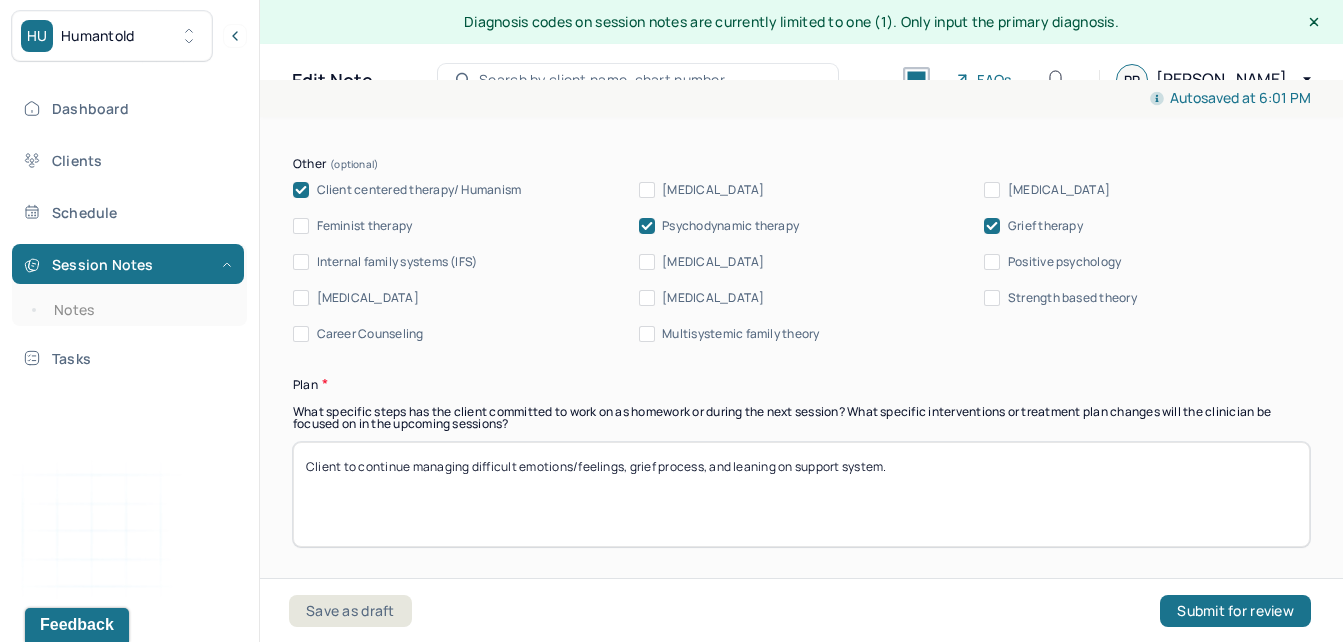 click on "Career Counseling" at bounding box center (370, 334) 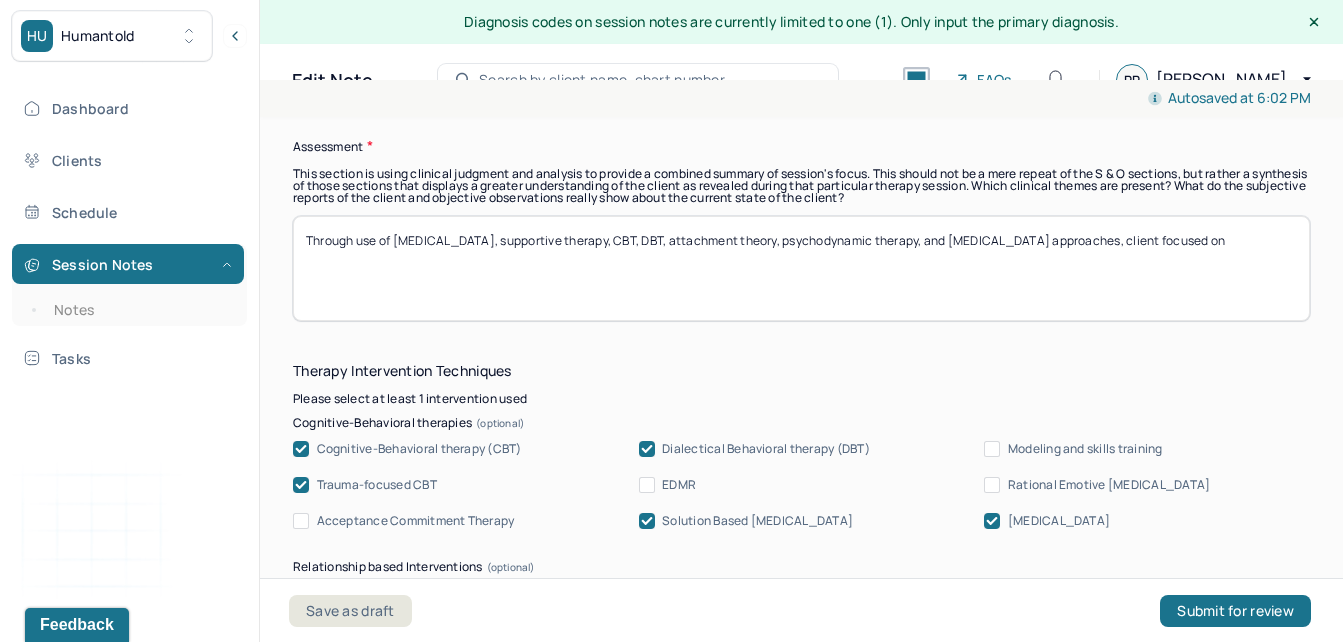 scroll, scrollTop: 1932, scrollLeft: 0, axis: vertical 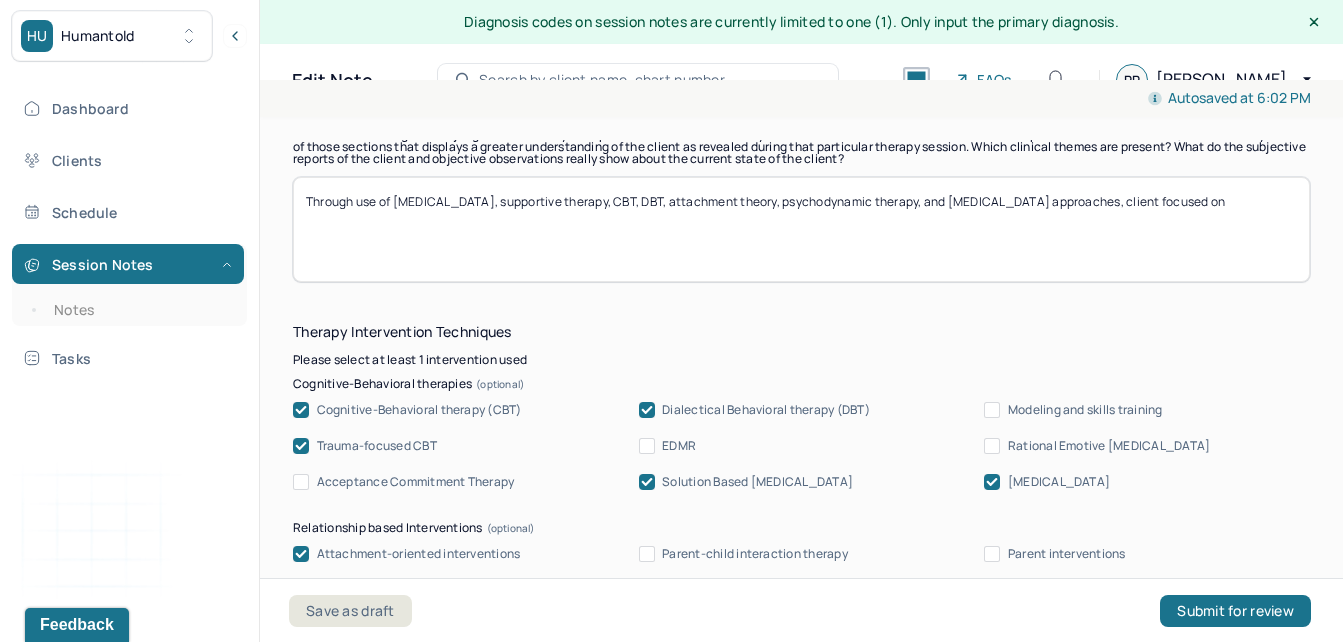 drag, startPoint x: 570, startPoint y: 301, endPoint x: 555, endPoint y: 291, distance: 18.027756 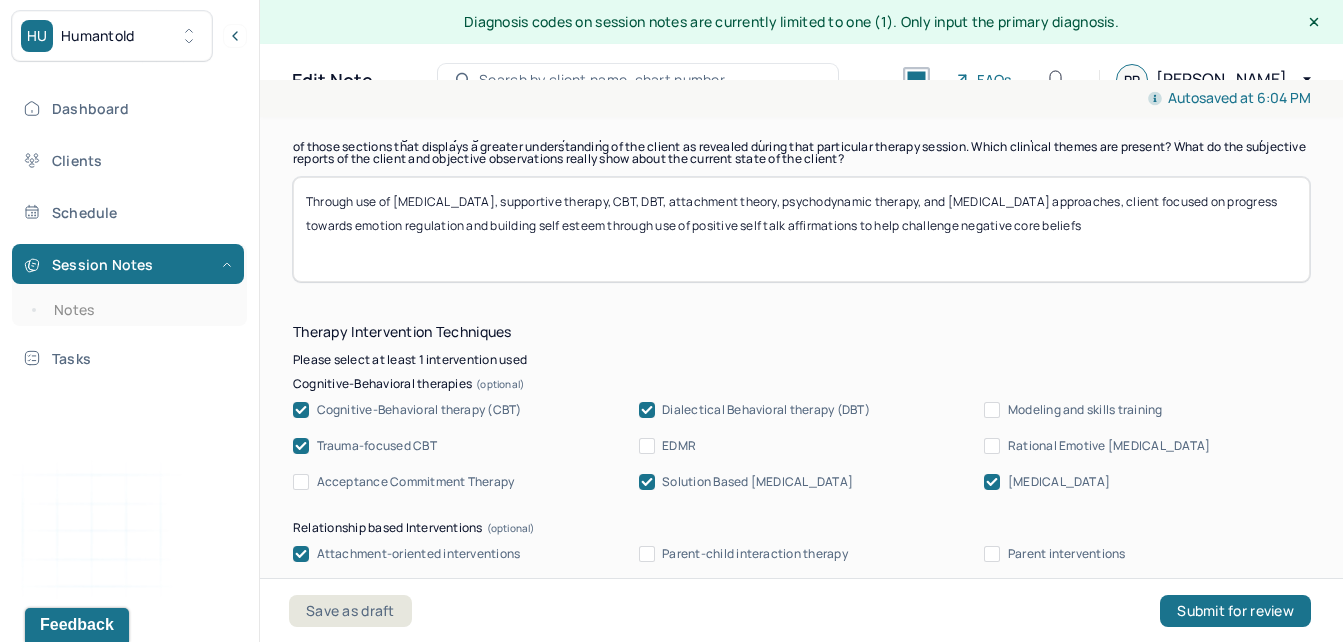 click on "Through use of [MEDICAL_DATA], supportive therapy, CBT, DBT, attachment theory, psychodynamic therapy, and [MEDICAL_DATA] approaches, client focused on progress towards emotion regulation and building self esteem through use of positive self talk affirmations to help challenge negative core beliefs" at bounding box center (801, 229) 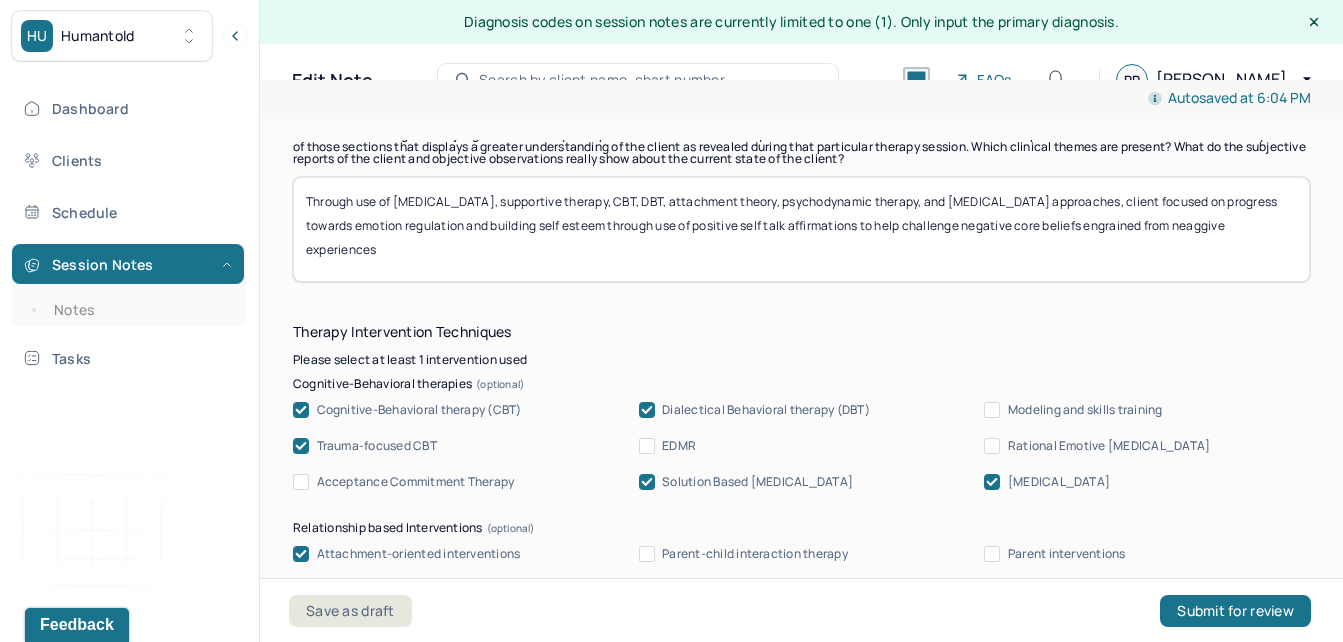 drag, startPoint x: 326, startPoint y: 236, endPoint x: 318, endPoint y: 250, distance: 16.124516 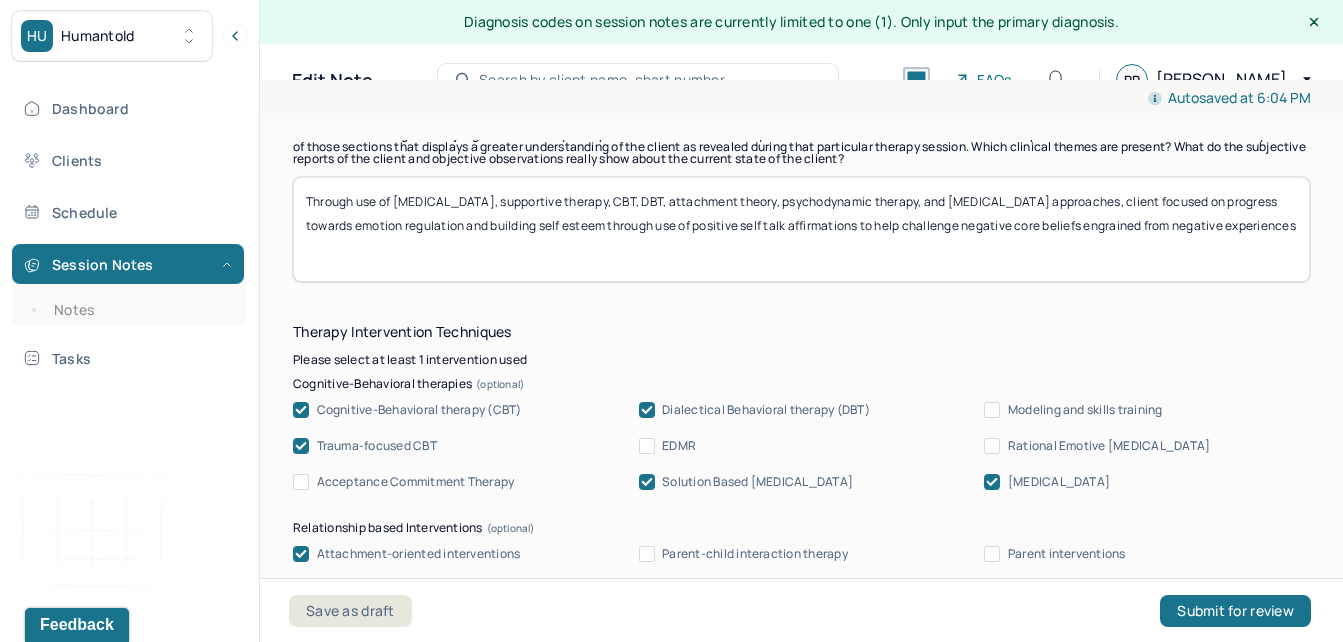 click on "Through use of [MEDICAL_DATA], supportive therapy, CBT, DBT, attachment theory, psychodynamic therapy, and [MEDICAL_DATA] approaches, client focused on progress towards emotion regulation and building self esteem through use of positive self talk affirmations to help challenge negative core beliefs engrained from neaggive experiences" at bounding box center (801, 229) 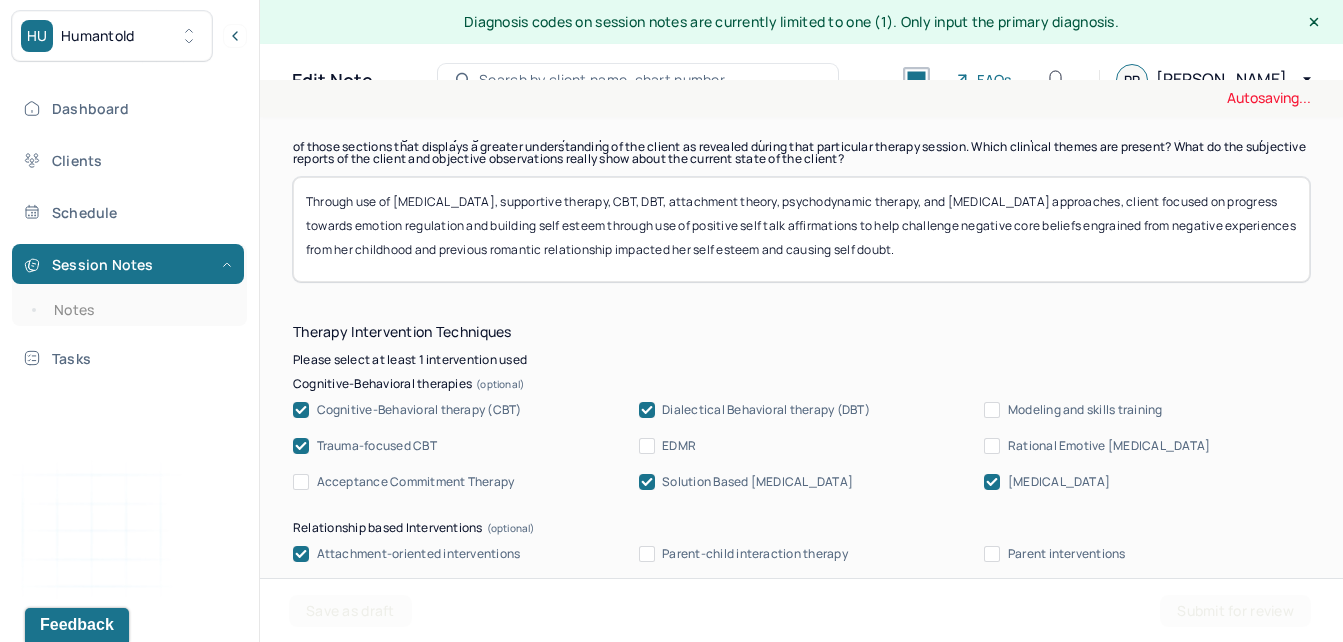 click on "Through use of [MEDICAL_DATA], supportive therapy, CBT, DBT, attachment theory, psychodynamic therapy, and [MEDICAL_DATA] approaches, client focused on progress towards emotion regulation and building self esteem through use of positive self talk affirmations to help challenge negative core beliefs engrained from negative experiences from her childhood and previous romantic relatiosnhip impacted her self esteem and causing self doubt." at bounding box center [801, 229] 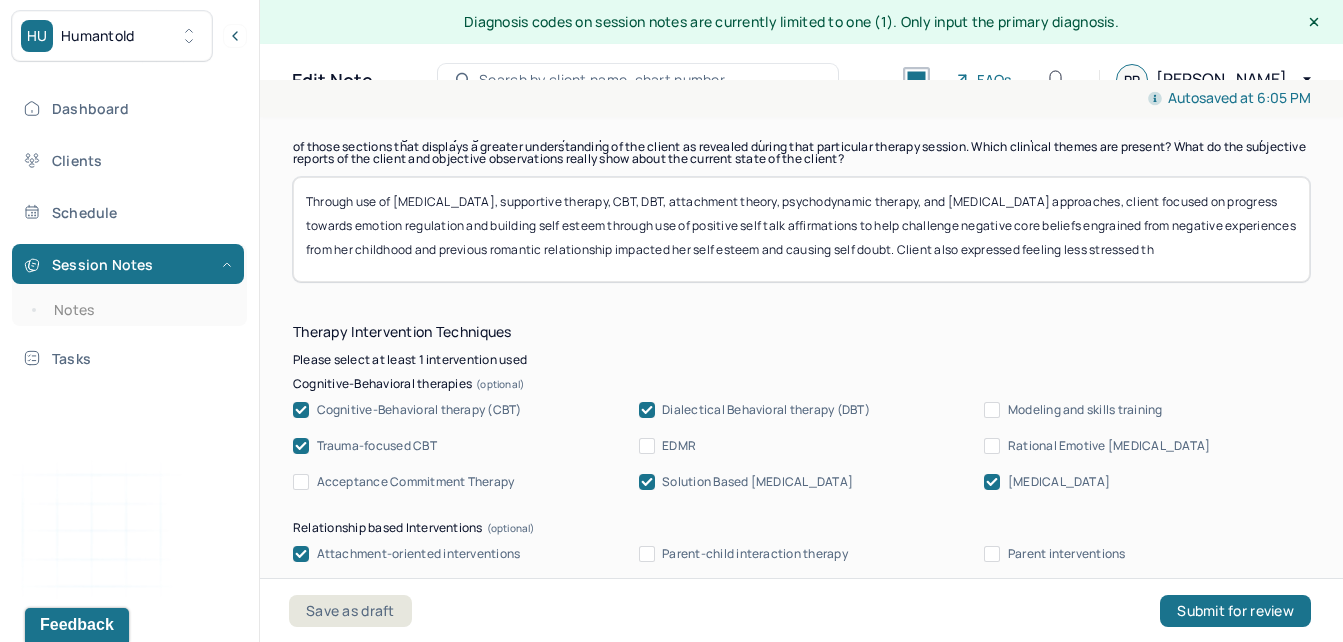 scroll, scrollTop: 1, scrollLeft: 0, axis: vertical 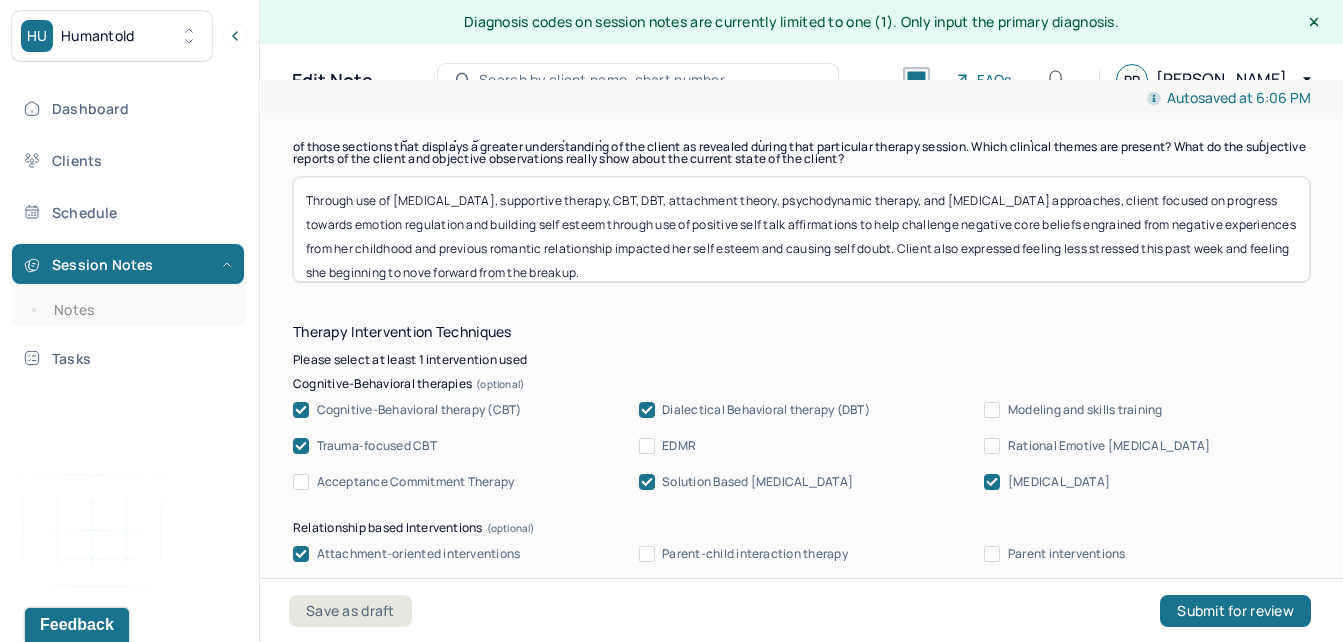 drag, startPoint x: 693, startPoint y: 275, endPoint x: 1026, endPoint y: 159, distance: 352.62585 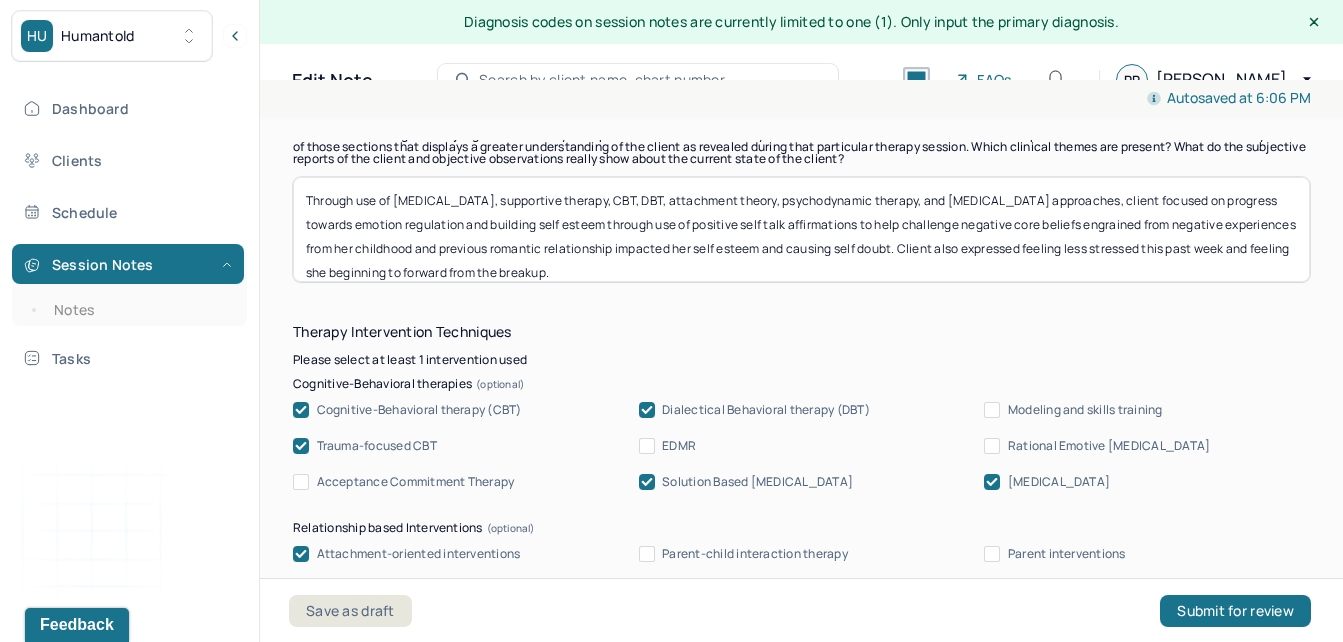 drag, startPoint x: 1167, startPoint y: 271, endPoint x: 1156, endPoint y: 254, distance: 20.248457 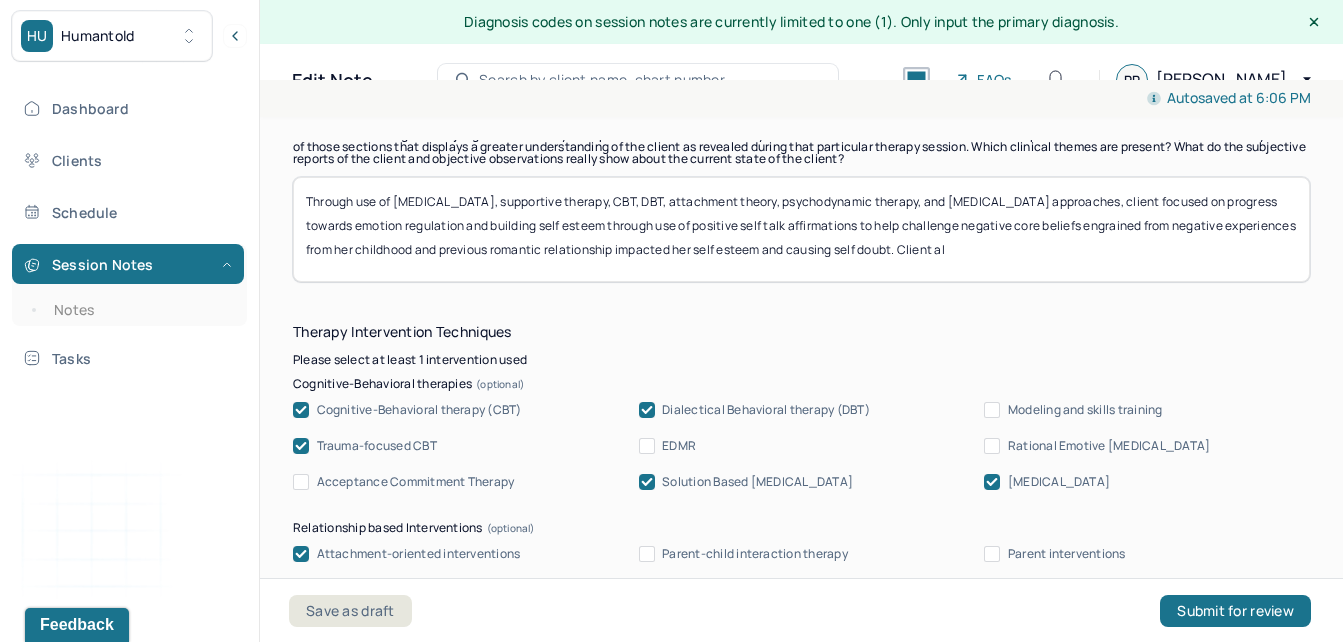 scroll, scrollTop: 0, scrollLeft: 0, axis: both 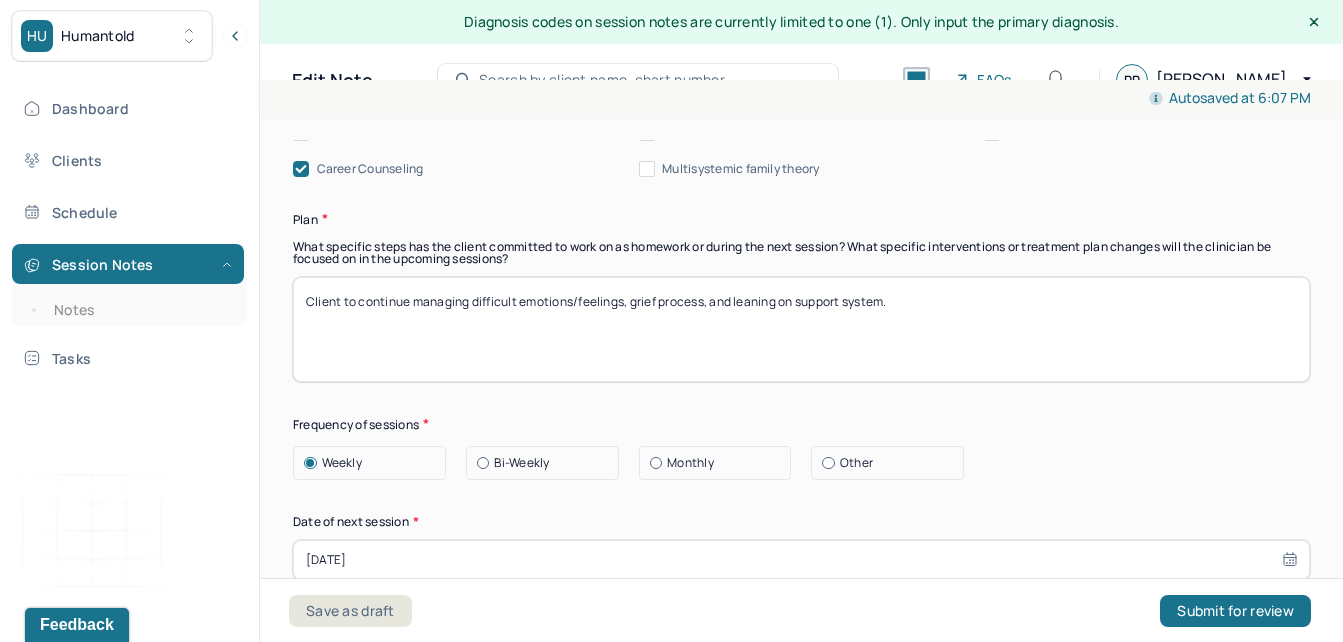 type on "Through use of [MEDICAL_DATA], supportive therapy, CBT, DBT, attachment theory, psychodynamic therapy, and [MEDICAL_DATA] approaches, client focused on progress towards emotion regulation and building self esteem through use of positive self talk affirmations to help challenge negative core beliefs engrained from negative experiences from her childhood and previous romantic relationship impacted her self esteem and causing self doubt. Client also continues to navigate some health concerns and mentally/emotionally preparing for upcoming medical appointment." 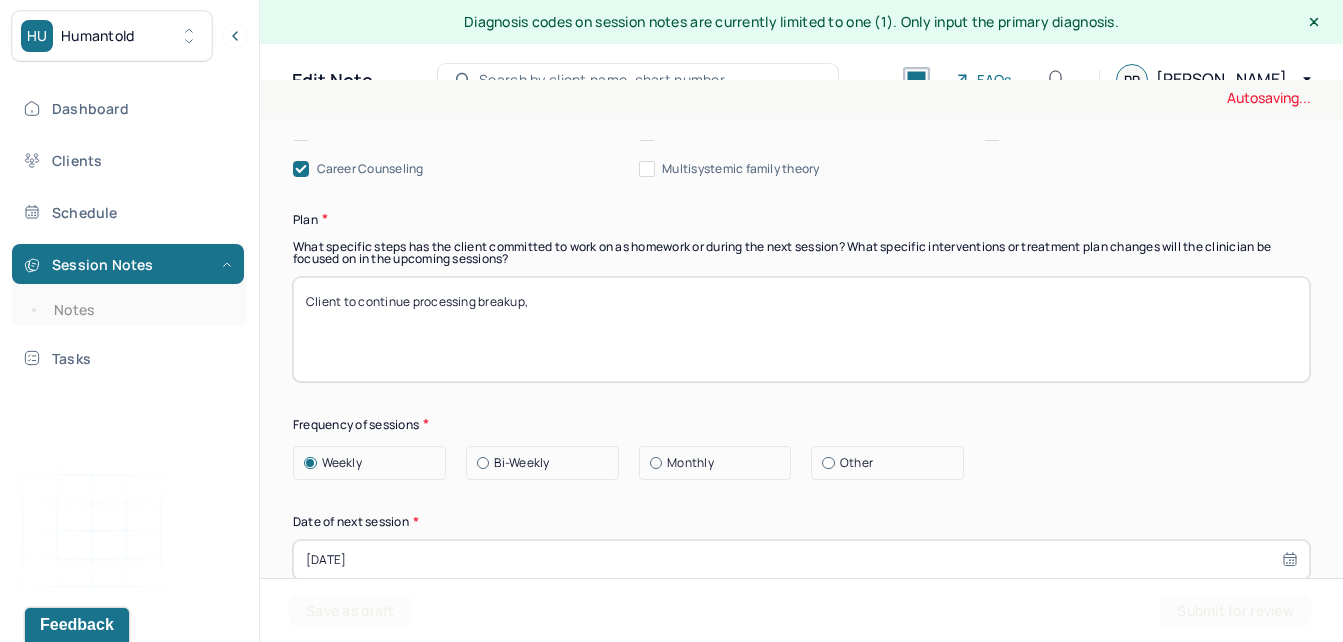 click on "Client to continue procesing breakup," at bounding box center [801, 329] 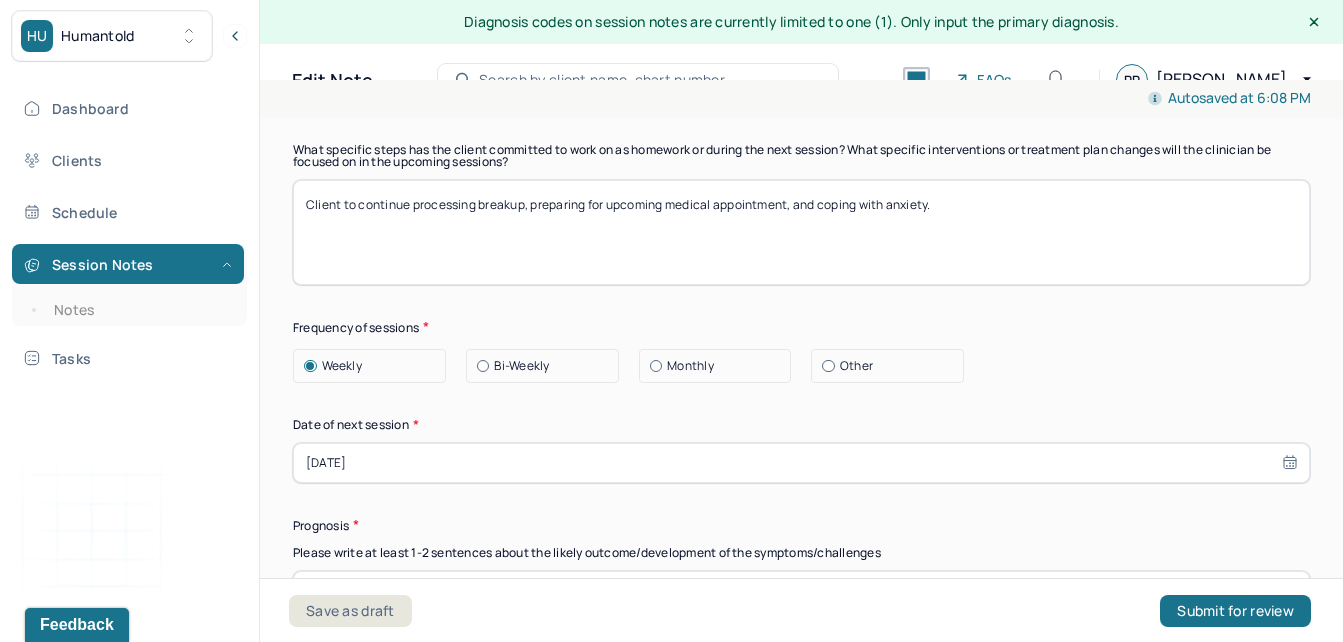 scroll, scrollTop: 2639, scrollLeft: 0, axis: vertical 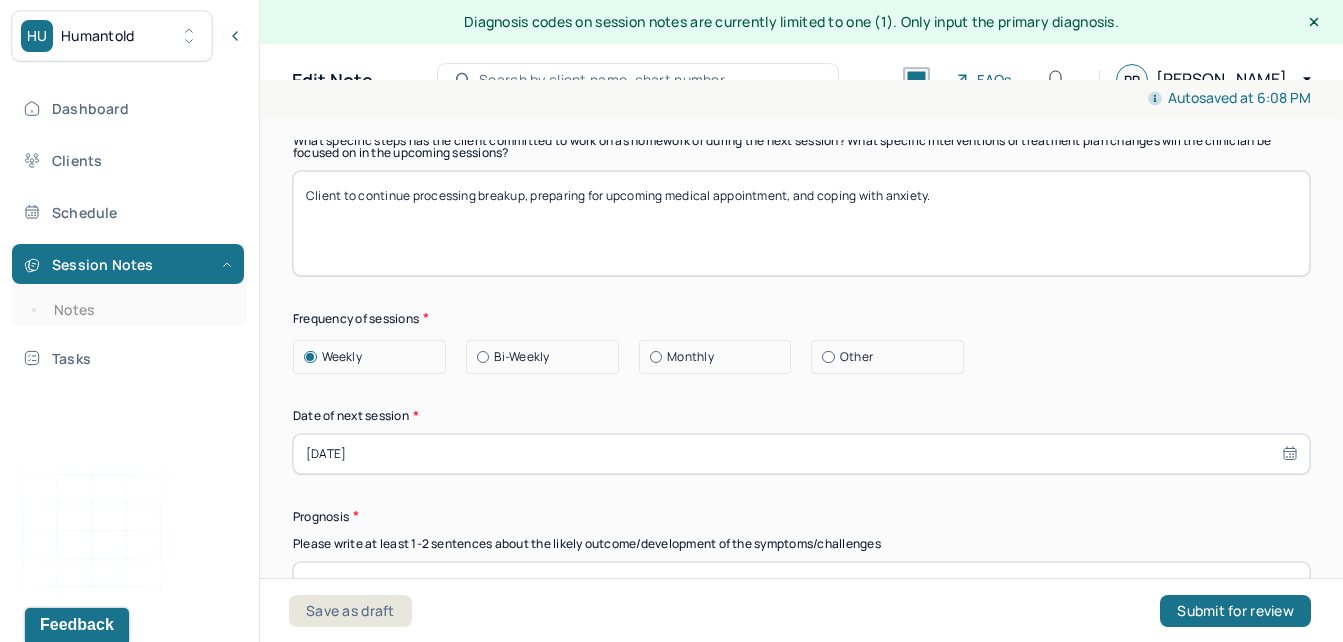 type on "Client to continue processing breakup, preparing for upcoming medical appointment, and coping with anxiety." 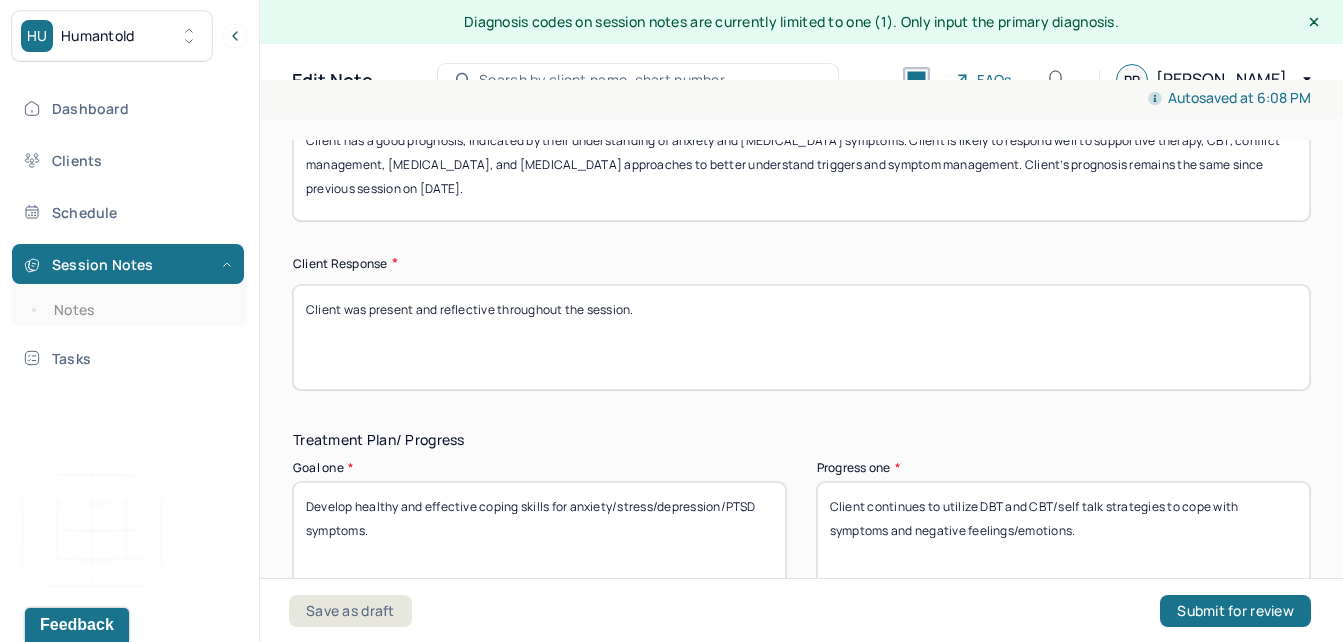 scroll, scrollTop: 3172, scrollLeft: 0, axis: vertical 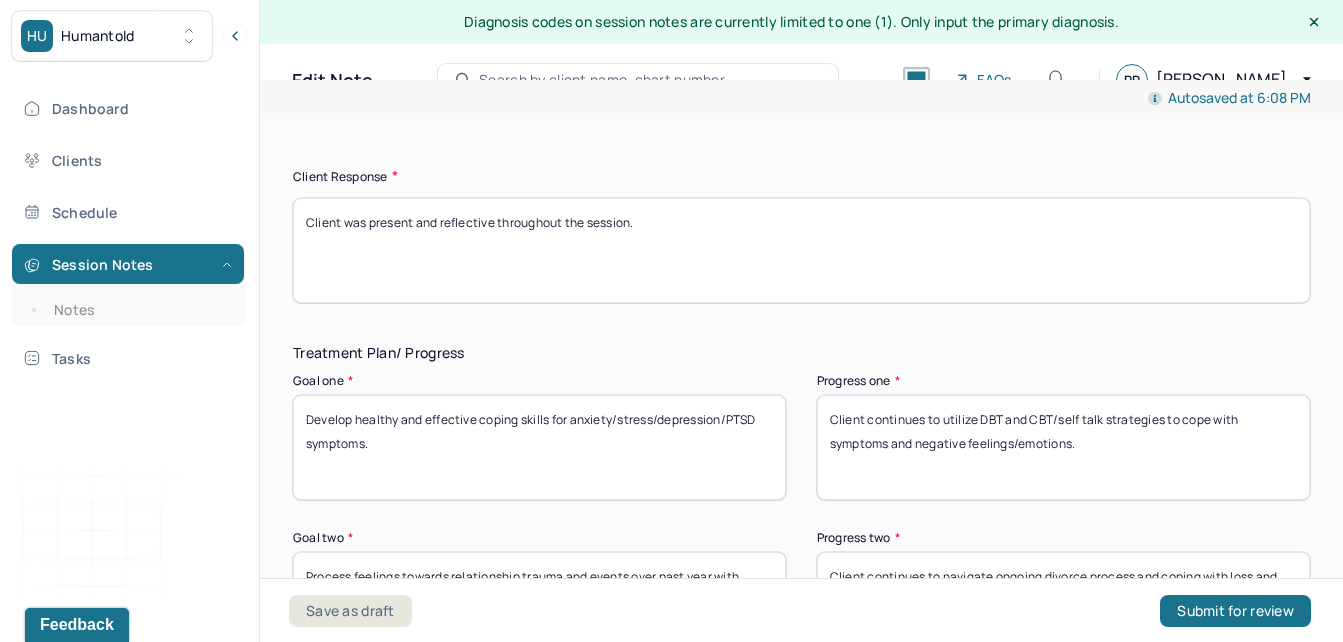 drag, startPoint x: 495, startPoint y: 222, endPoint x: 370, endPoint y: 215, distance: 125.19585 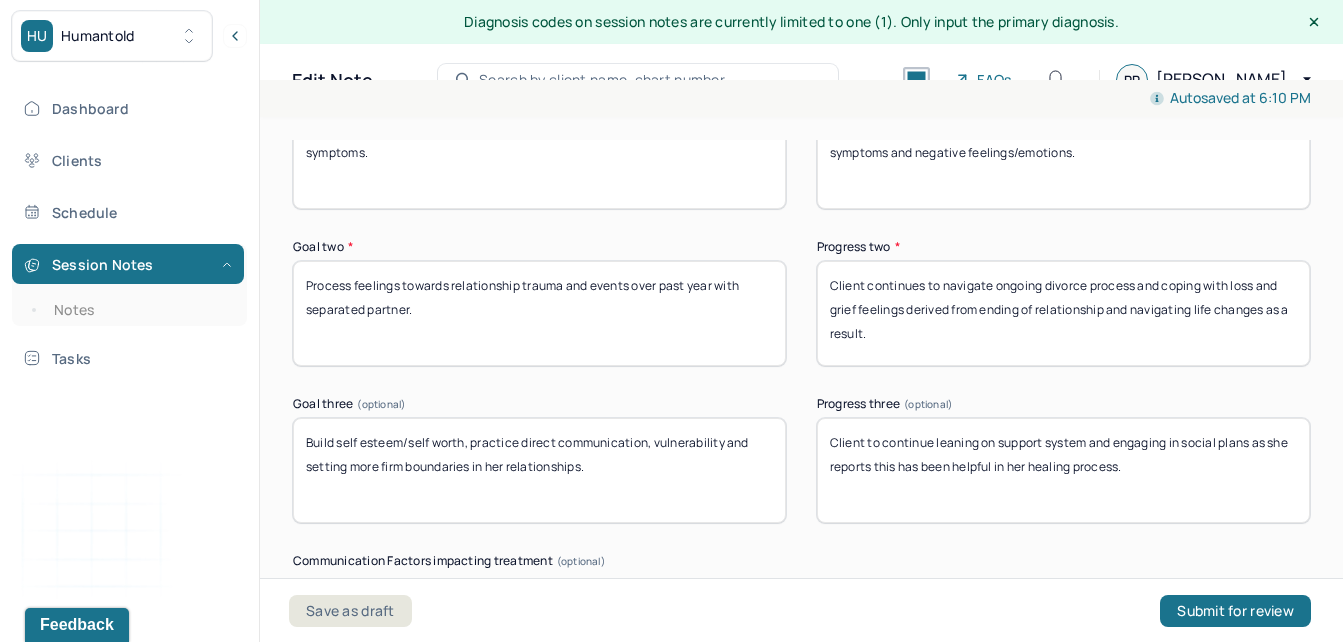 scroll, scrollTop: 3492, scrollLeft: 0, axis: vertical 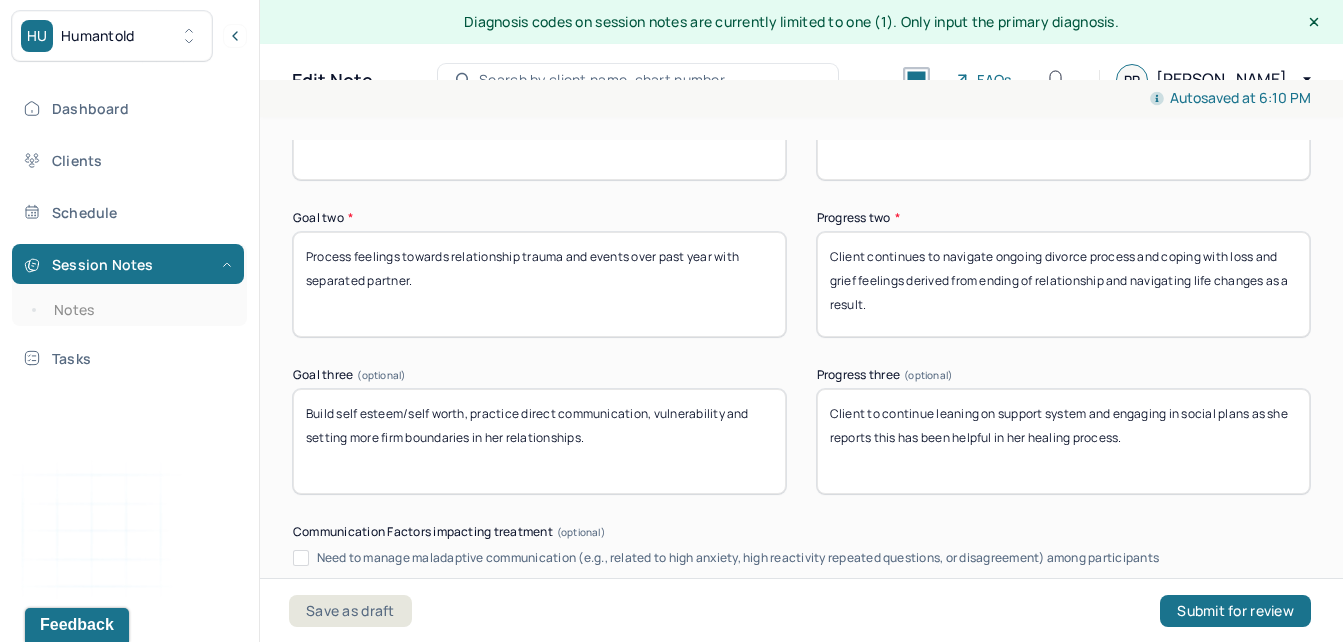 type on "Client was direct and receptive throughout the session." 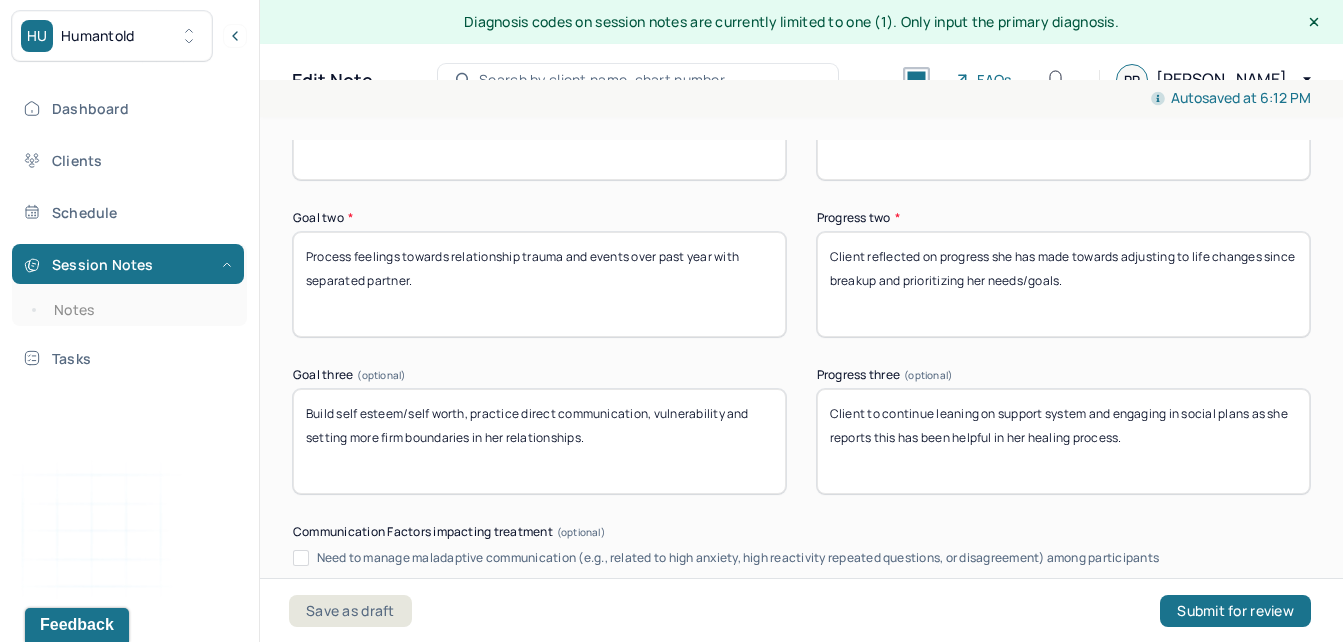type on "Client reflected on progress she has made towards adjusting to life changes since breakup and prioritizing her needs/goals." 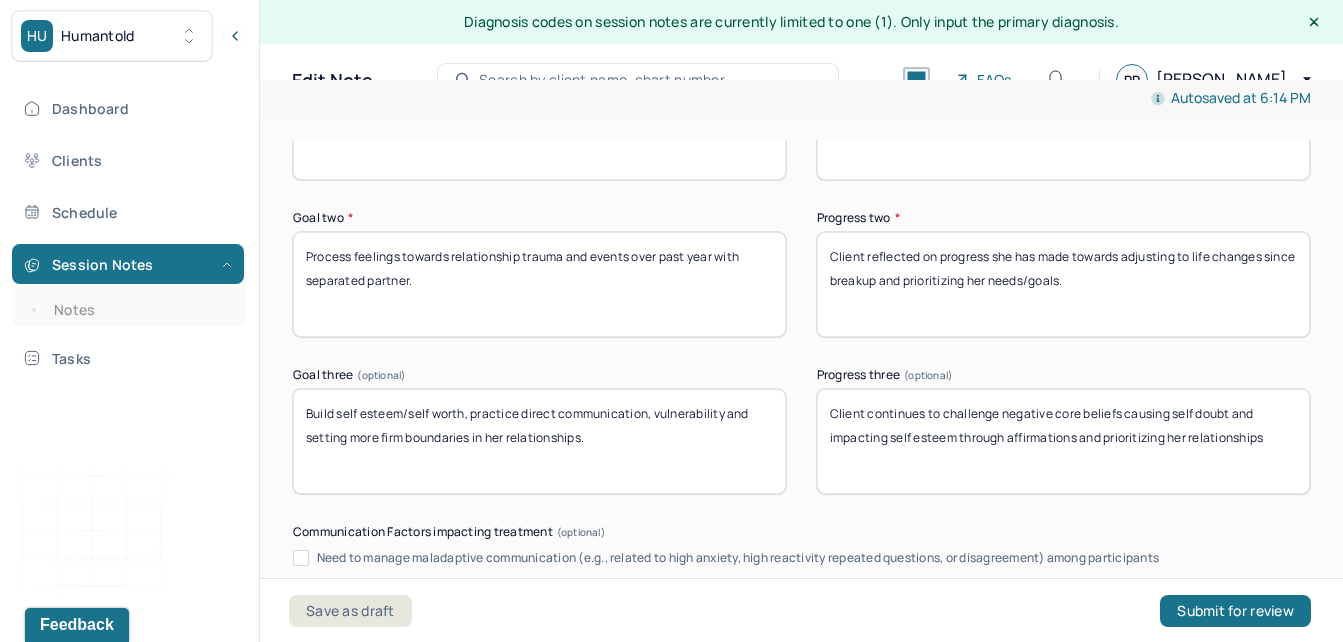 click on "Client continues to challenge negative core beliefs causing self doubt and impacting self esteem through affirmations and prioritizing her relationships" at bounding box center [1063, 441] 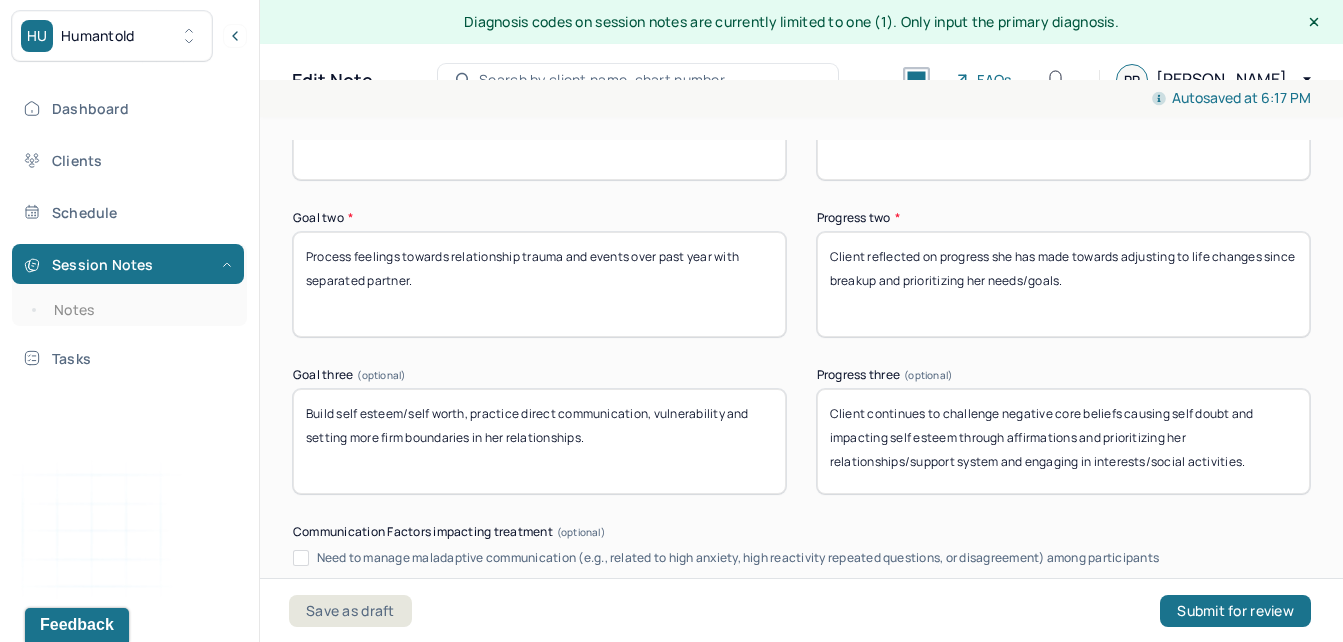 click on "Client continues to challenge negative core beliefs causing self doubt and impacting self esteem through affirmations and prioritizing her relationships/support system and engaging in interests/social activities." at bounding box center [1063, 441] 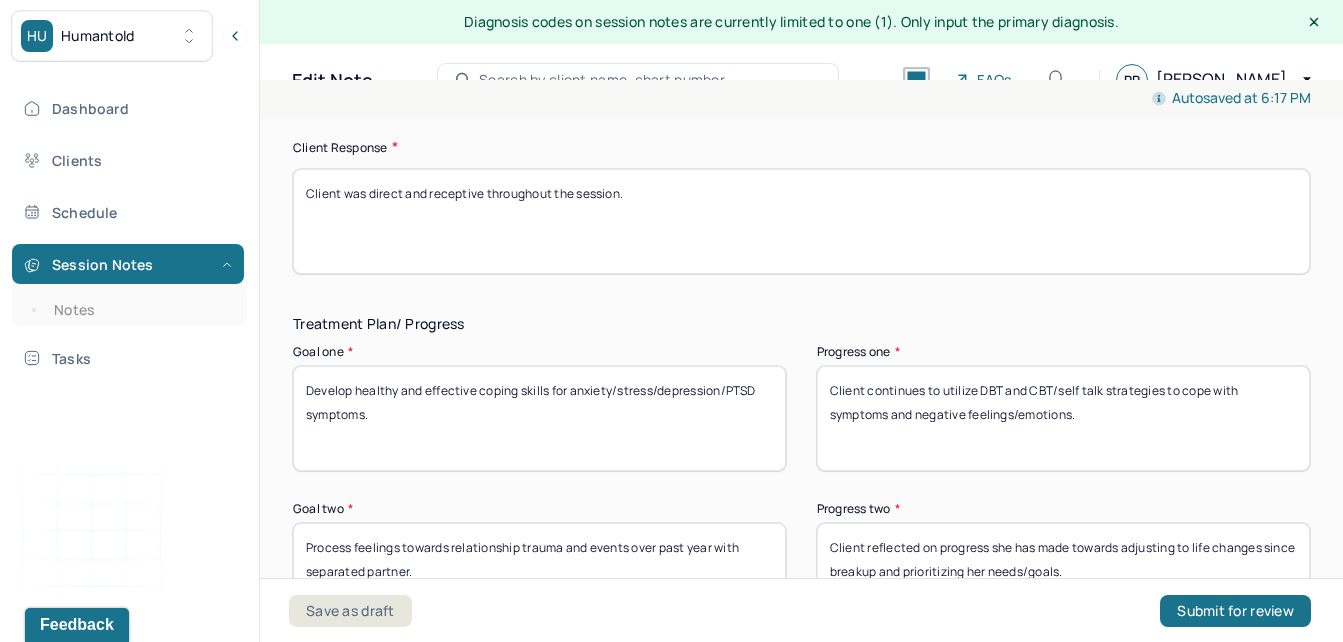 scroll, scrollTop: 4022, scrollLeft: 0, axis: vertical 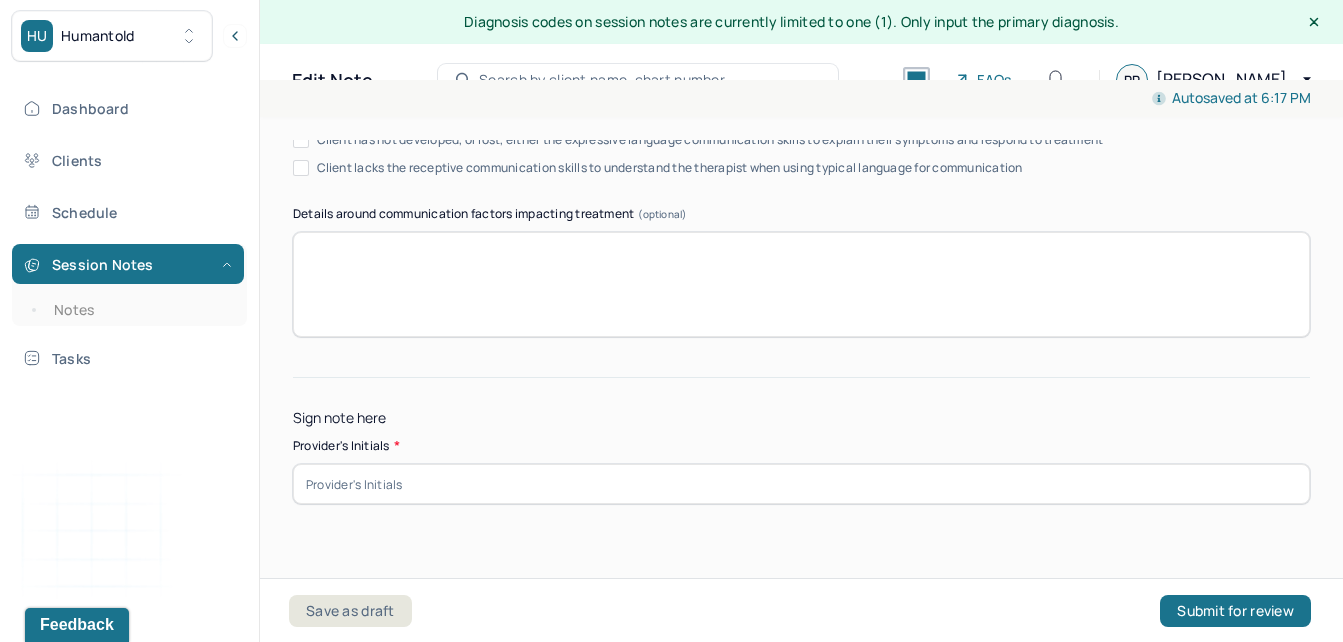 type on "Client continues to challenge negative core beliefs causing self doubt and impacting self esteem through affirmations, prioritizing her relationships/support system and engaging in interests/social activities." 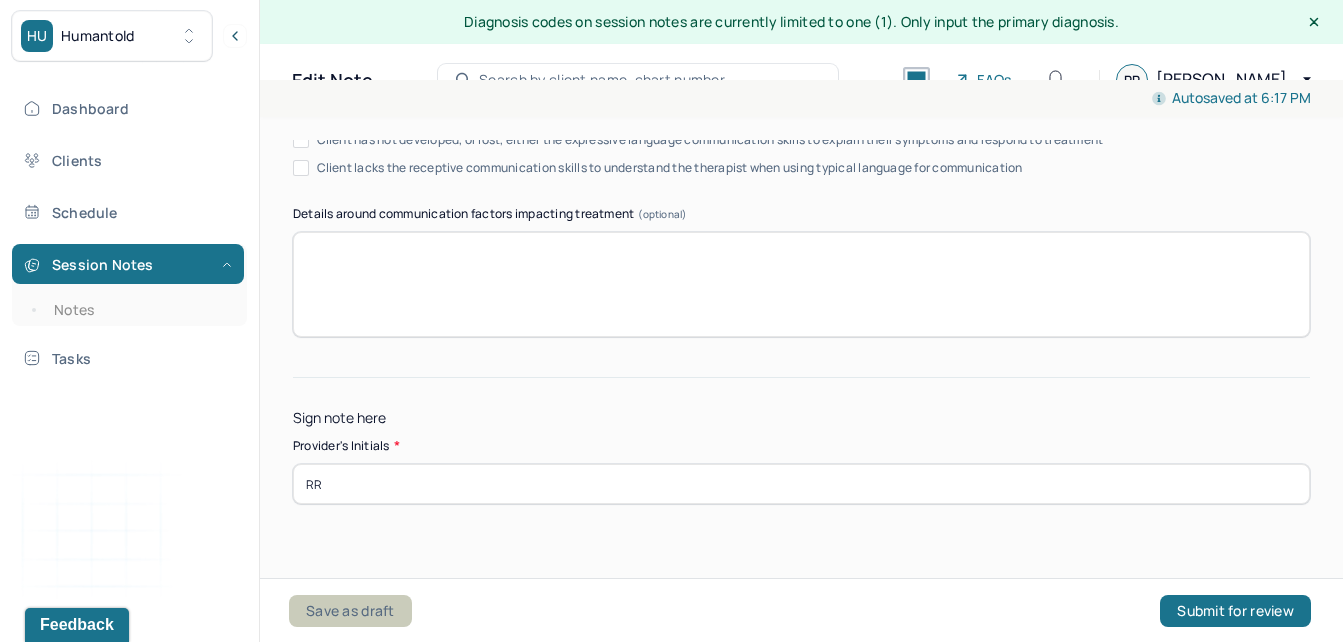 type on "RR" 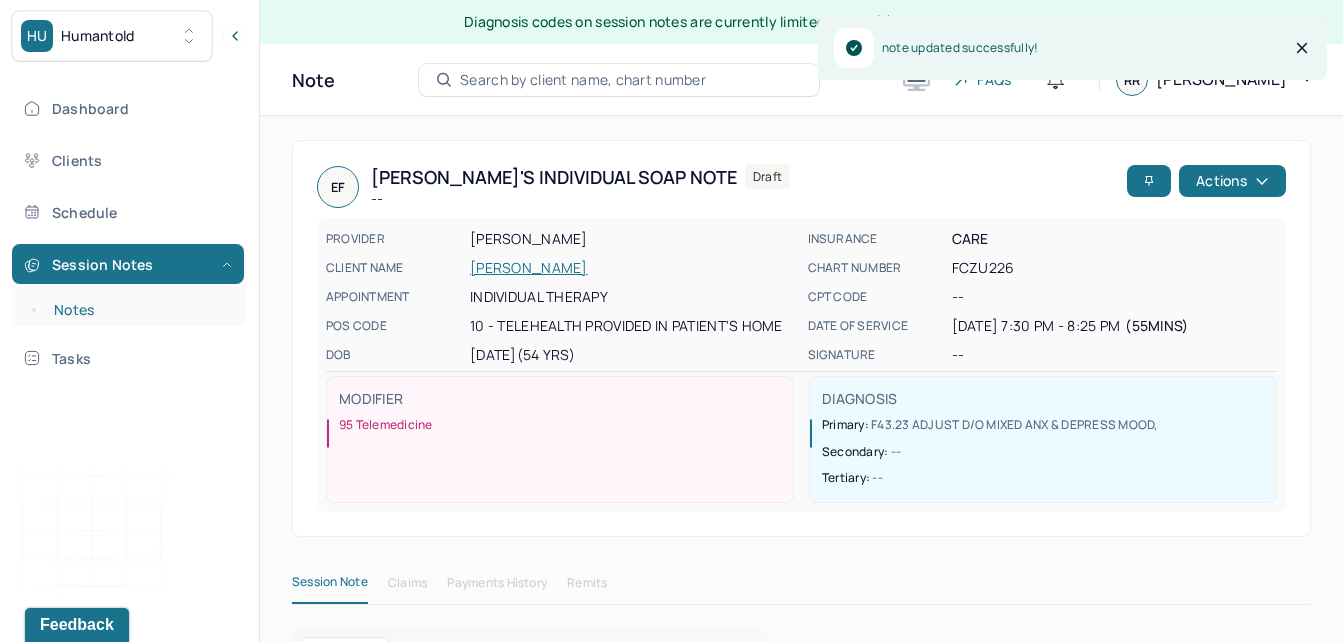 click on "Notes" at bounding box center [139, 310] 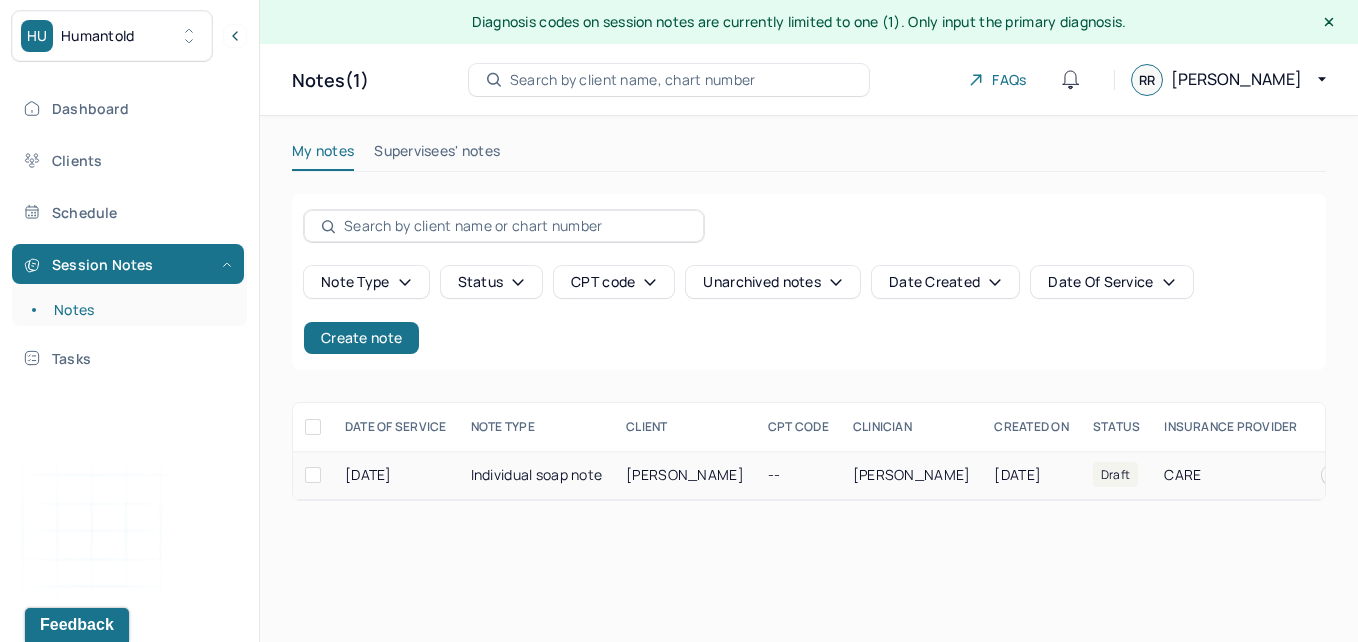 click on "[DATE]" at bounding box center (396, 475) 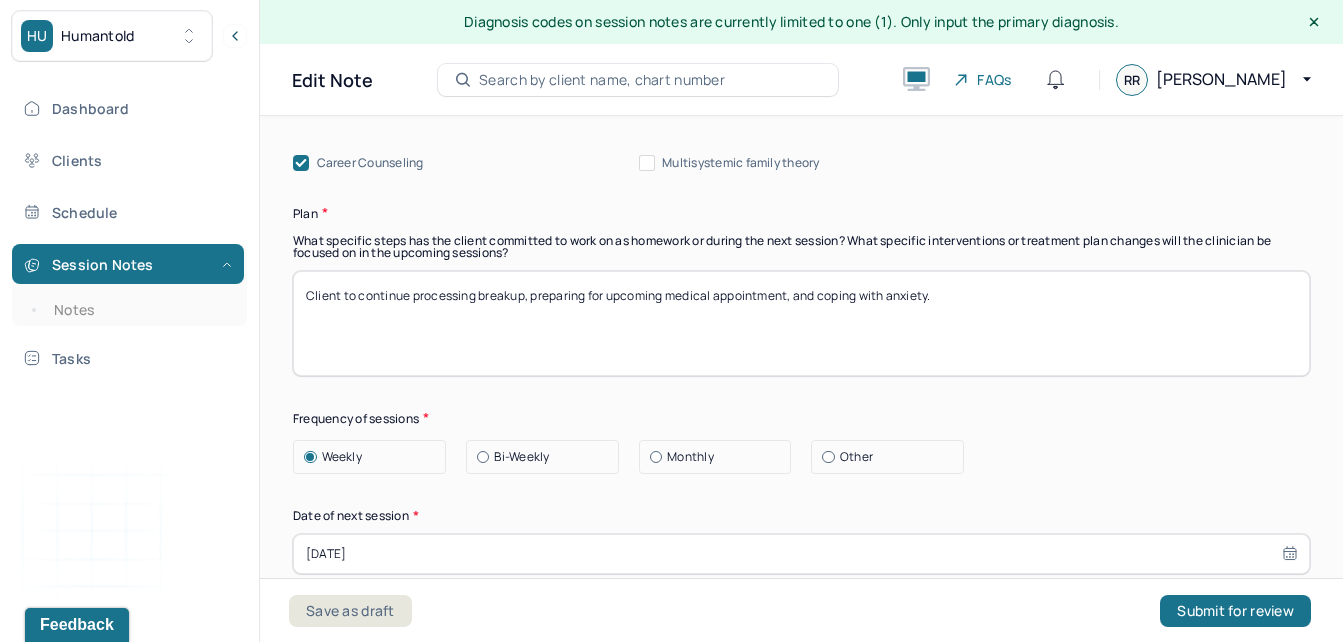 scroll, scrollTop: 2568, scrollLeft: 0, axis: vertical 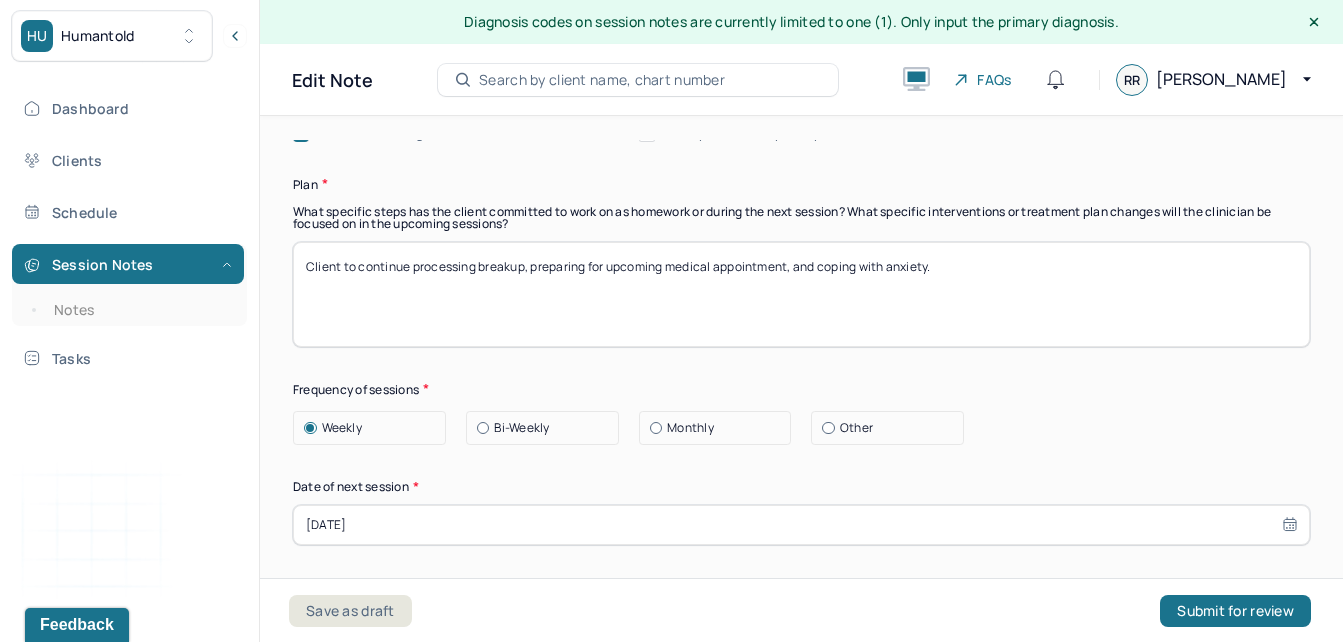 drag, startPoint x: 1300, startPoint y: 440, endPoint x: 909, endPoint y: 403, distance: 392.74673 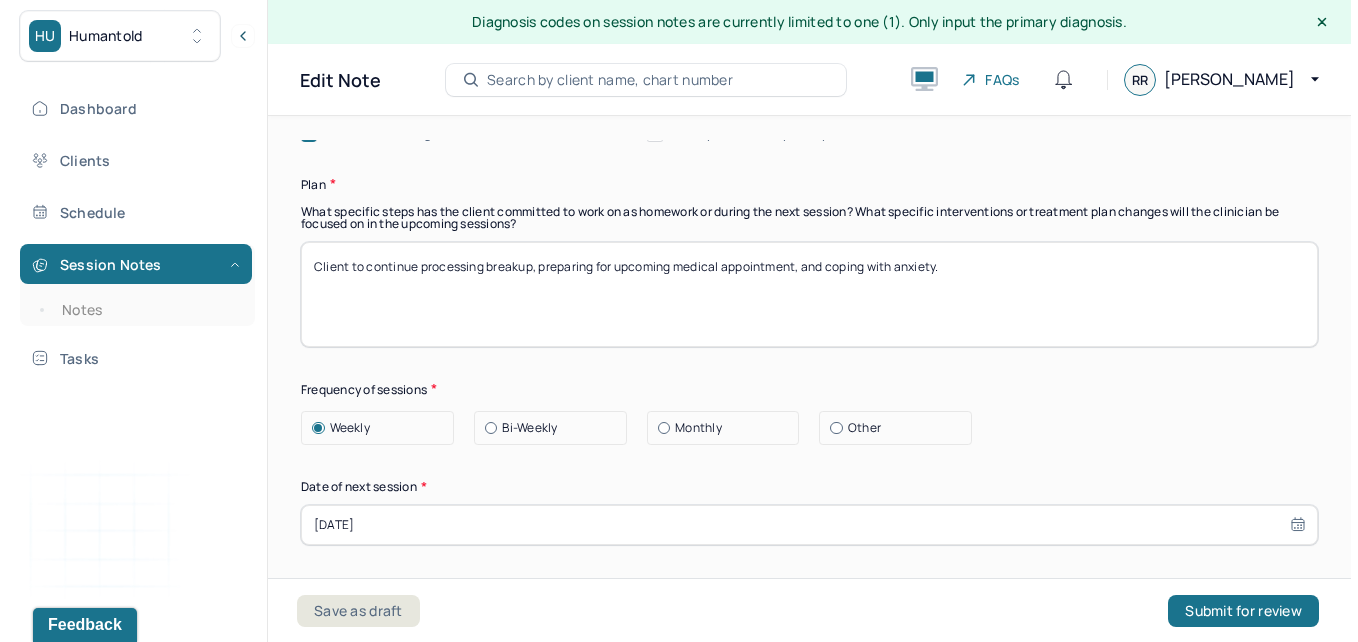 scroll, scrollTop: 4022, scrollLeft: 0, axis: vertical 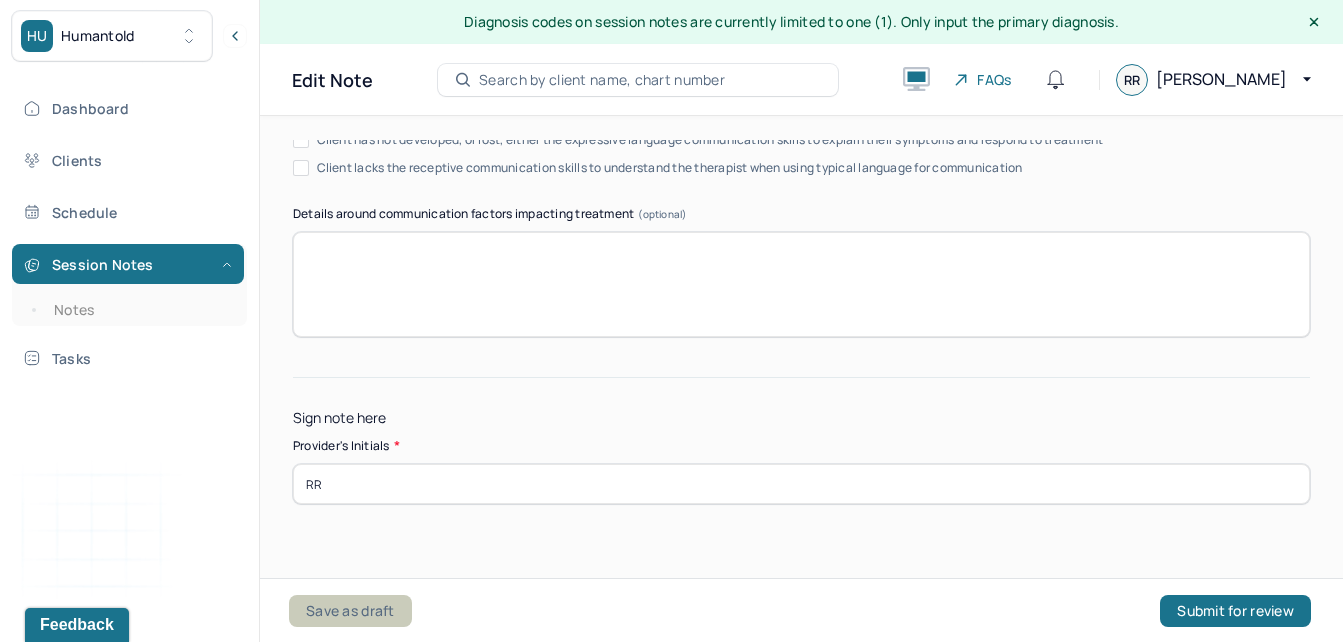 click on "Save as draft" at bounding box center (350, 611) 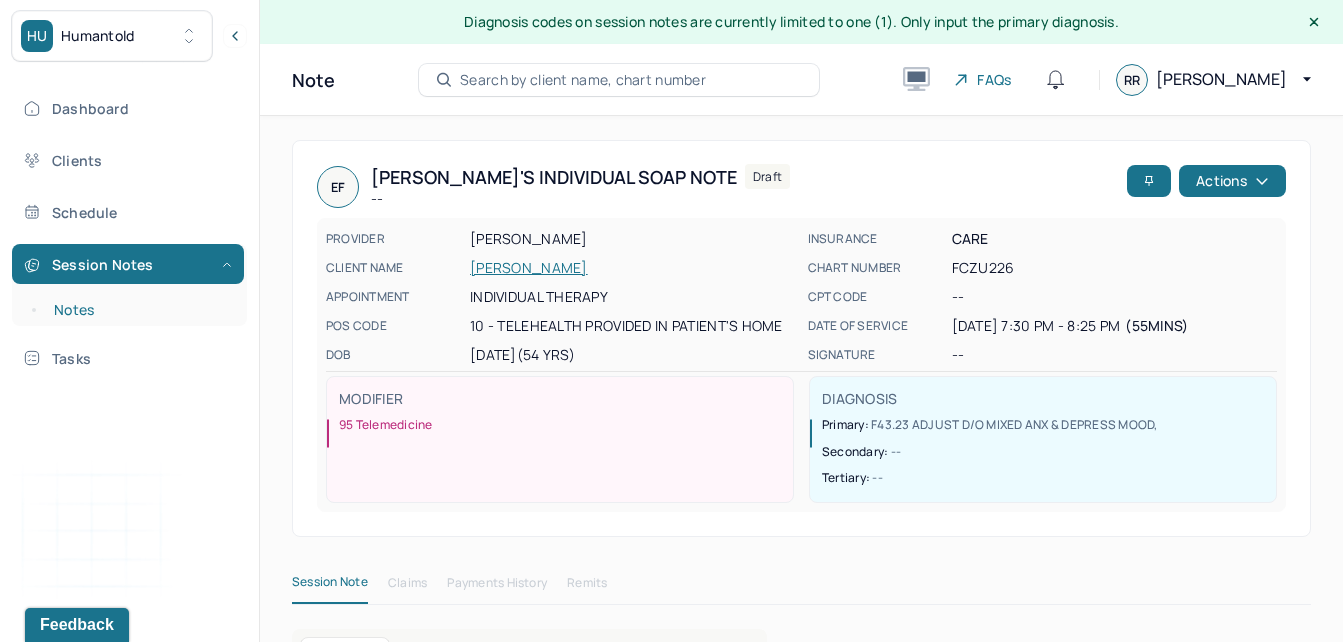 click on "Notes" at bounding box center [139, 310] 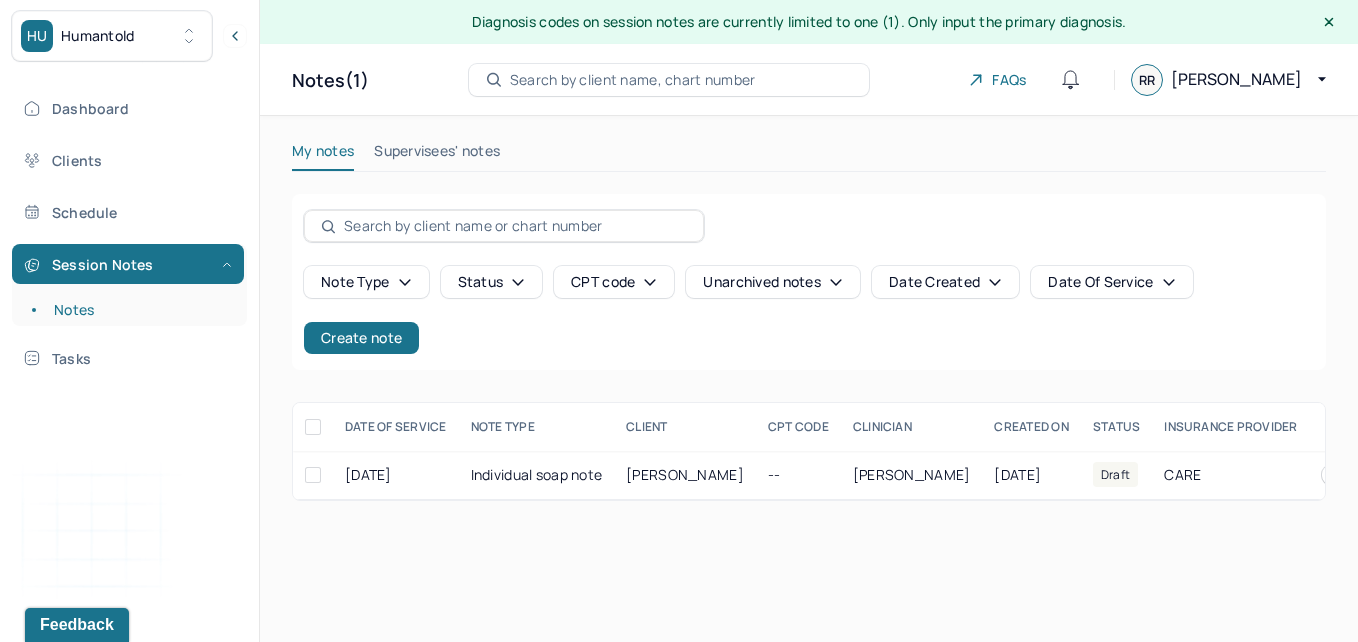 click on "Supervisees' notes" at bounding box center (437, 155) 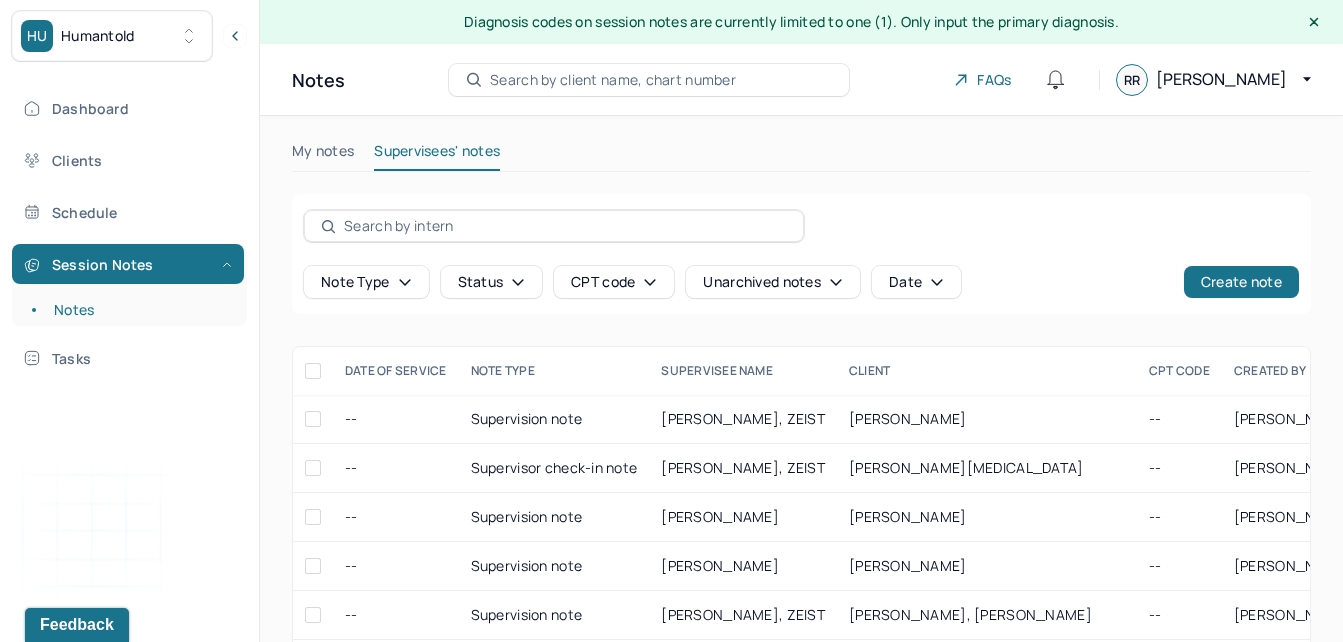 click on "Status" at bounding box center [492, 282] 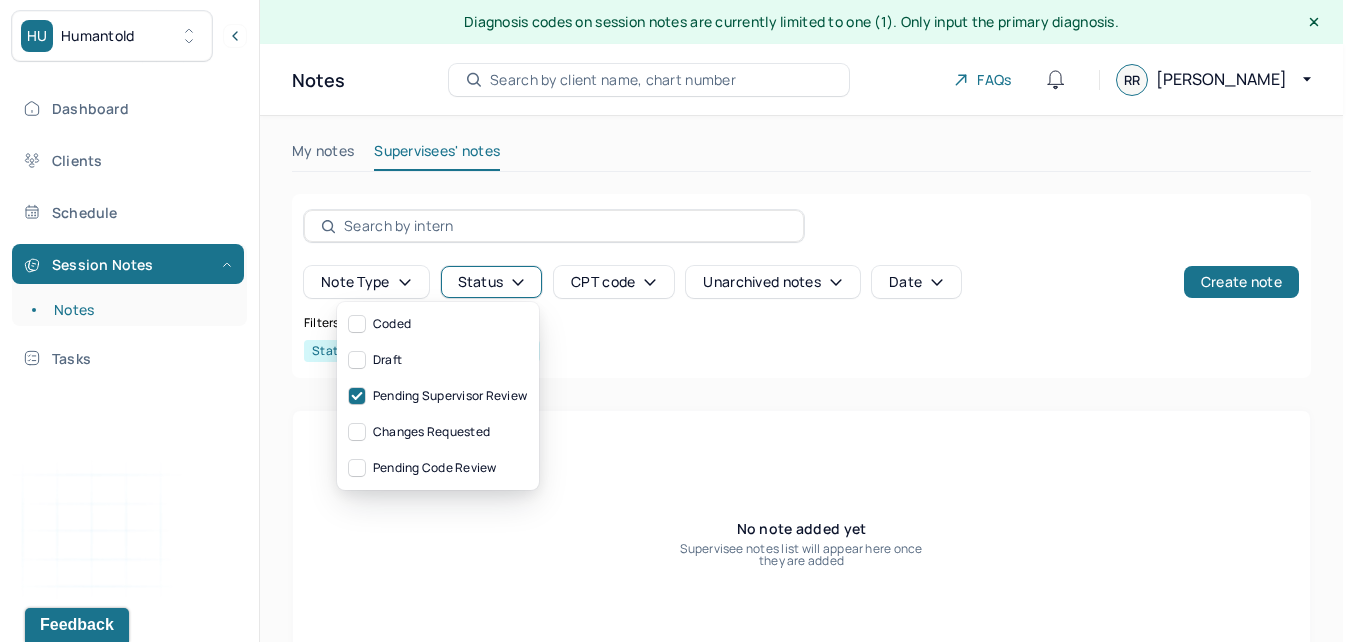 click on "Pending supervisor review" at bounding box center [438, 396] 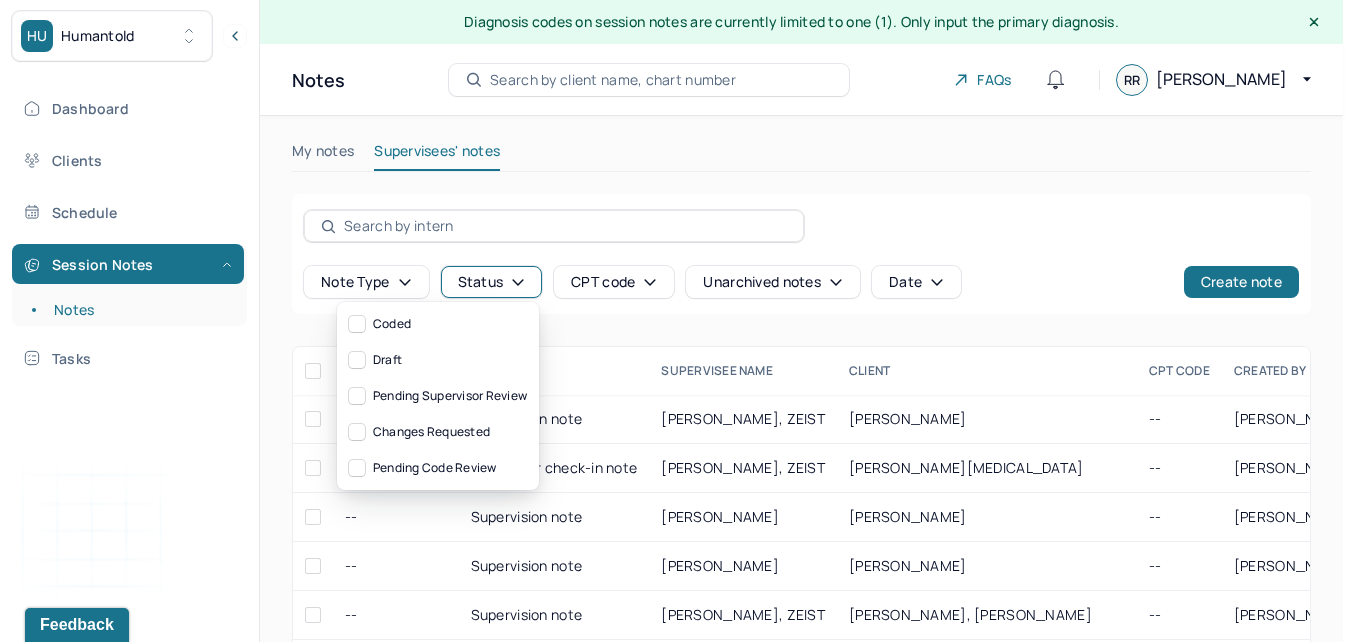click on "My notes" at bounding box center (323, 155) 